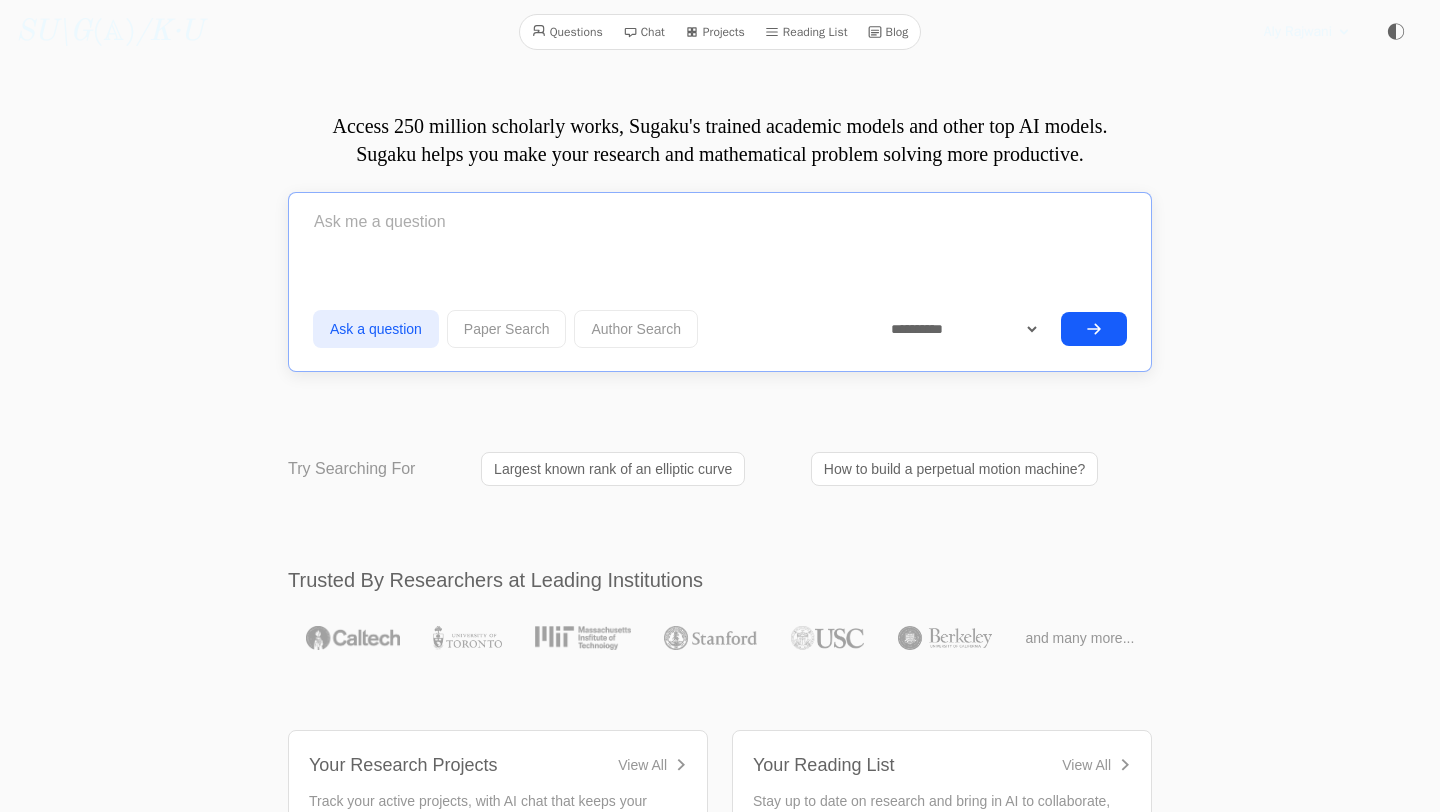 scroll, scrollTop: 0, scrollLeft: 0, axis: both 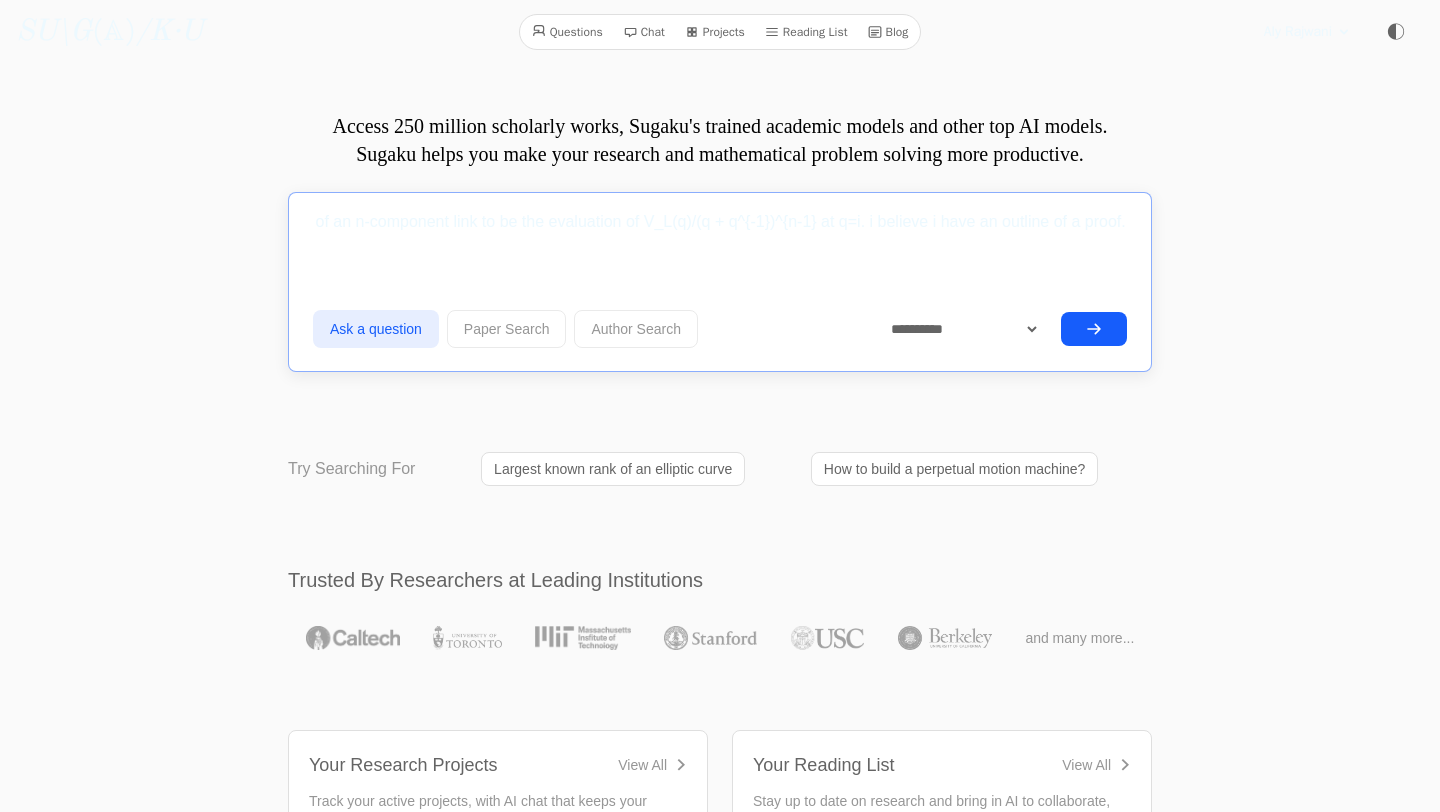 drag, startPoint x: 1125, startPoint y: 225, endPoint x: 867, endPoint y: 232, distance: 258.09494 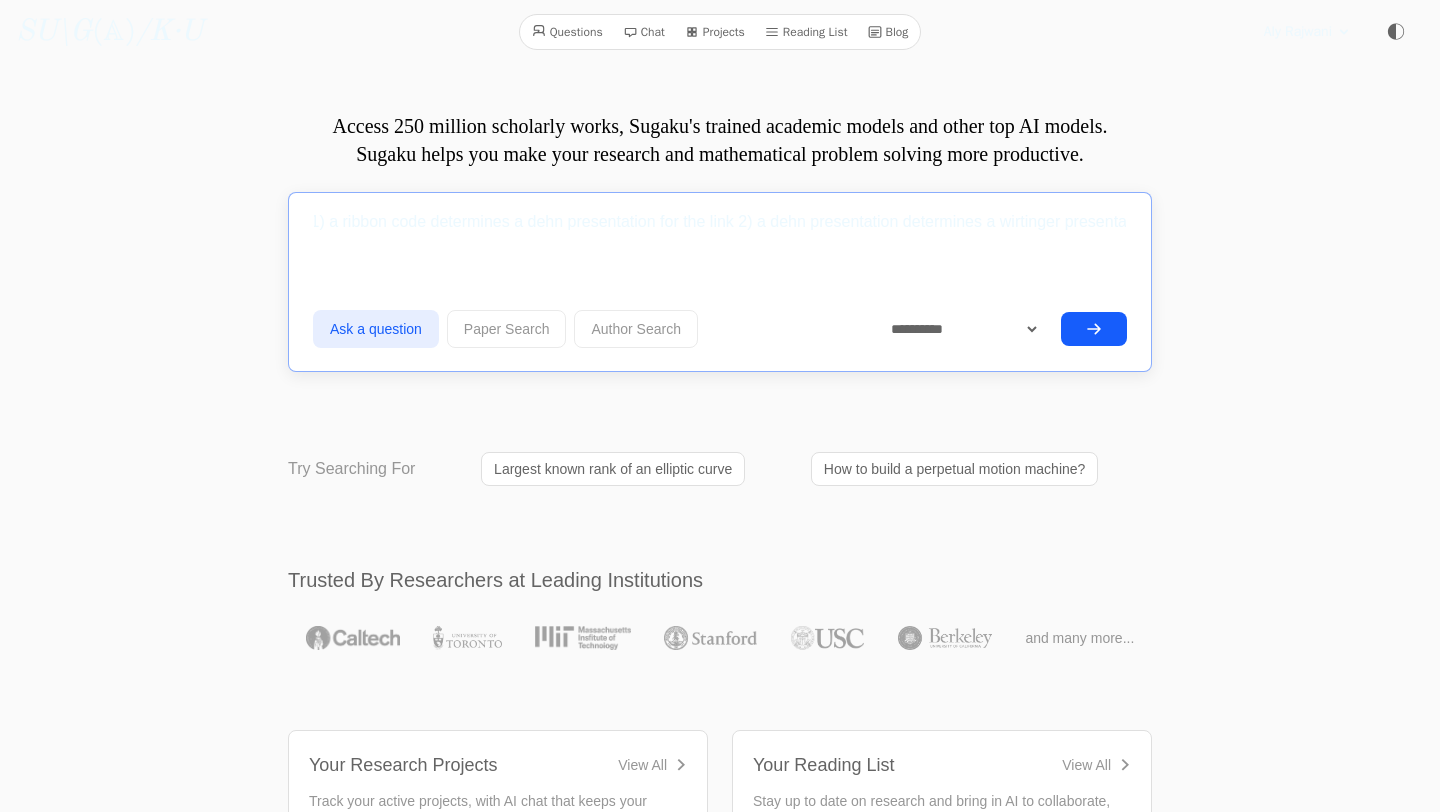 scroll, scrollTop: 0, scrollLeft: 870, axis: horizontal 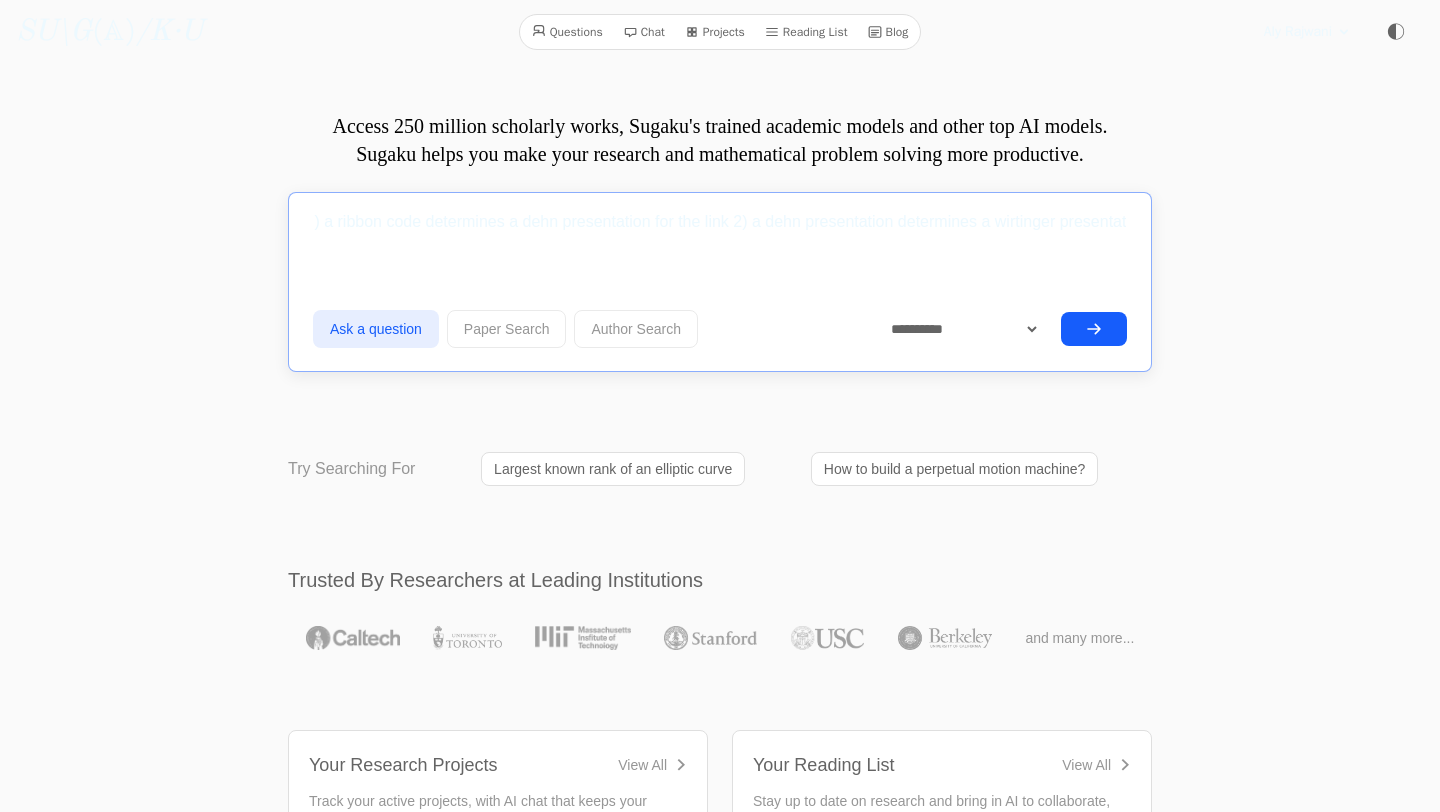 click on "We define the jones determinant of an n-component link to be the evaluation of V_L(q)/(q + q^{-1})^{n-1} at q=i. assuming 1) a ribbon code determines a dehn presentation for the link 2) a dehn presentation determines a wirtinger presentat" at bounding box center (720, 222) 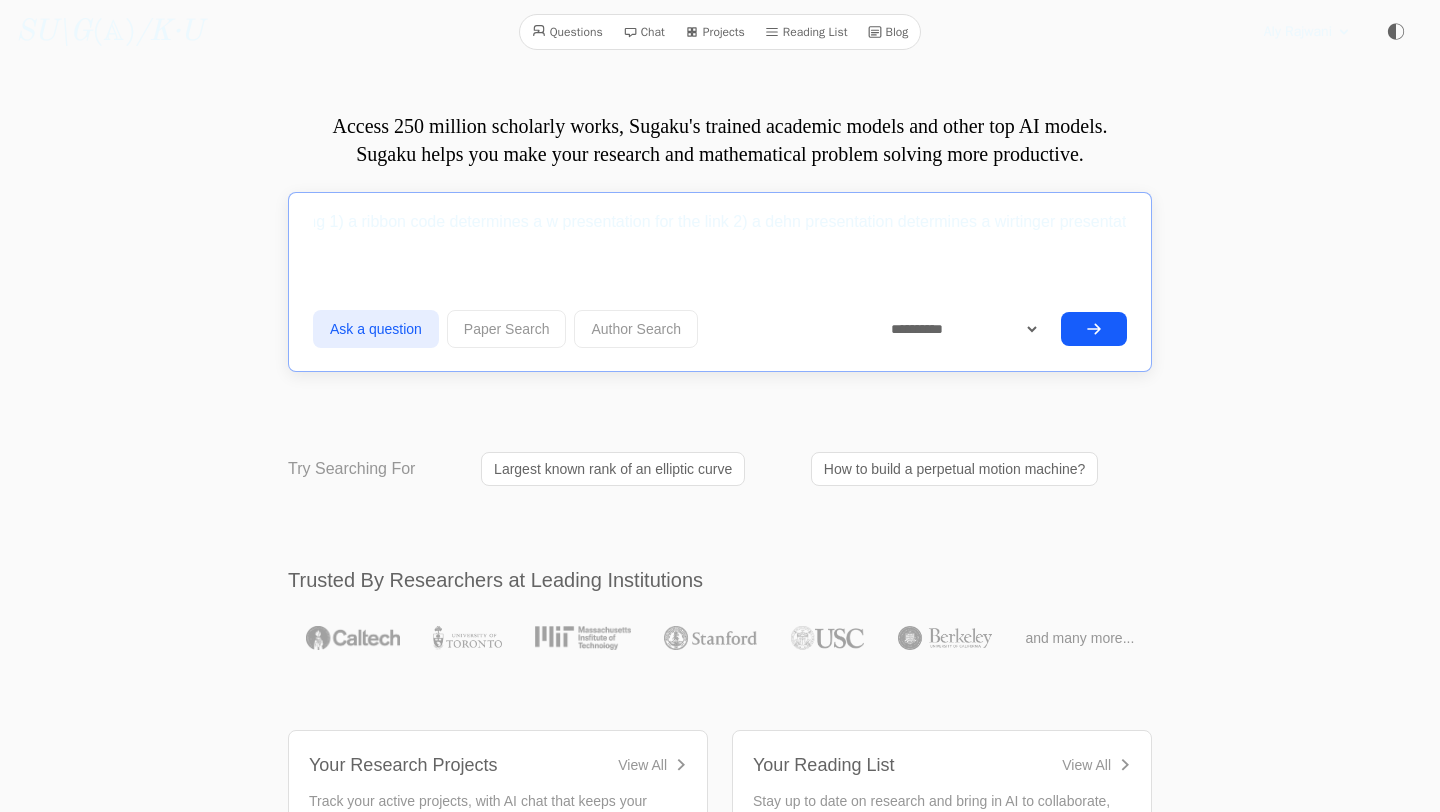 scroll, scrollTop: 0, scrollLeft: 846, axis: horizontal 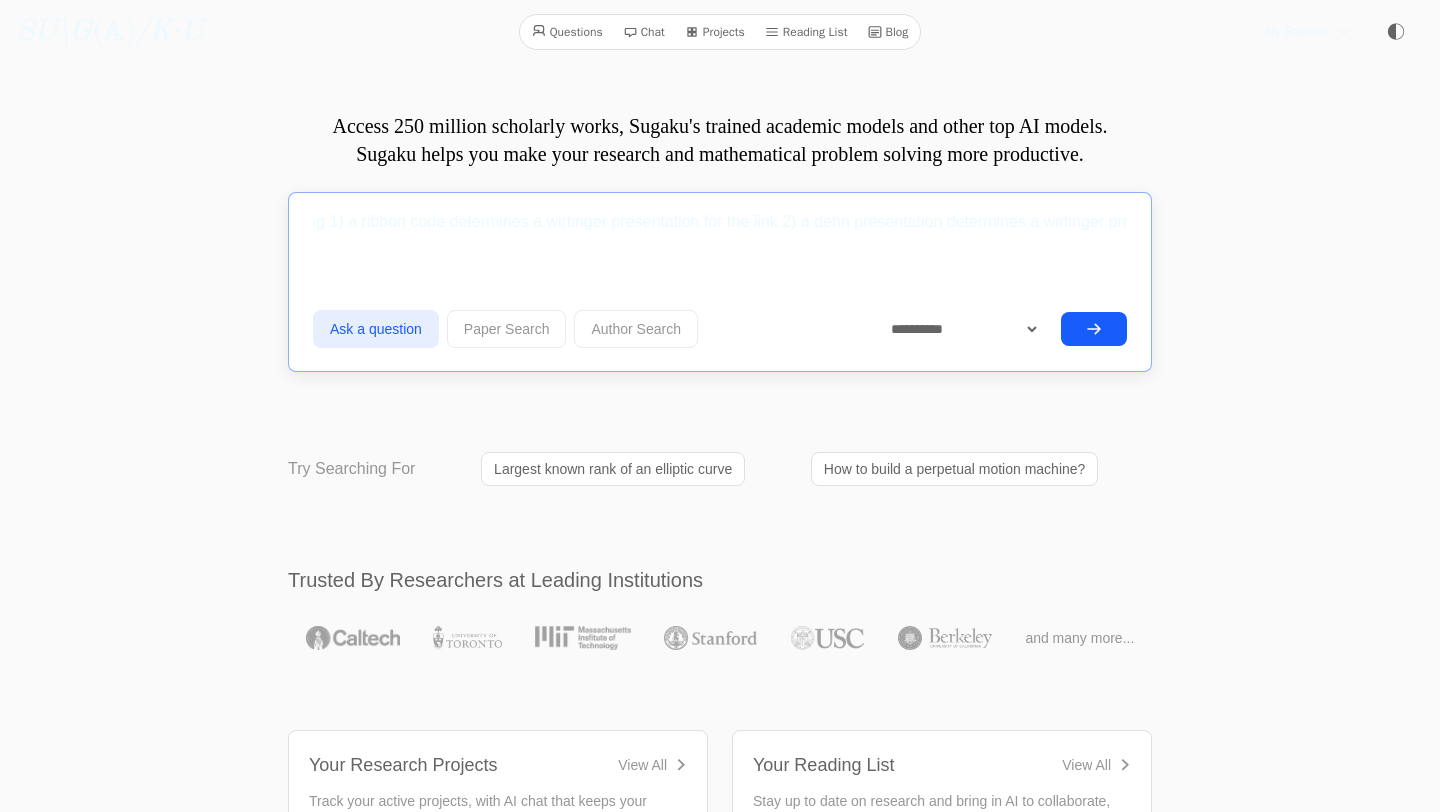 click on "We define the jones determinant of an n-component link to be the evaluation of V_L(q)/(q + q^{-1})^{n-1} at q=i. assuming 1) a ribbon code determines a wirtinger presentation for the link 2) a dehn presentation determines a wirtinger presentat" at bounding box center (720, 222) 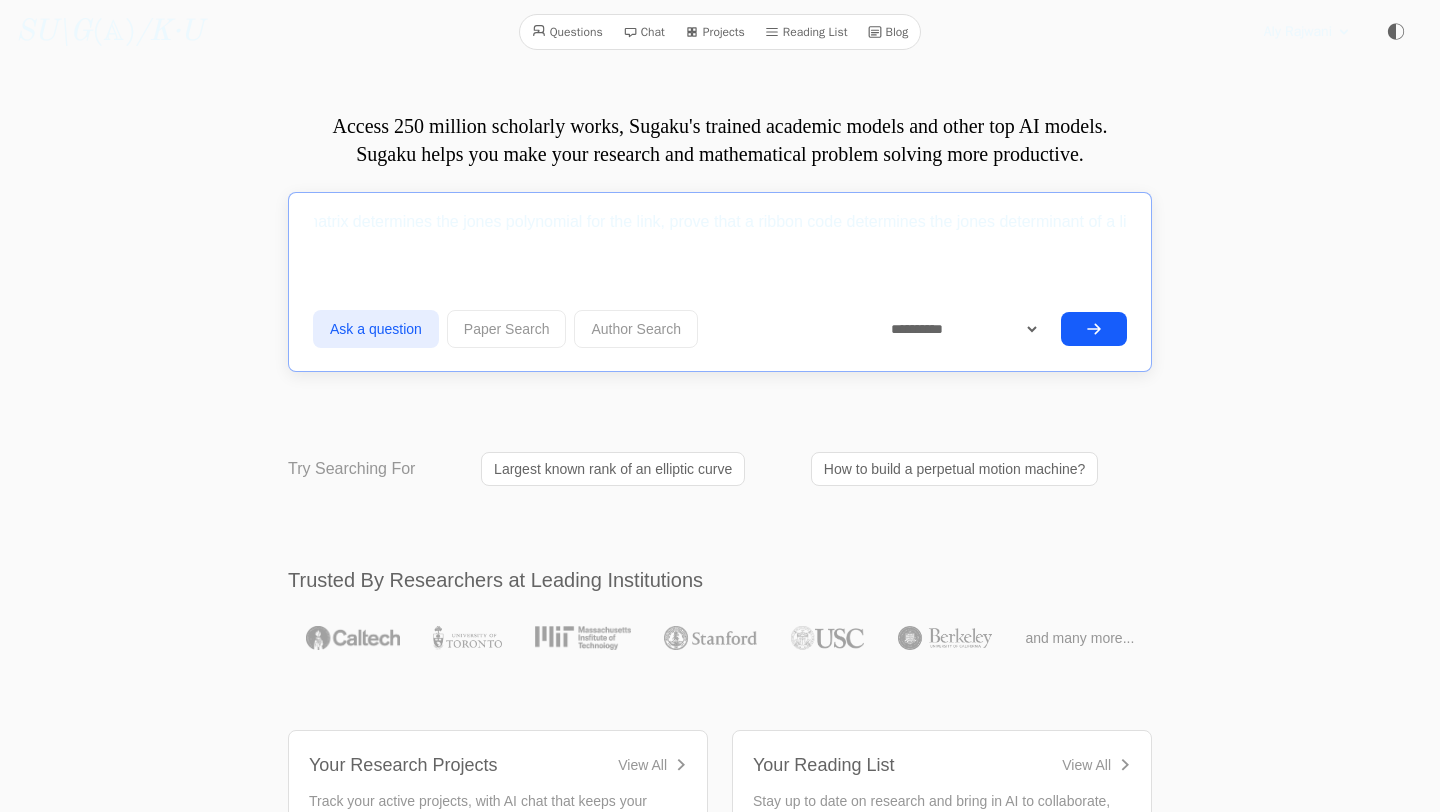 scroll, scrollTop: 0, scrollLeft: 2364, axis: horizontal 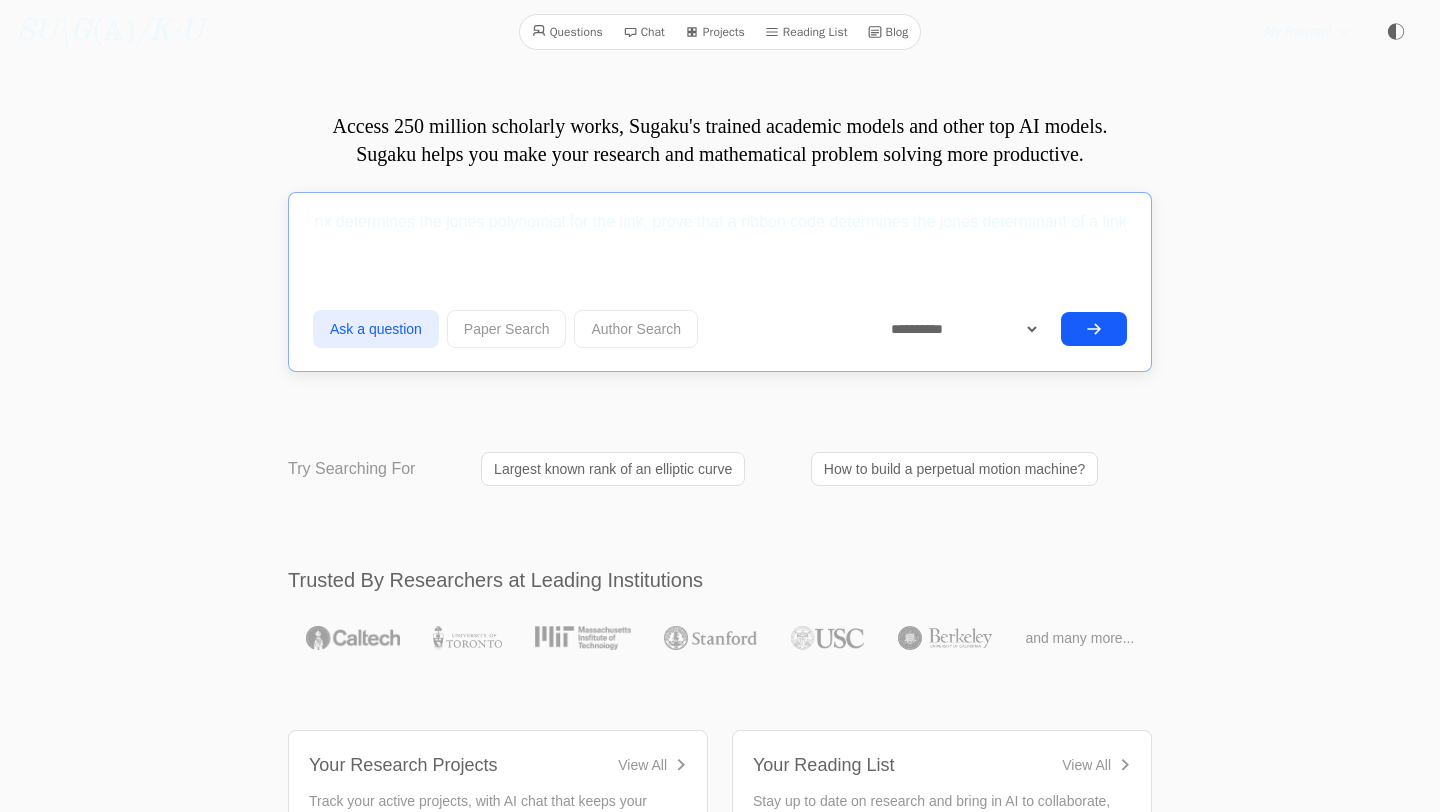 type on "We define the jones determinant of an n-component link to be the evaluation of V_L(q)/(q + q^{-1})^{n-1} at q=i. assuming 1) a ribbon code determines a wirtinger presentation for the link 2) a dehn presentation determines a dehn presentation for the link 3) the dehn presentation determines a goeritz matrix for the link 4) the goeritz matrix determines the jones polynomial for the link, prove that a ribbon code determines the jones determinant of a link" 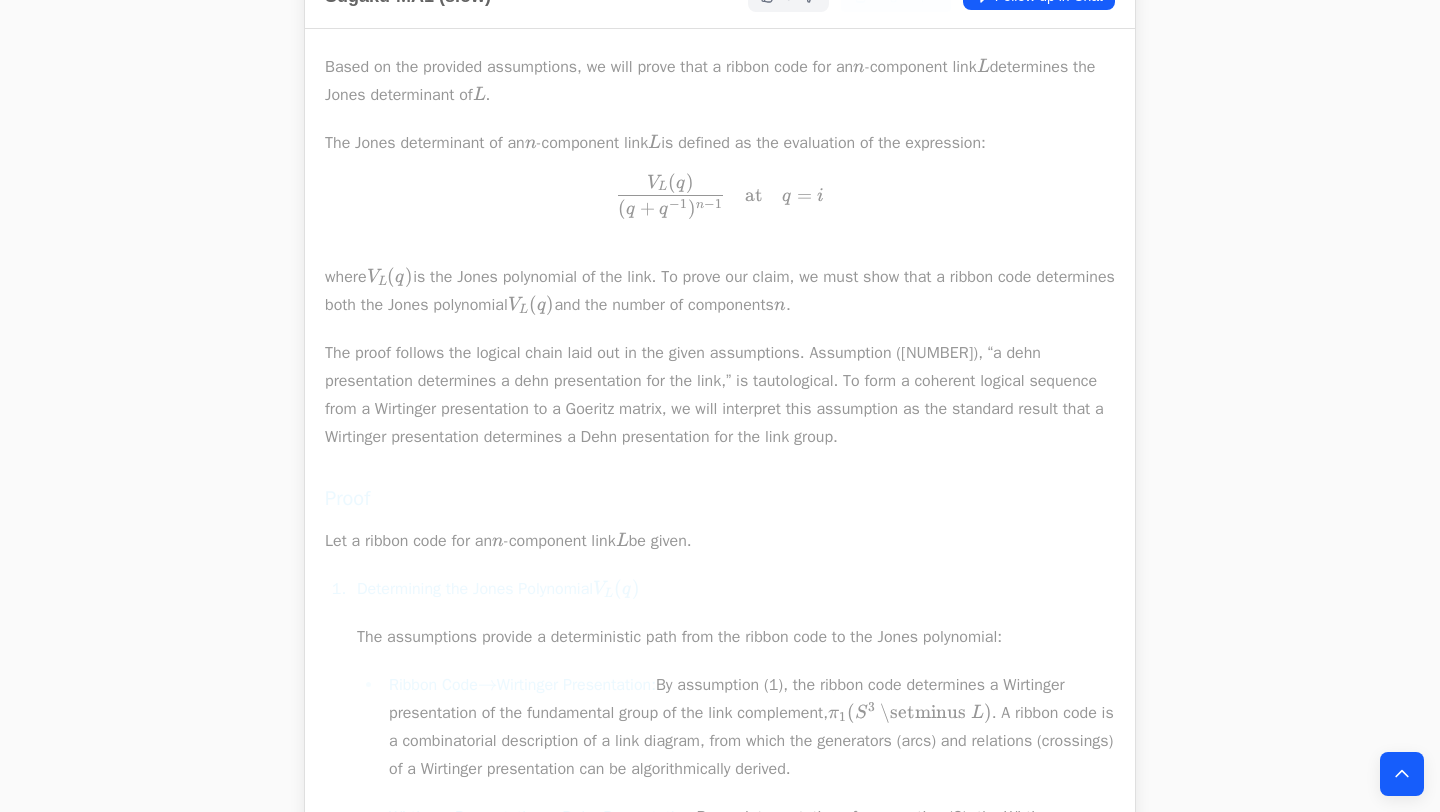 scroll, scrollTop: 1048, scrollLeft: 0, axis: vertical 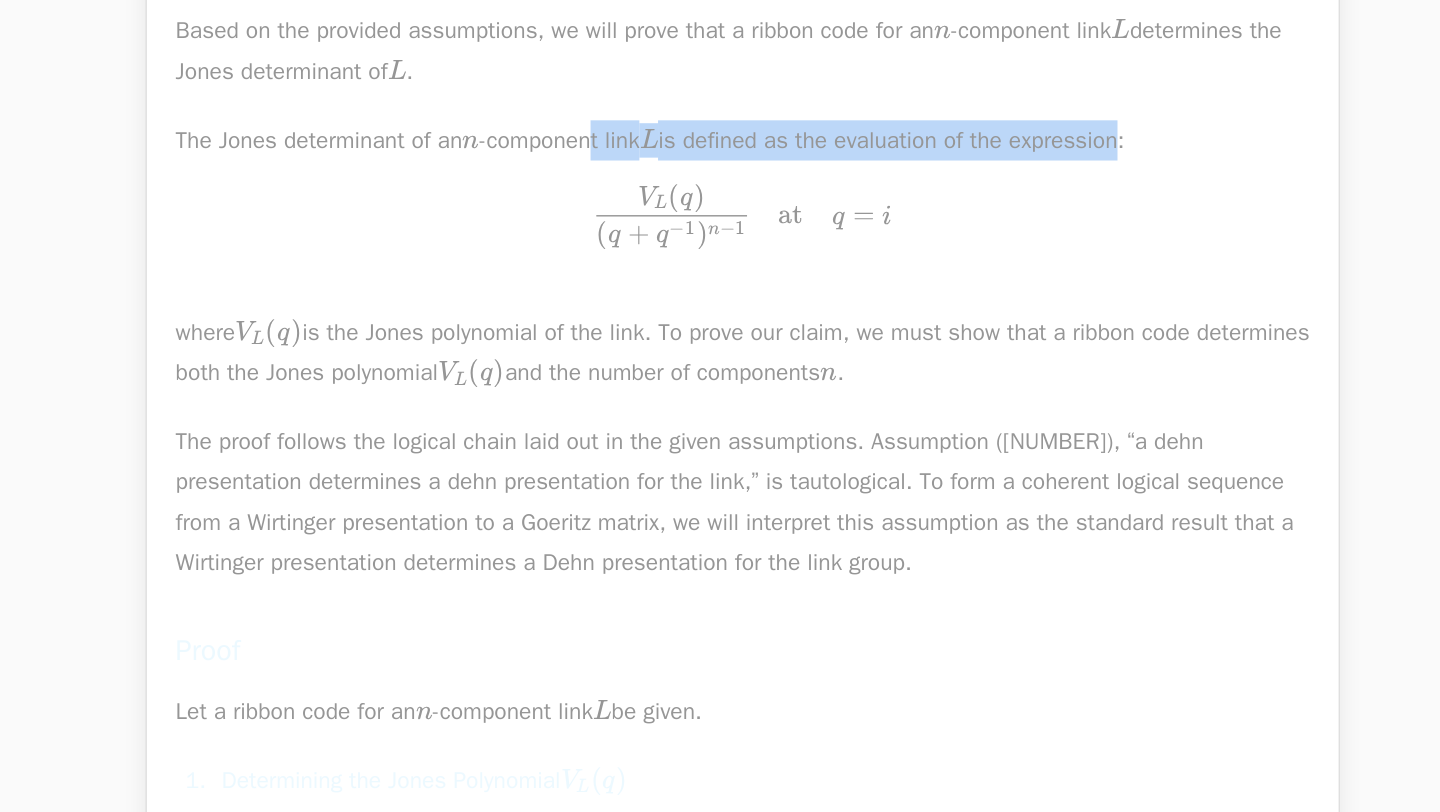 drag, startPoint x: 897, startPoint y: 146, endPoint x: 1014, endPoint y: 146, distance: 117 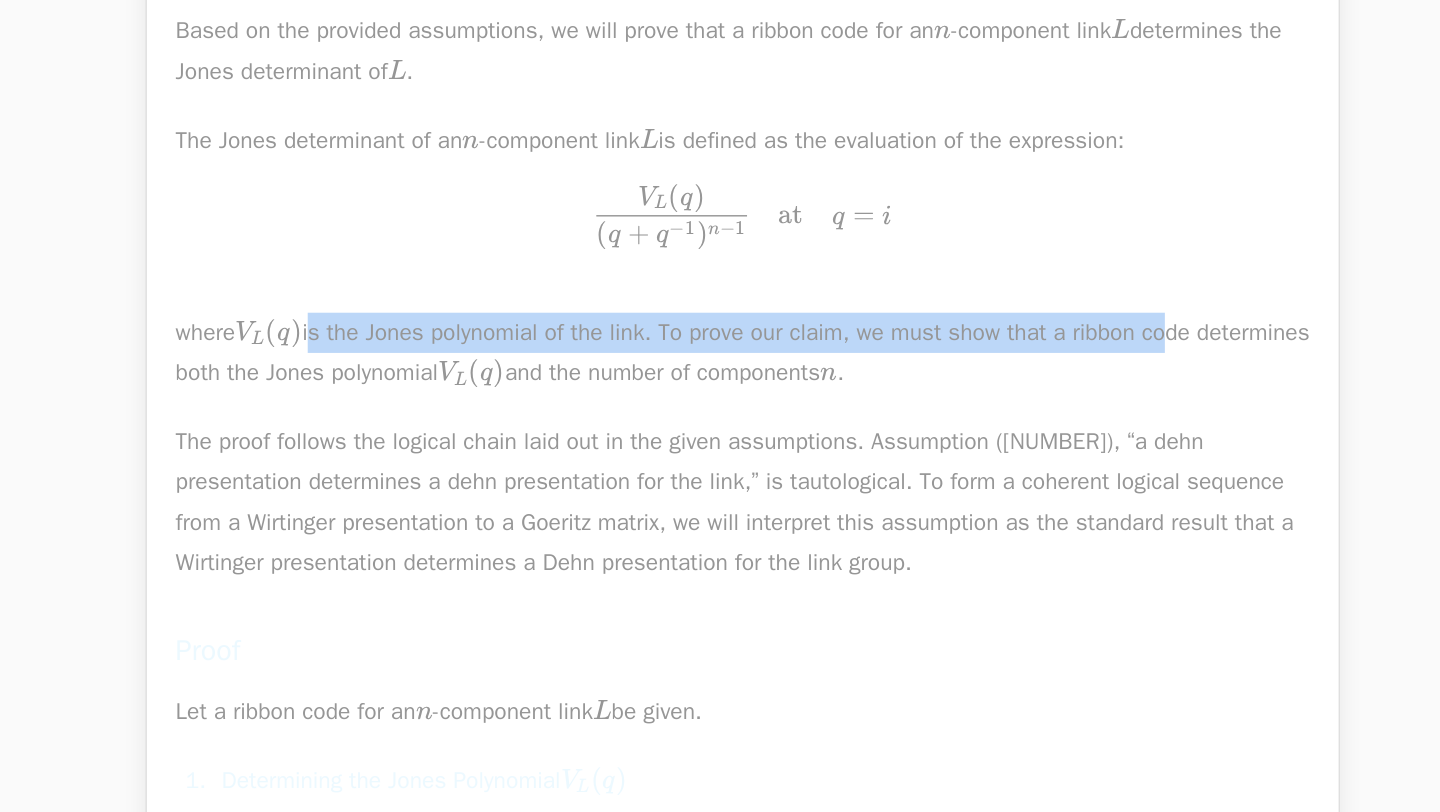 drag, startPoint x: 632, startPoint y: 271, endPoint x: 1033, endPoint y: 270, distance: 401.00125 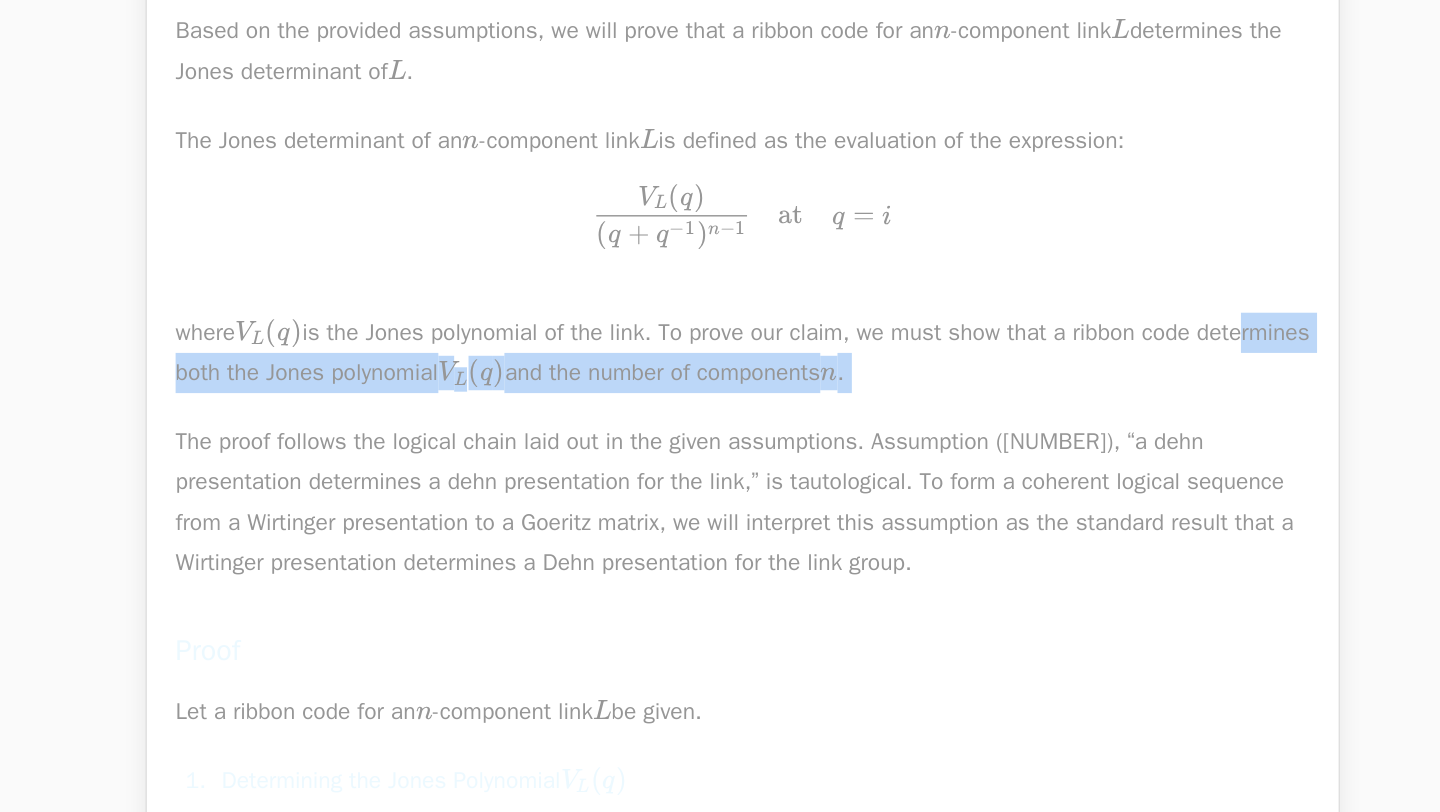 drag, startPoint x: 751, startPoint y: 333, endPoint x: 882, endPoint y: 336, distance: 131.03435 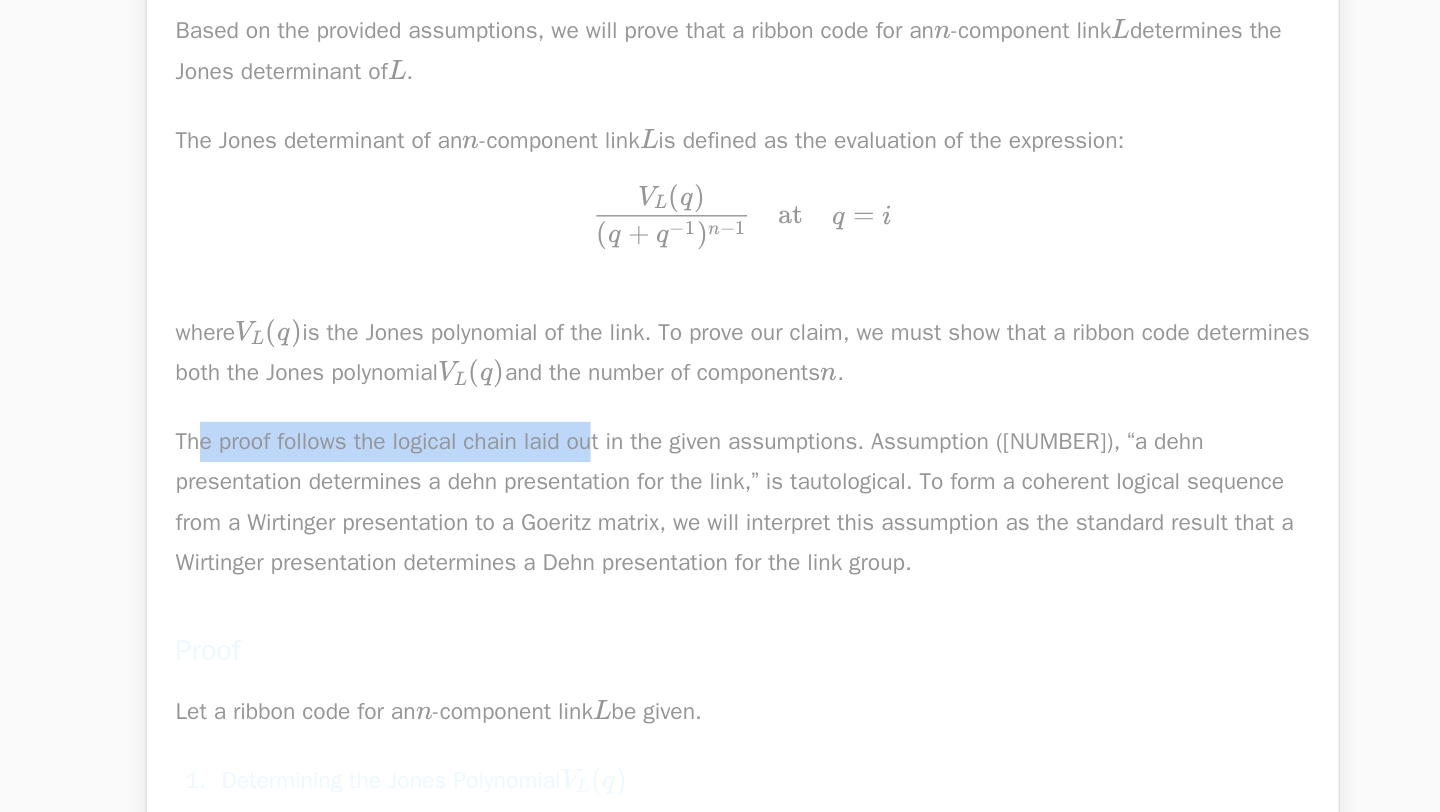 drag, startPoint x: 413, startPoint y: 349, endPoint x: 714, endPoint y: 349, distance: 301 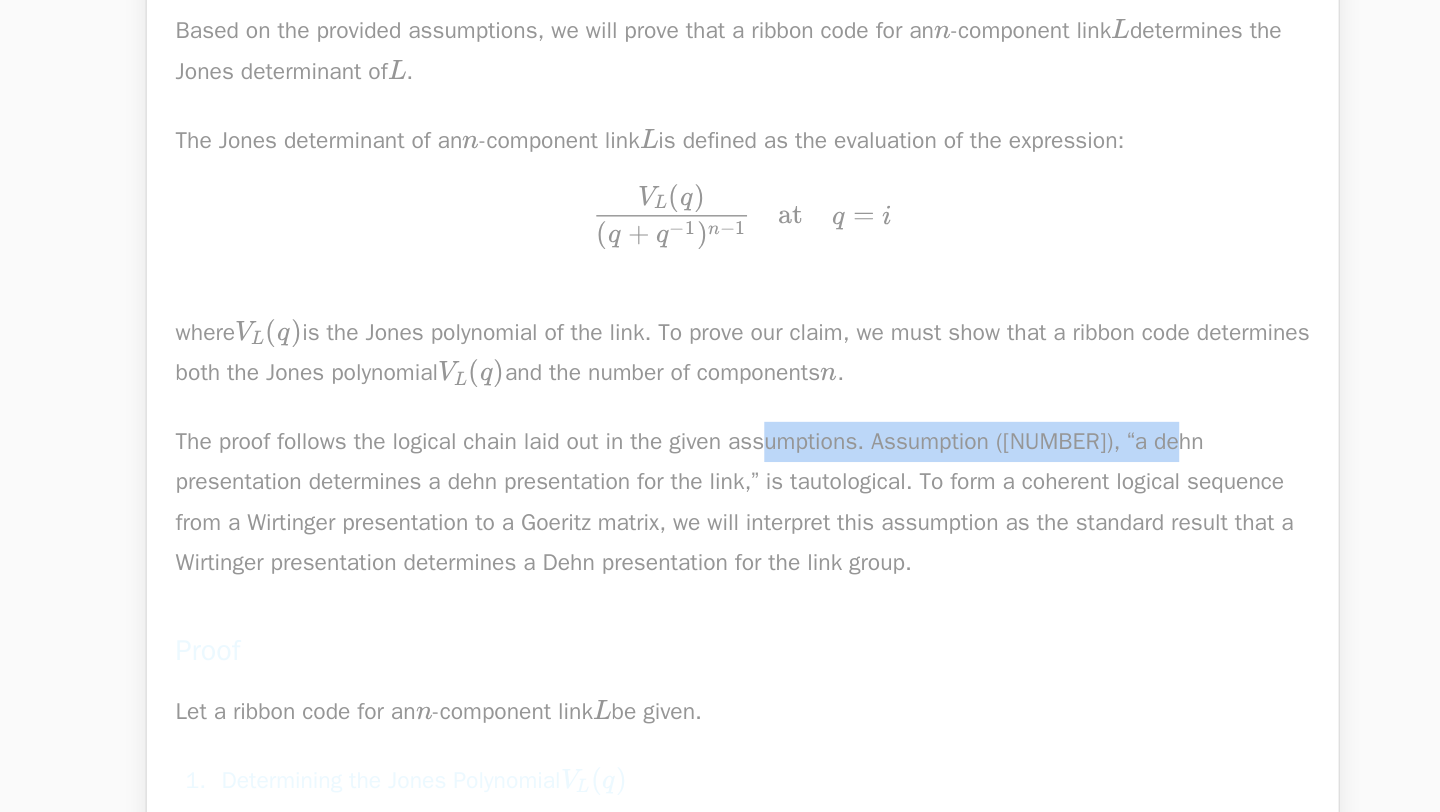 drag, startPoint x: 748, startPoint y: 354, endPoint x: 1074, endPoint y: 354, distance: 326 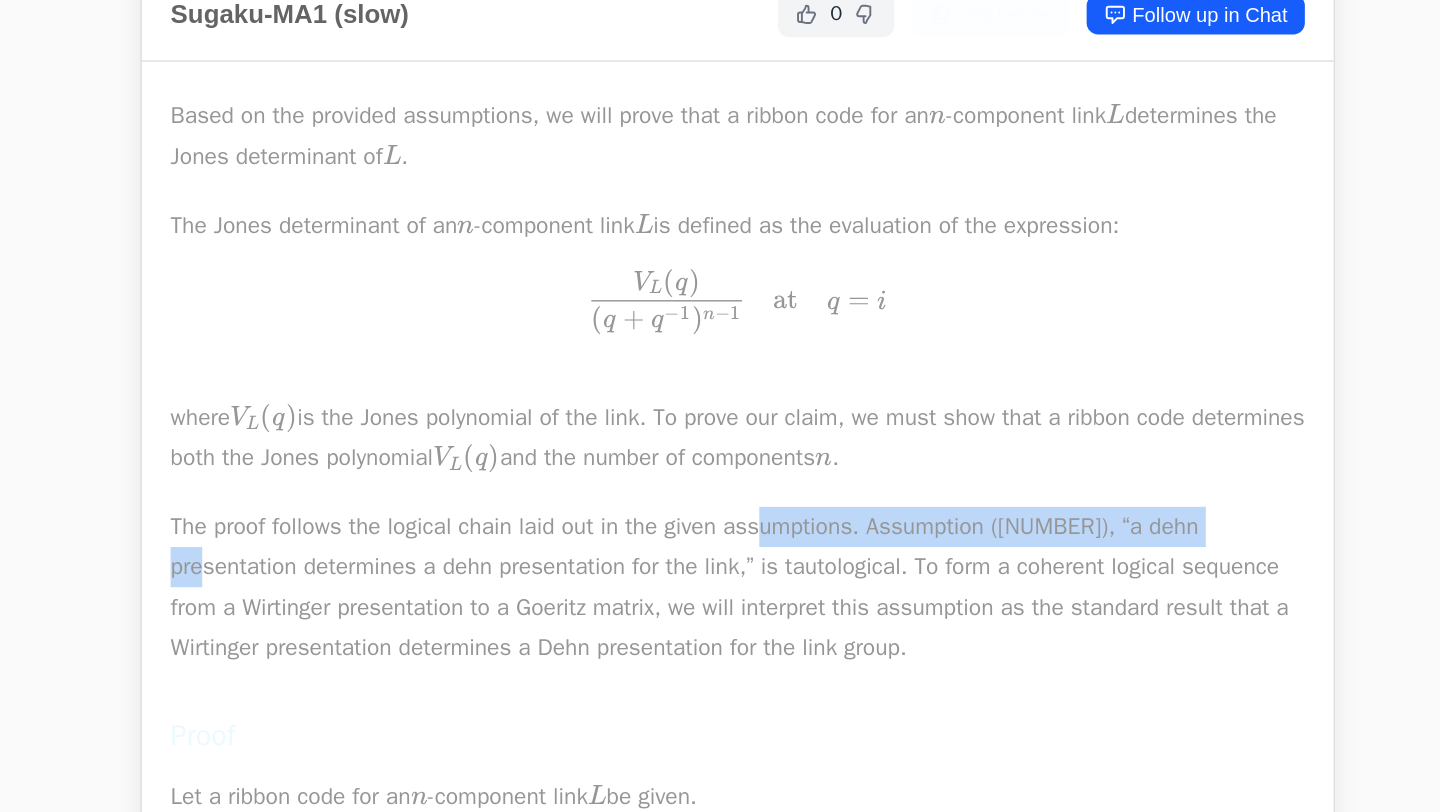 scroll, scrollTop: 1037, scrollLeft: 0, axis: vertical 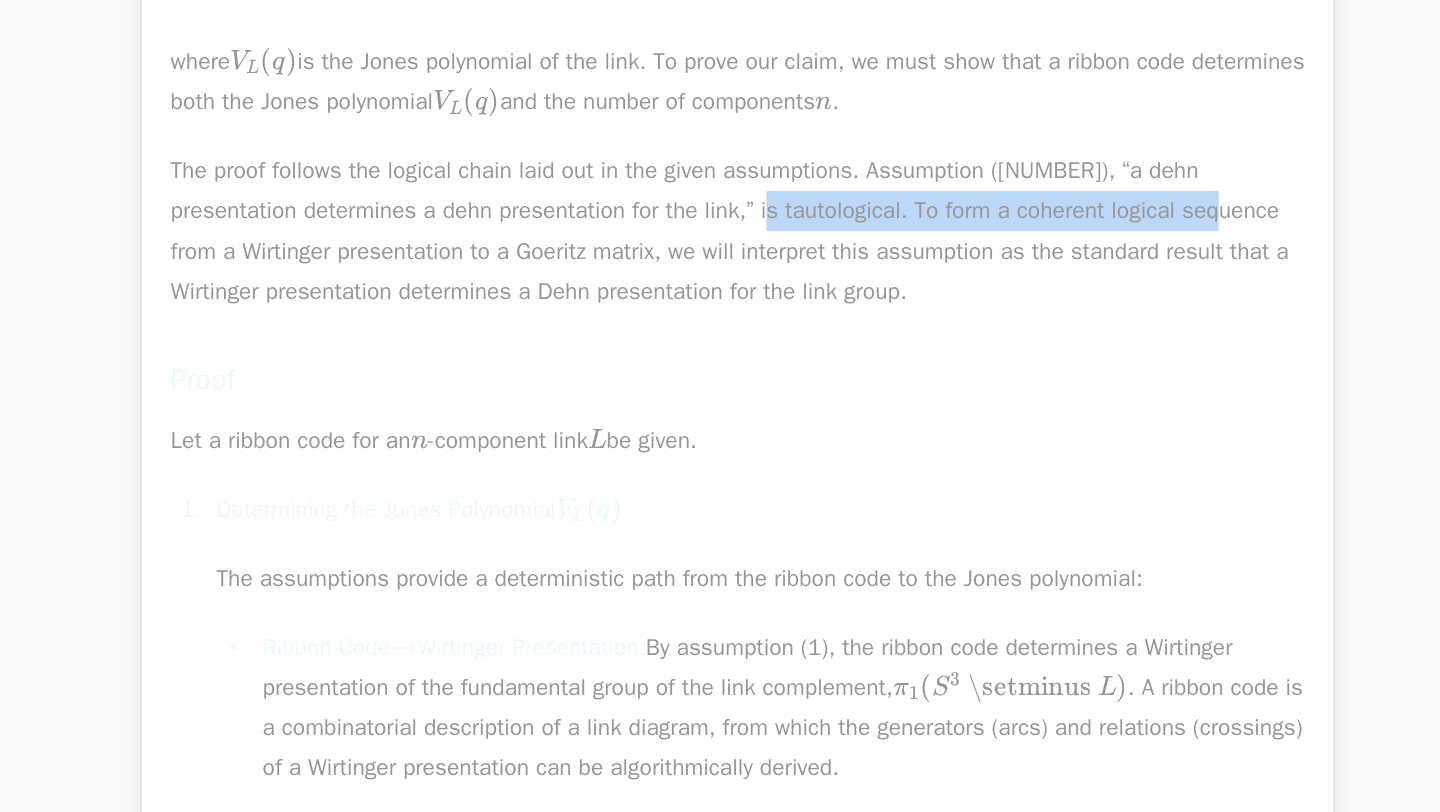 drag, startPoint x: 911, startPoint y: 396, endPoint x: 1040, endPoint y: 396, distance: 129 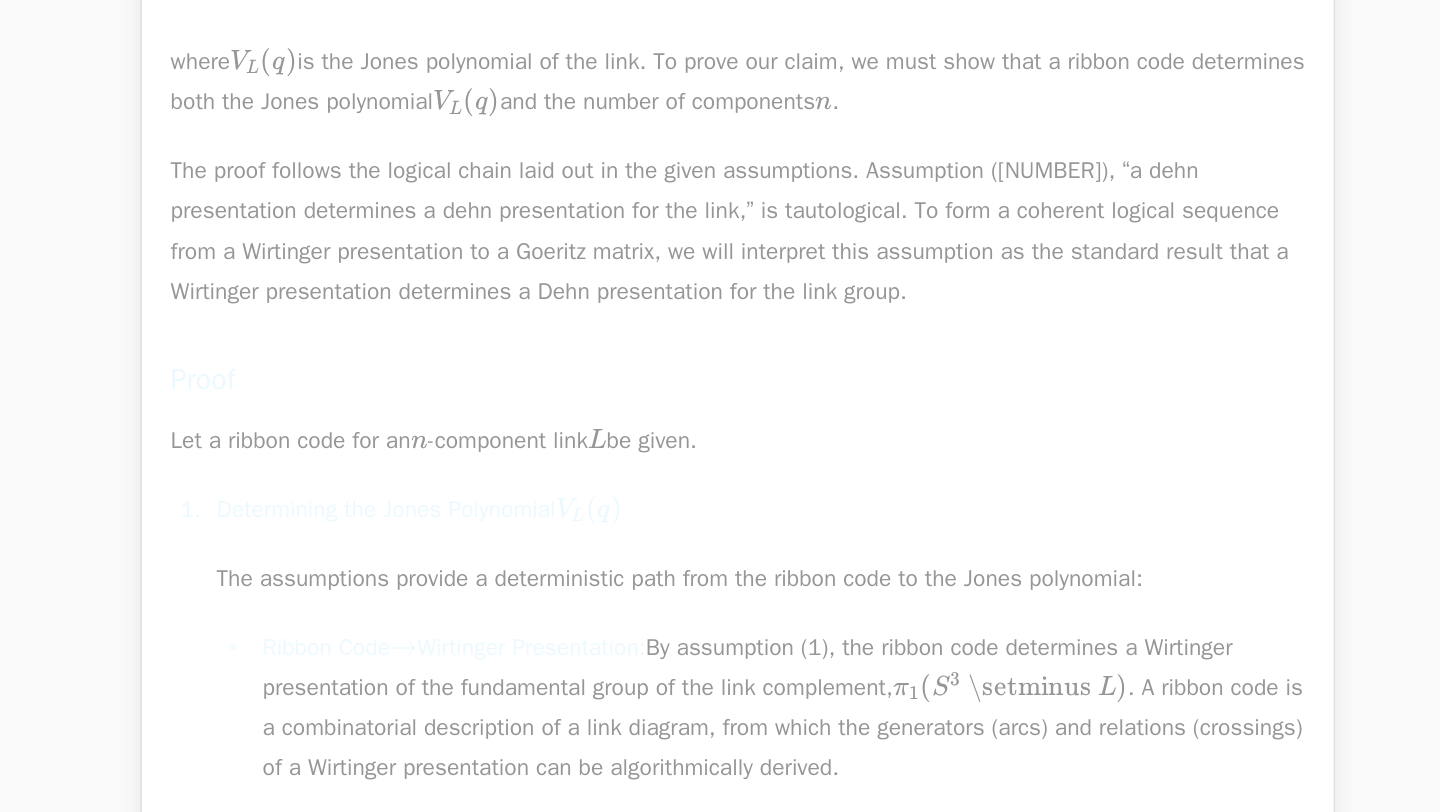 drag, startPoint x: 622, startPoint y: 416, endPoint x: 1061, endPoint y: 415, distance: 439.00113 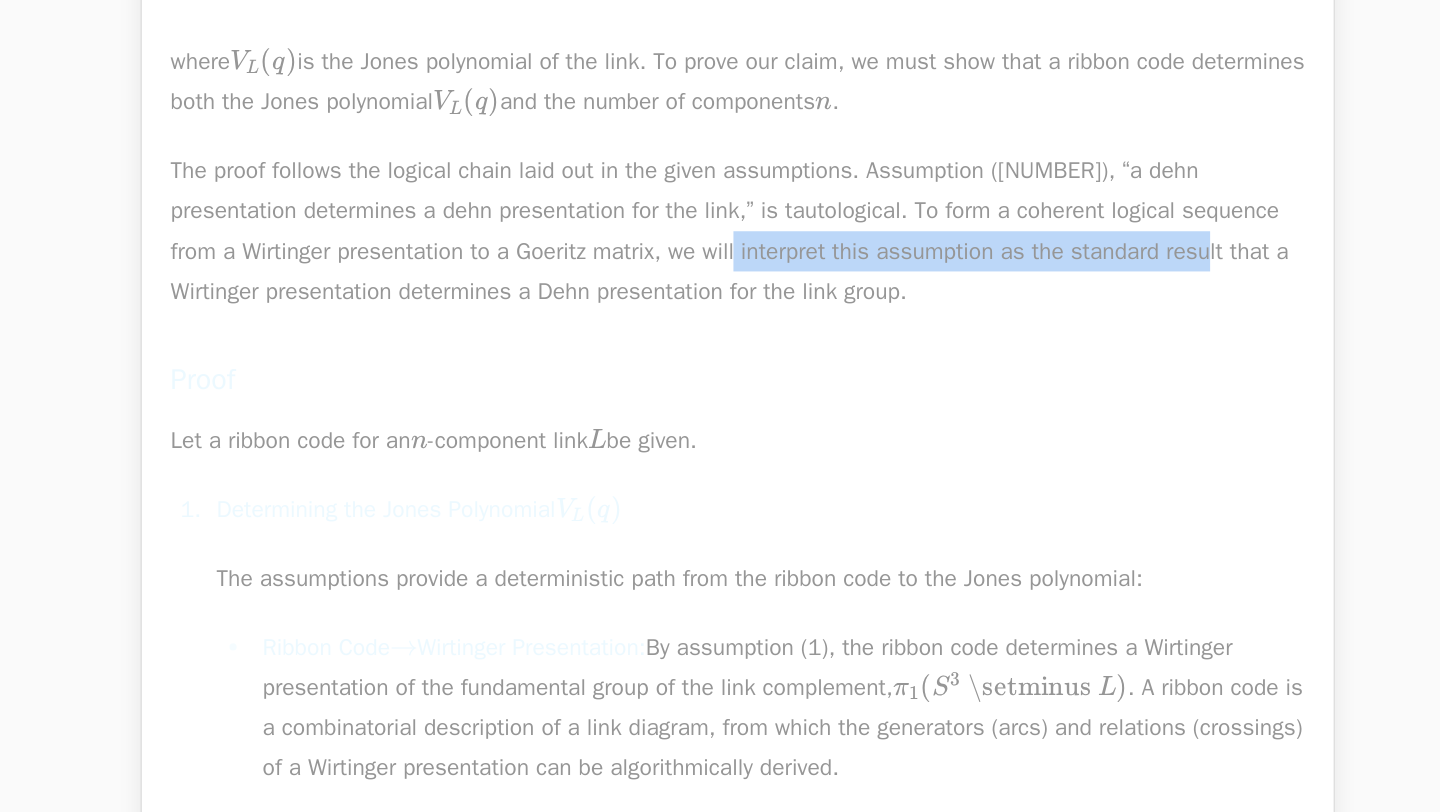 drag, startPoint x: 1061, startPoint y: 415, endPoint x: 499, endPoint y: 415, distance: 562 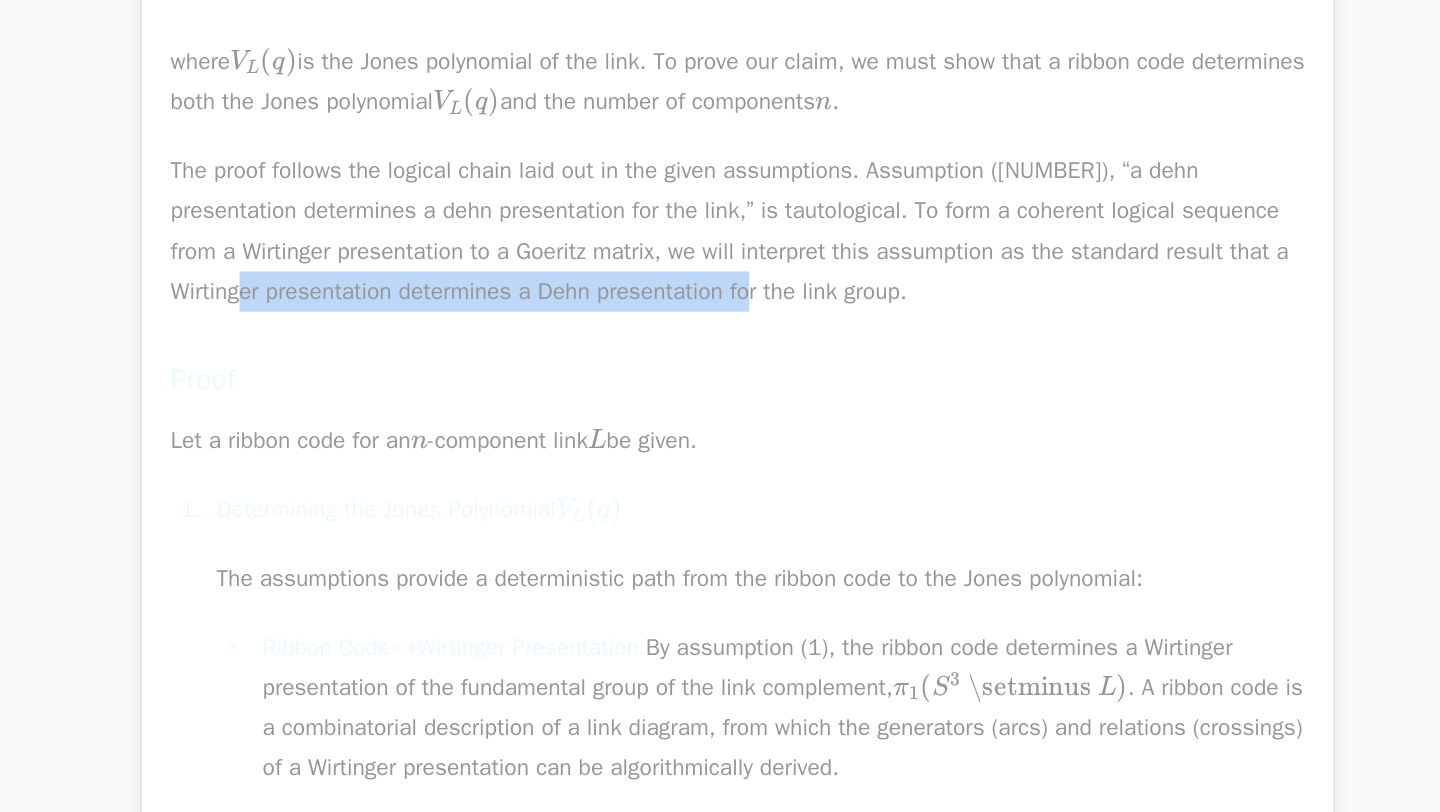 drag, startPoint x: 467, startPoint y: 442, endPoint x: 801, endPoint y: 443, distance: 334.0015 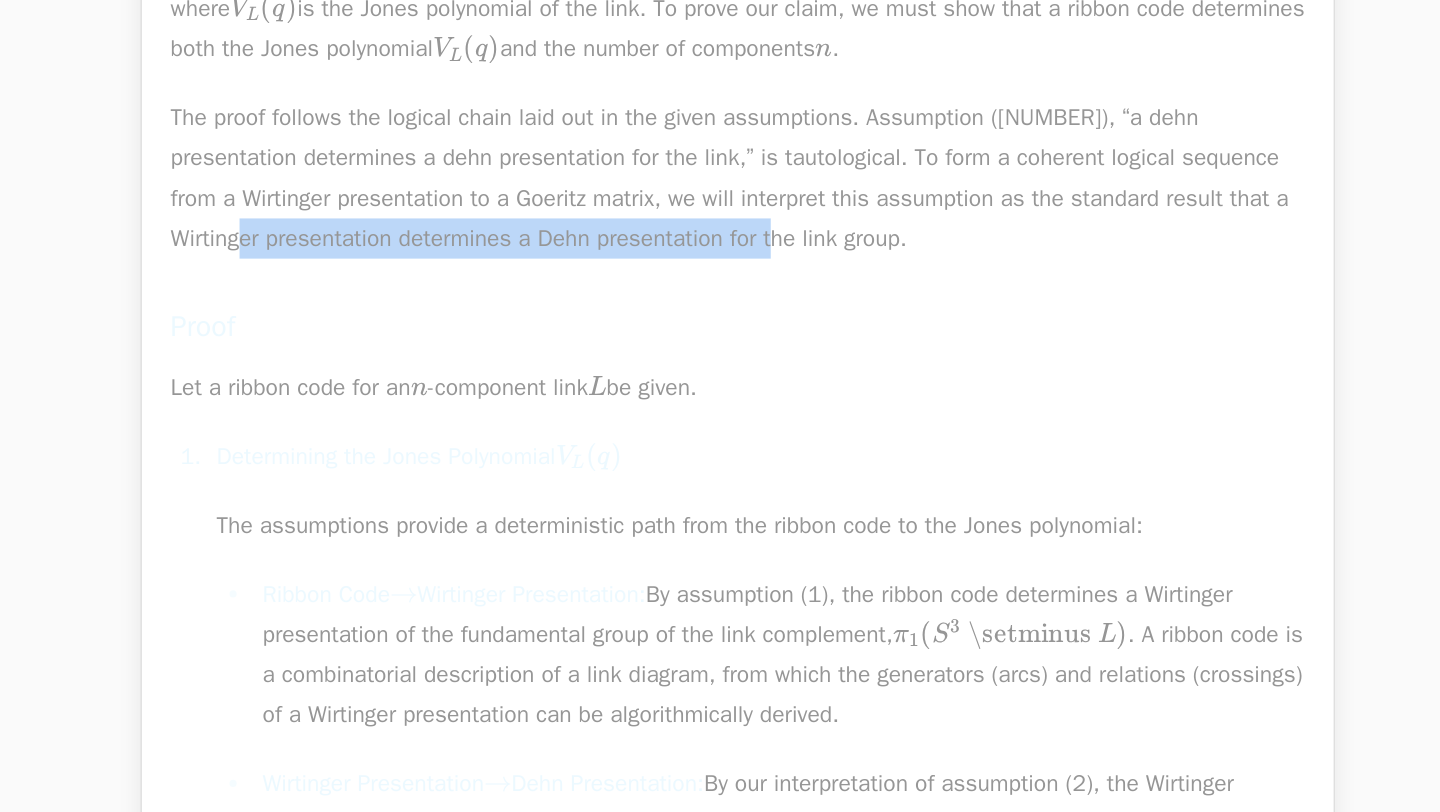 scroll, scrollTop: 1092, scrollLeft: 0, axis: vertical 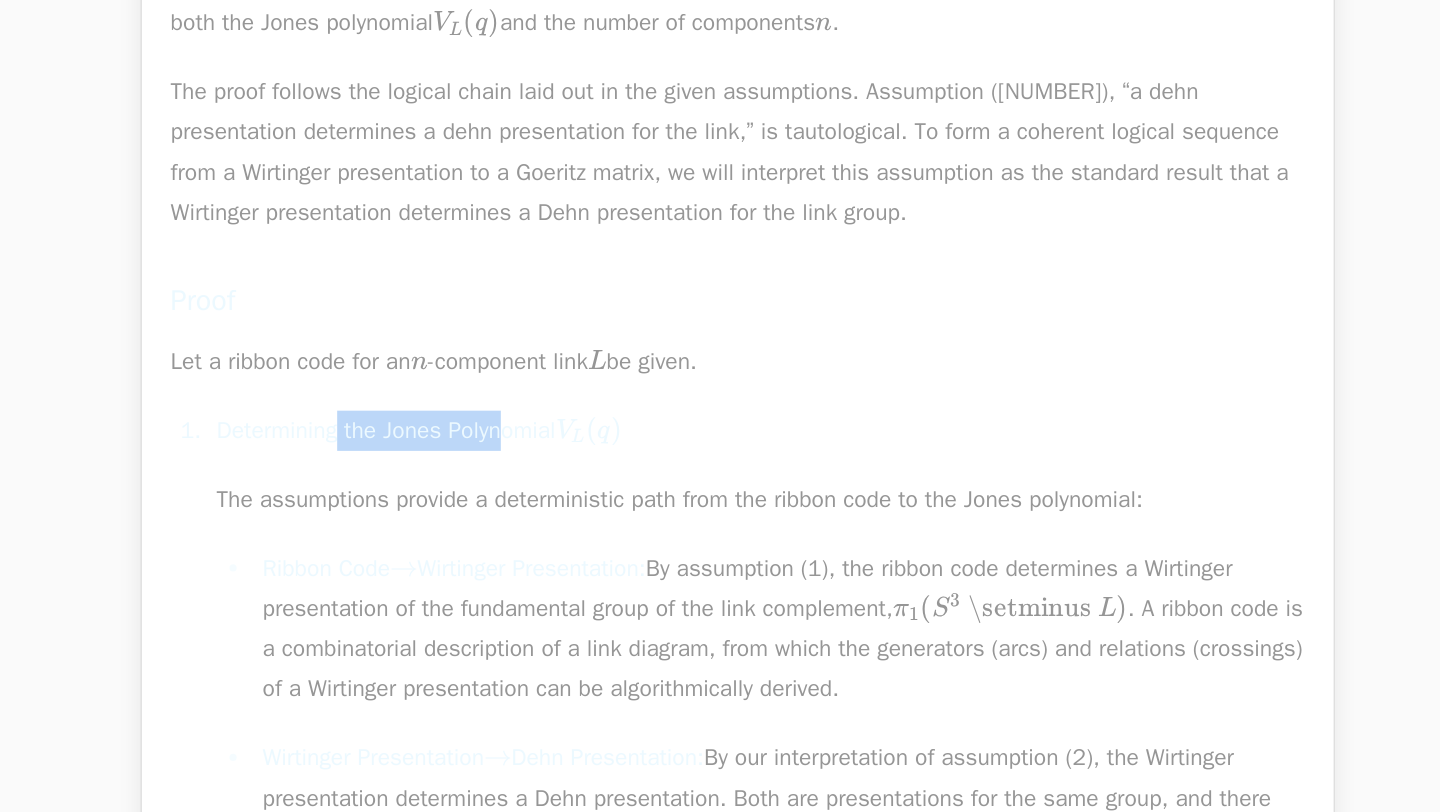 drag, startPoint x: 471, startPoint y: 543, endPoint x: 592, endPoint y: 543, distance: 121 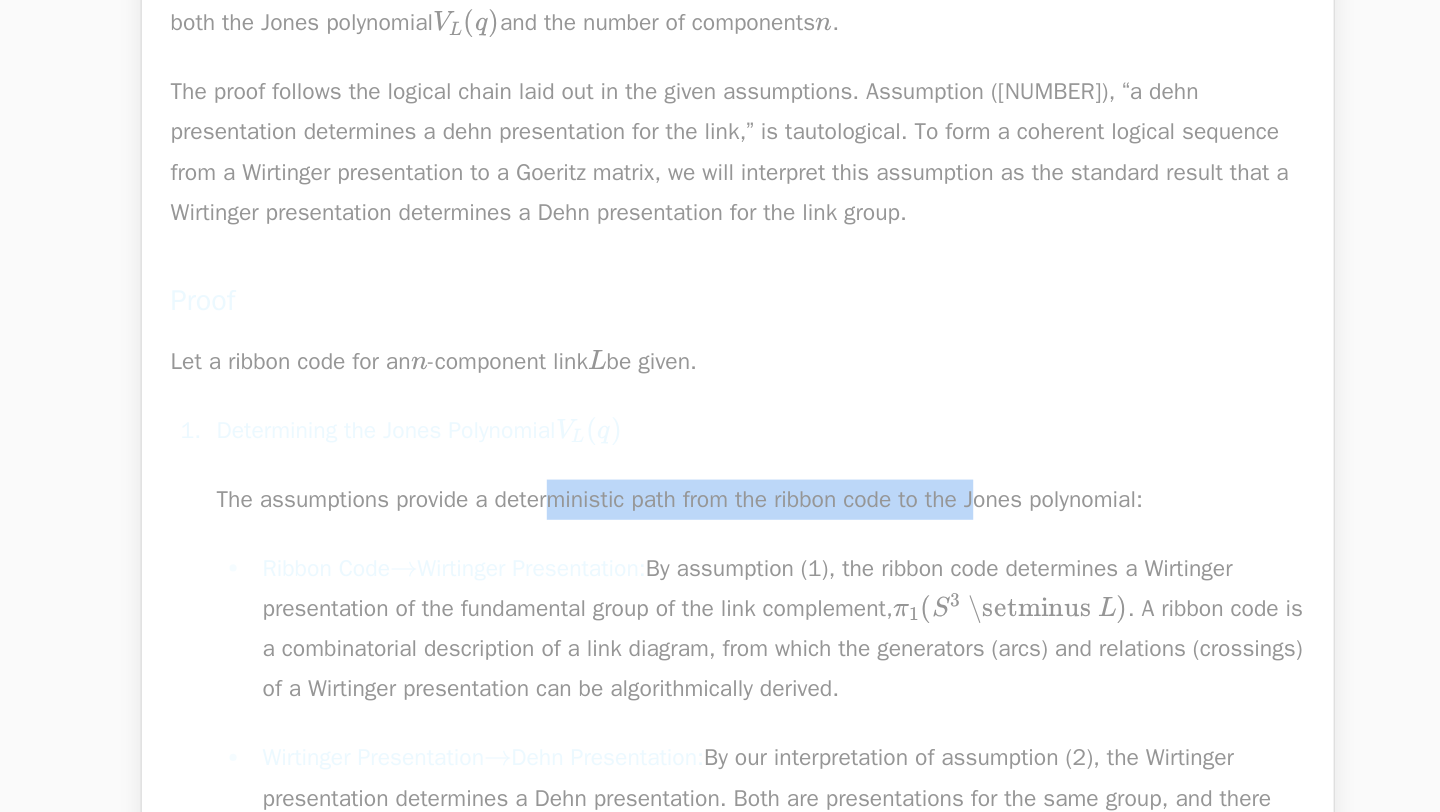 drag, startPoint x: 596, startPoint y: 591, endPoint x: 948, endPoint y: 591, distance: 352 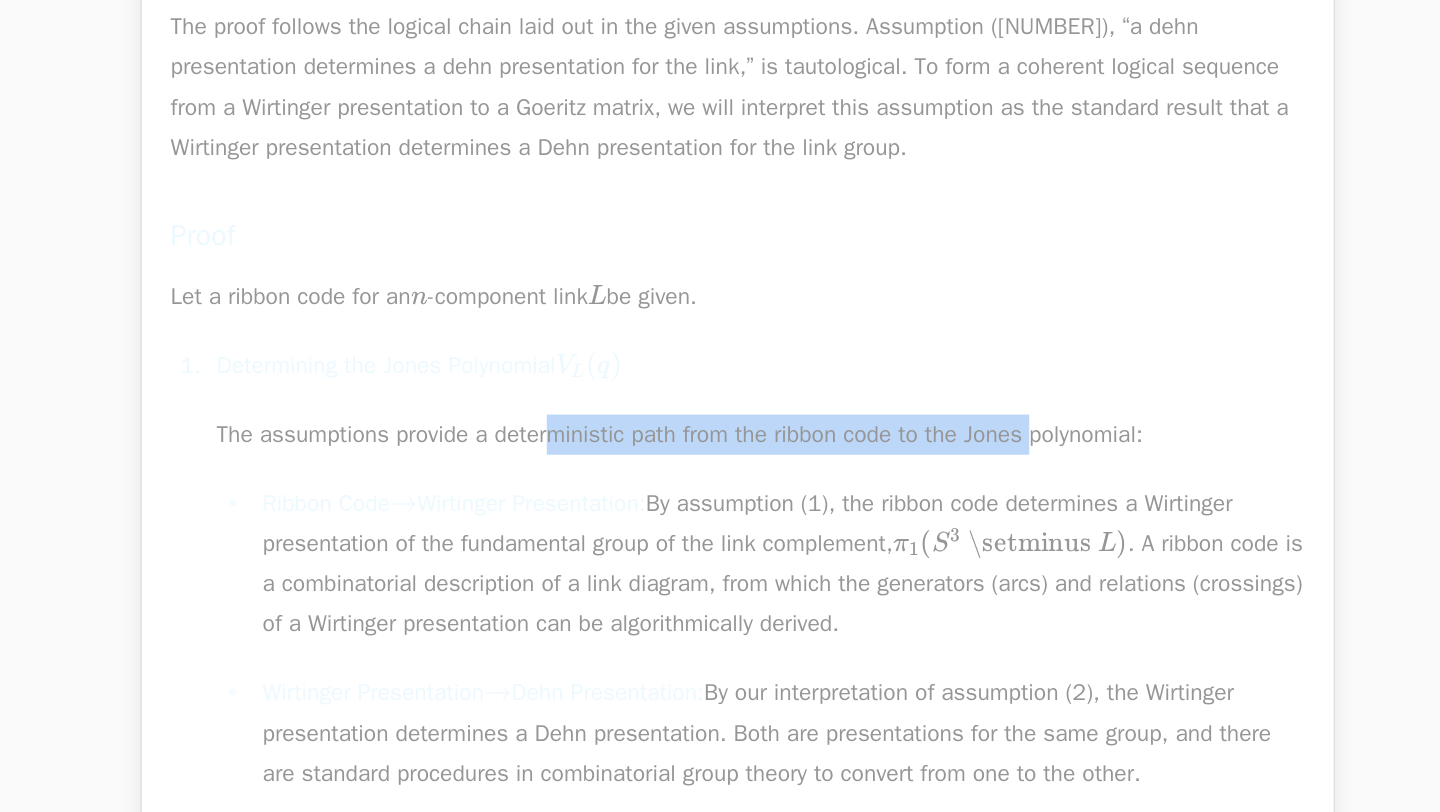 scroll, scrollTop: 1156, scrollLeft: 0, axis: vertical 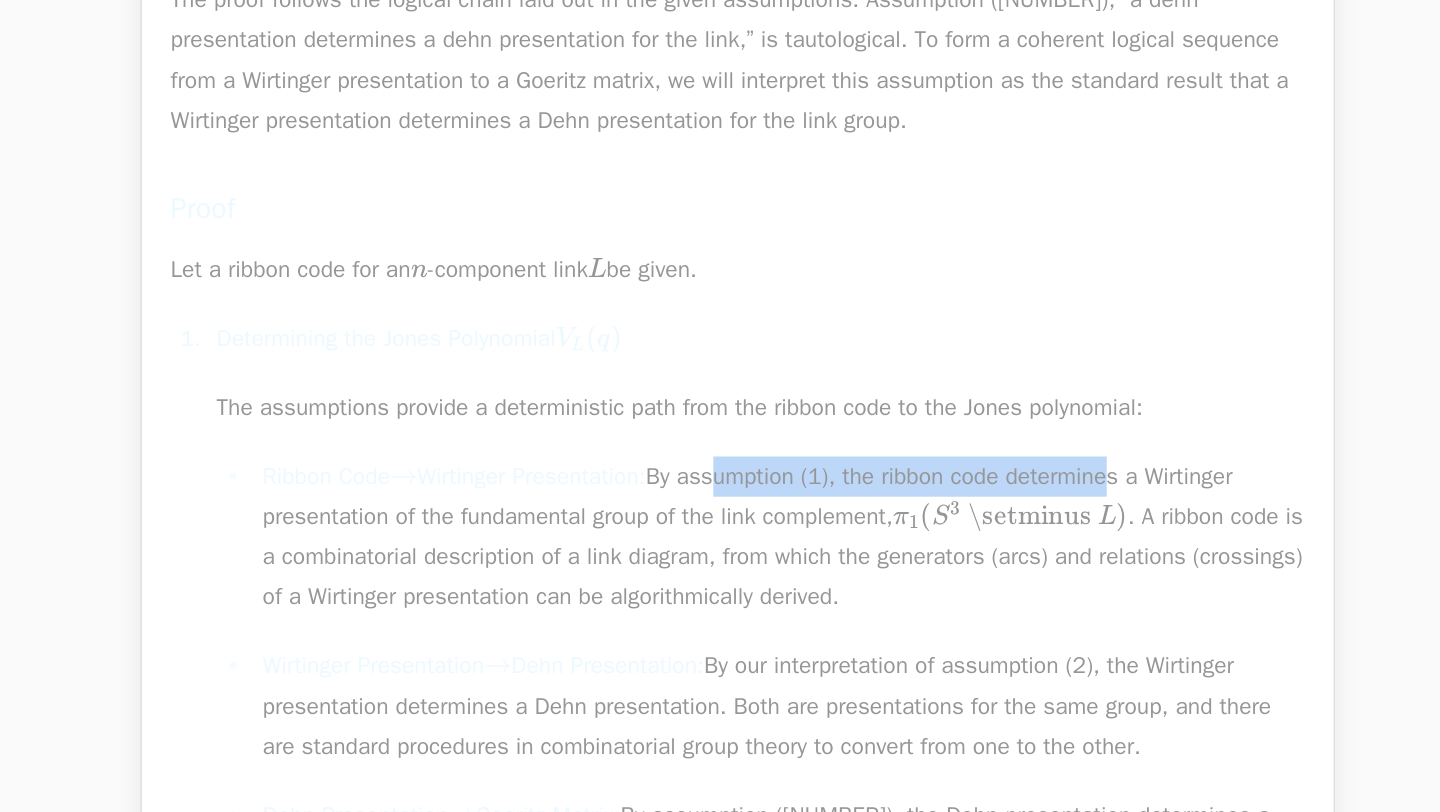 drag, startPoint x: 821, startPoint y: 579, endPoint x: 1021, endPoint y: 578, distance: 200.0025 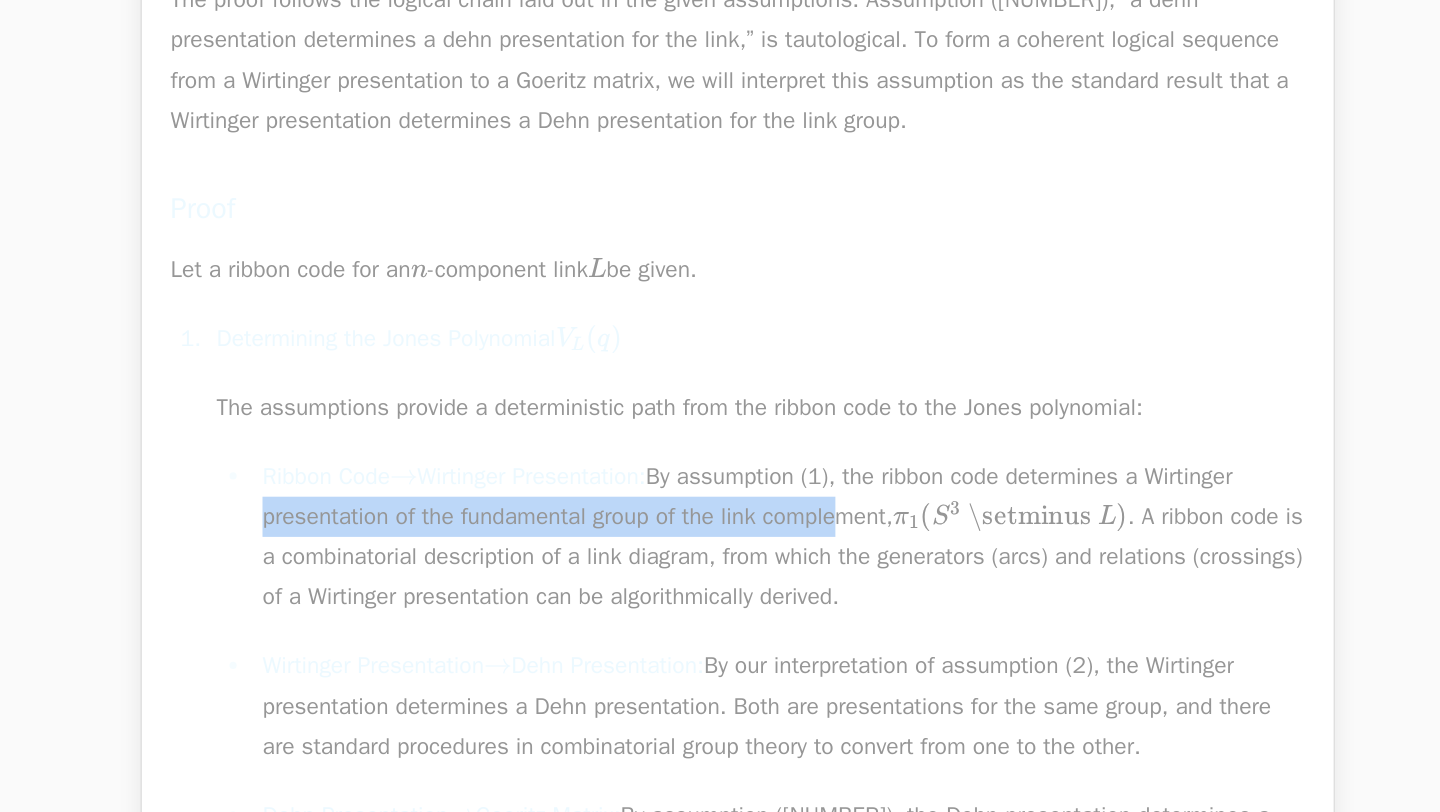 drag, startPoint x: 468, startPoint y: 605, endPoint x: 889, endPoint y: 608, distance: 421.01068 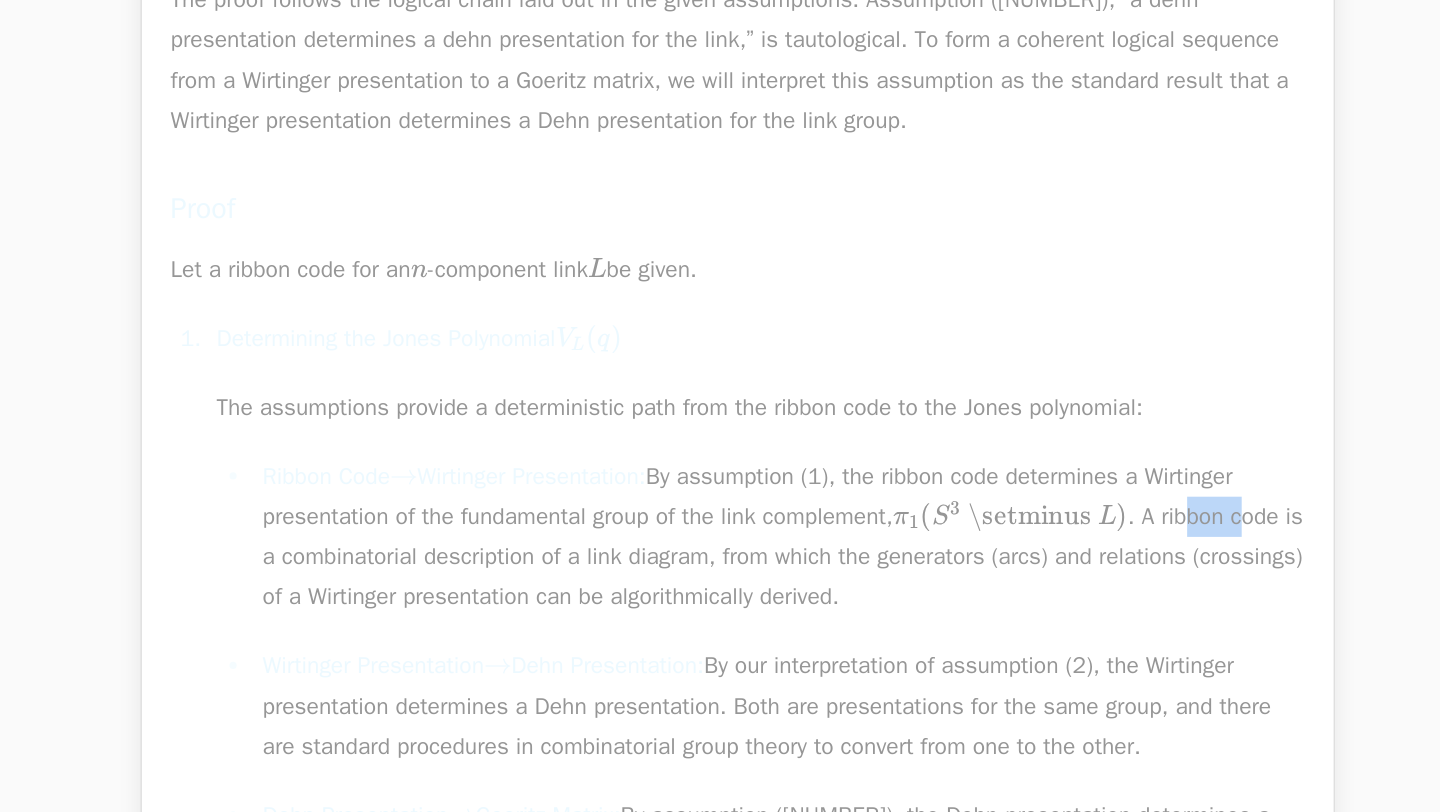 drag, startPoint x: 1048, startPoint y: 609, endPoint x: 1097, endPoint y: 609, distance: 49 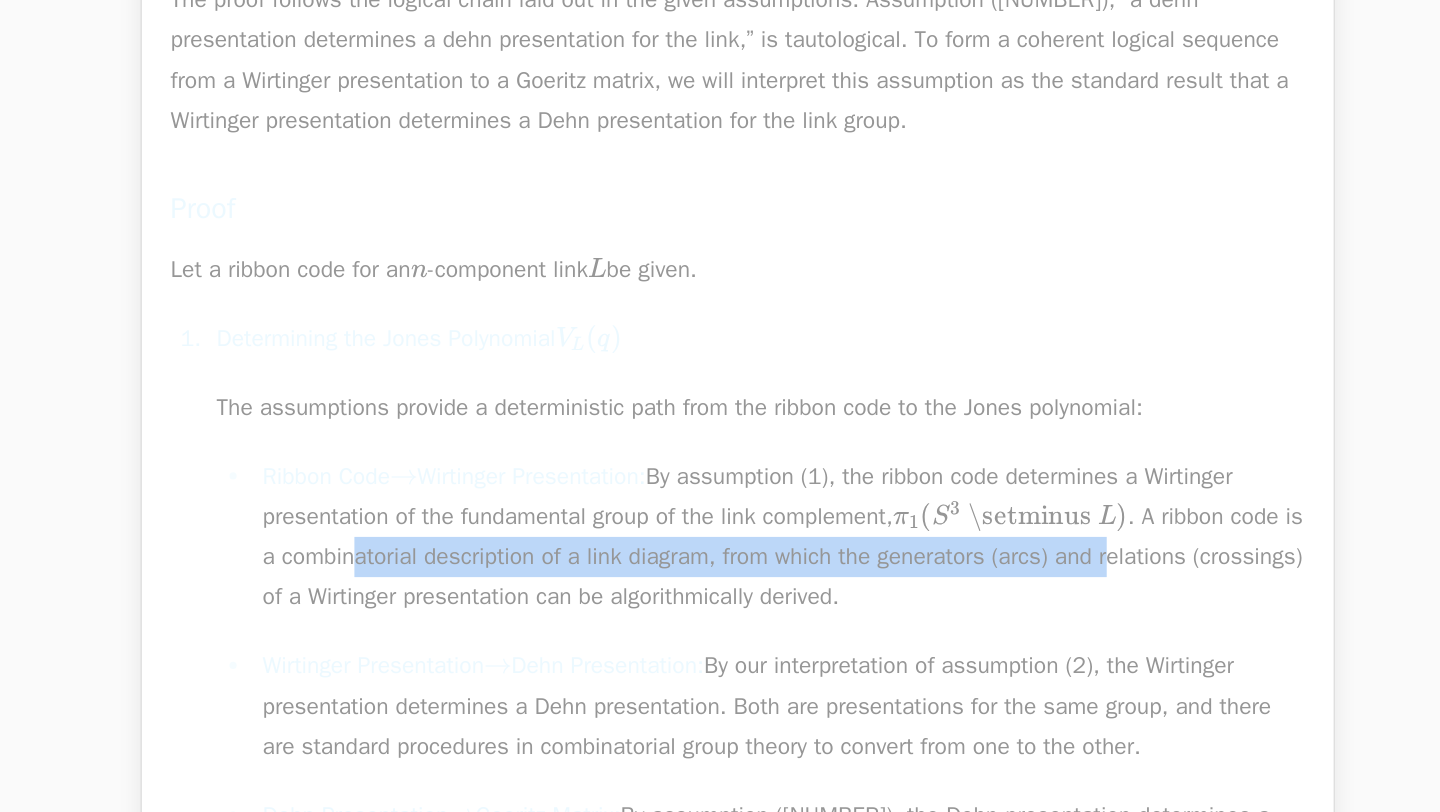 drag, startPoint x: 472, startPoint y: 631, endPoint x: 1022, endPoint y: 630, distance: 550.0009 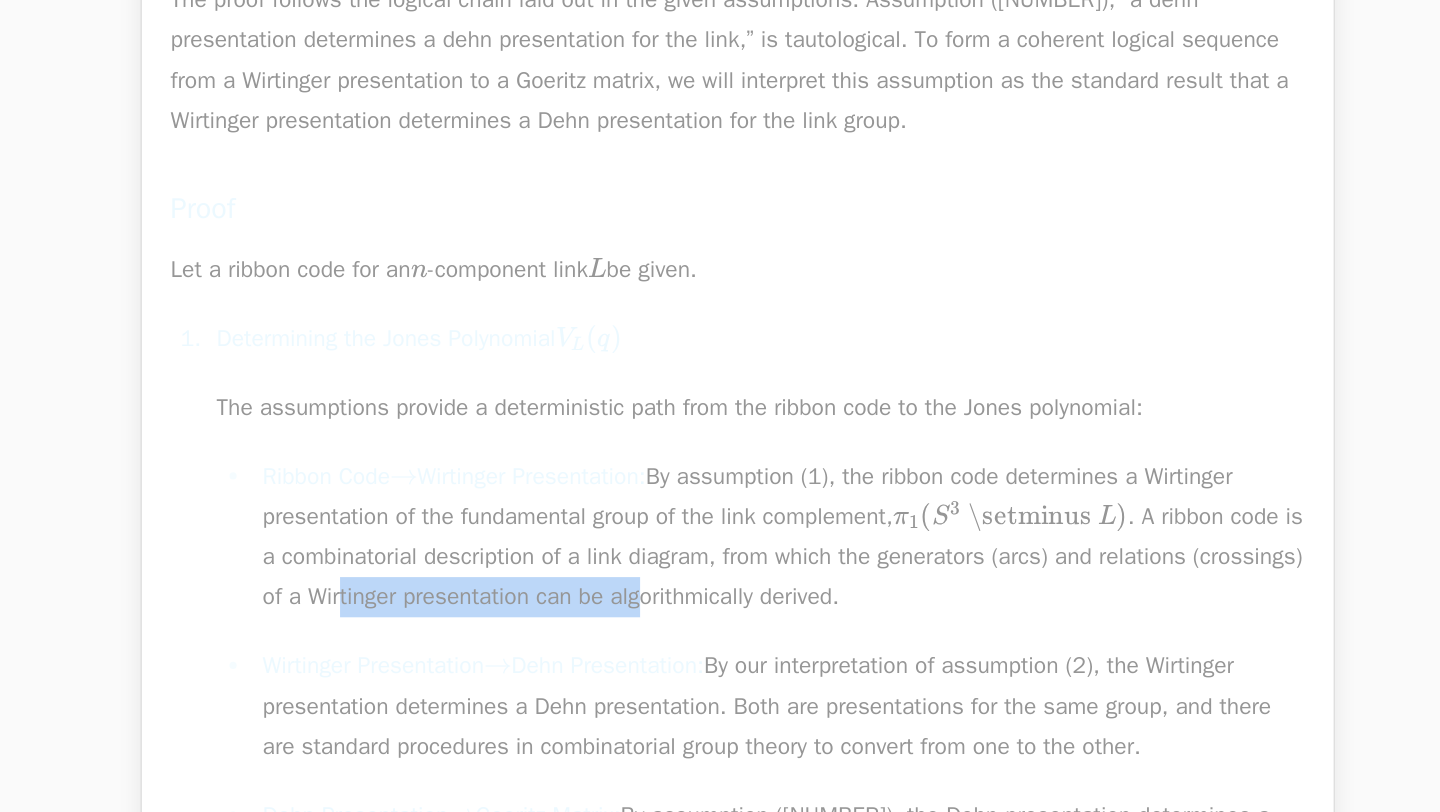 drag, startPoint x: 690, startPoint y: 659, endPoint x: 804, endPoint y: 659, distance: 114 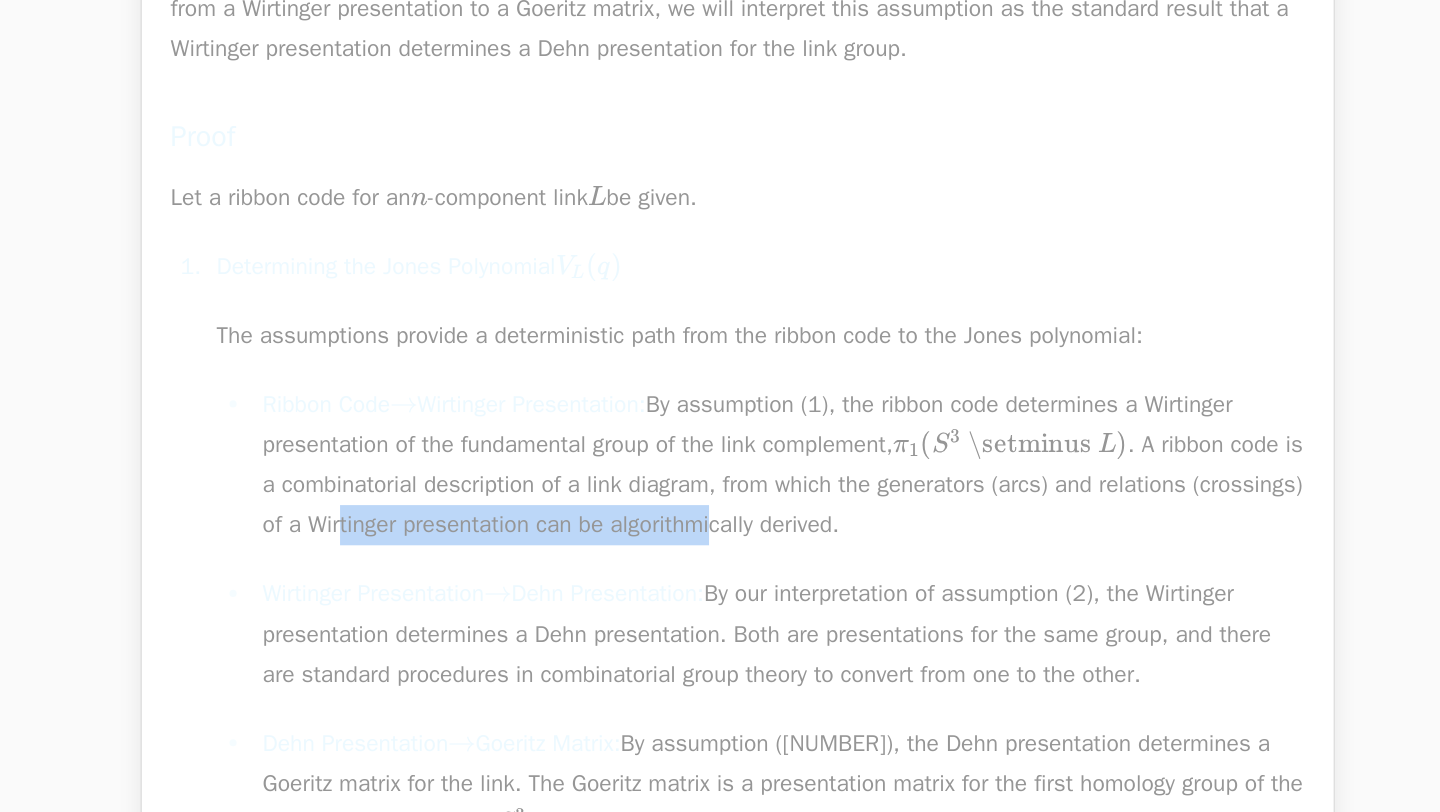 scroll, scrollTop: 1211, scrollLeft: 0, axis: vertical 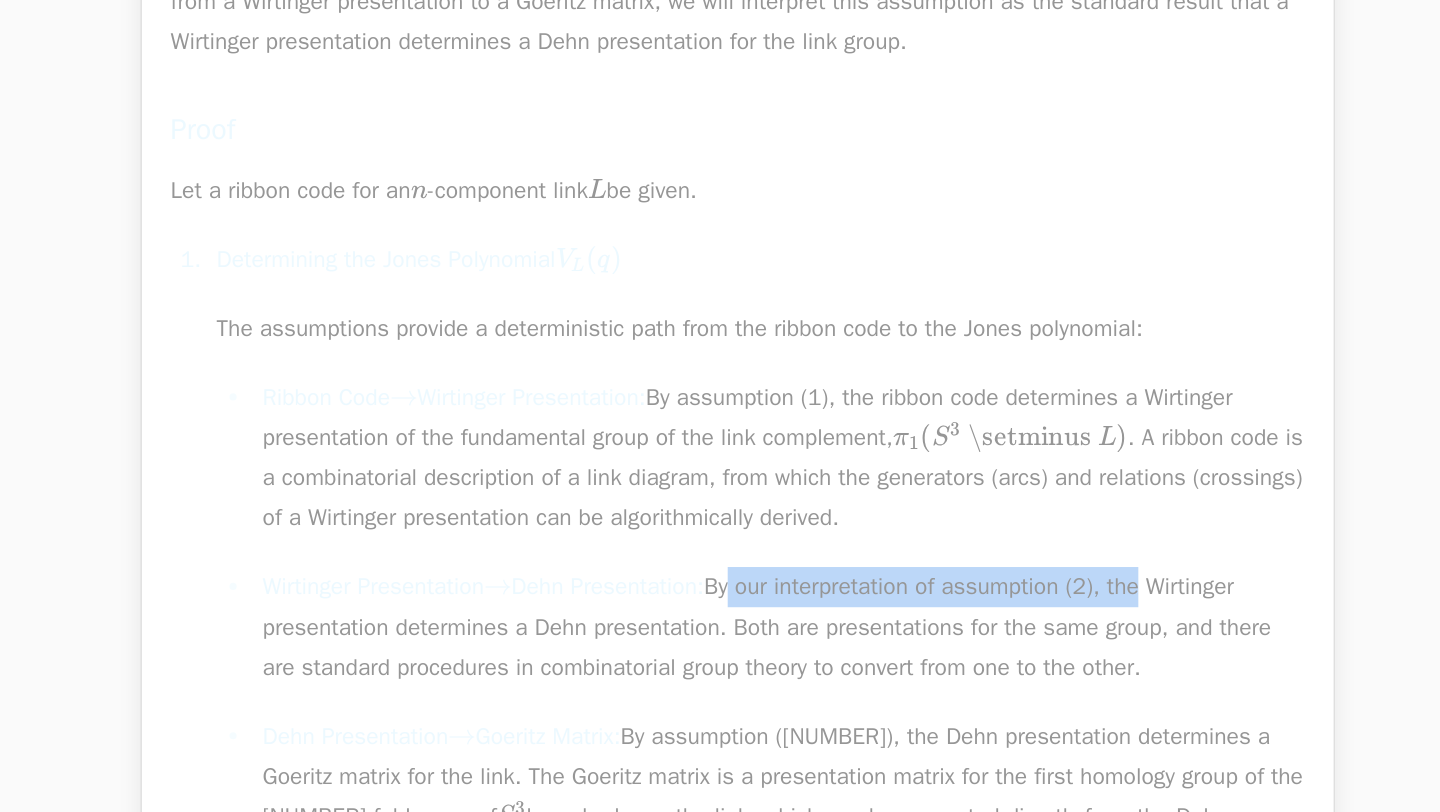 drag, startPoint x: 869, startPoint y: 654, endPoint x: 1049, endPoint y: 656, distance: 180.01111 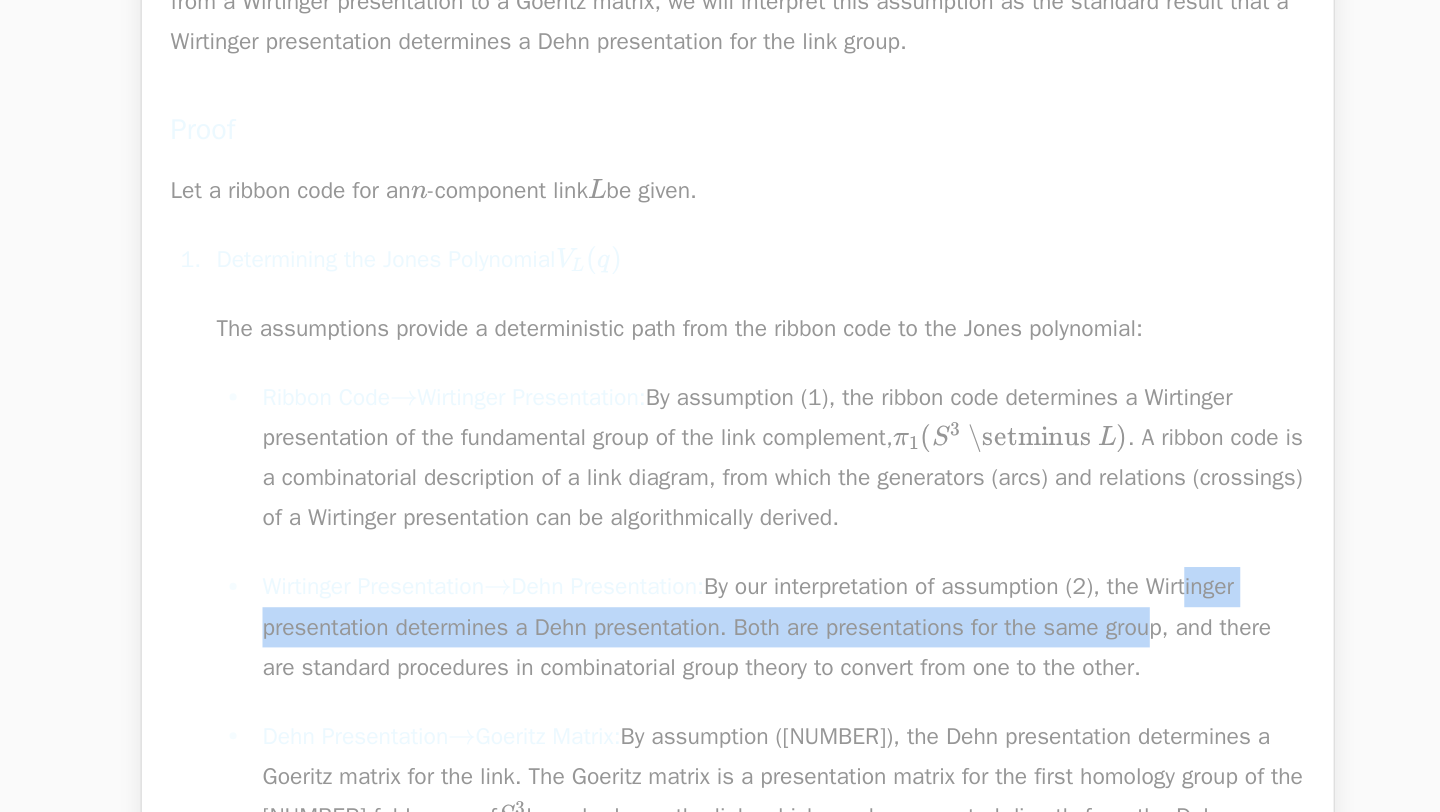 drag, startPoint x: 569, startPoint y: 687, endPoint x: 1088, endPoint y: 686, distance: 519.001 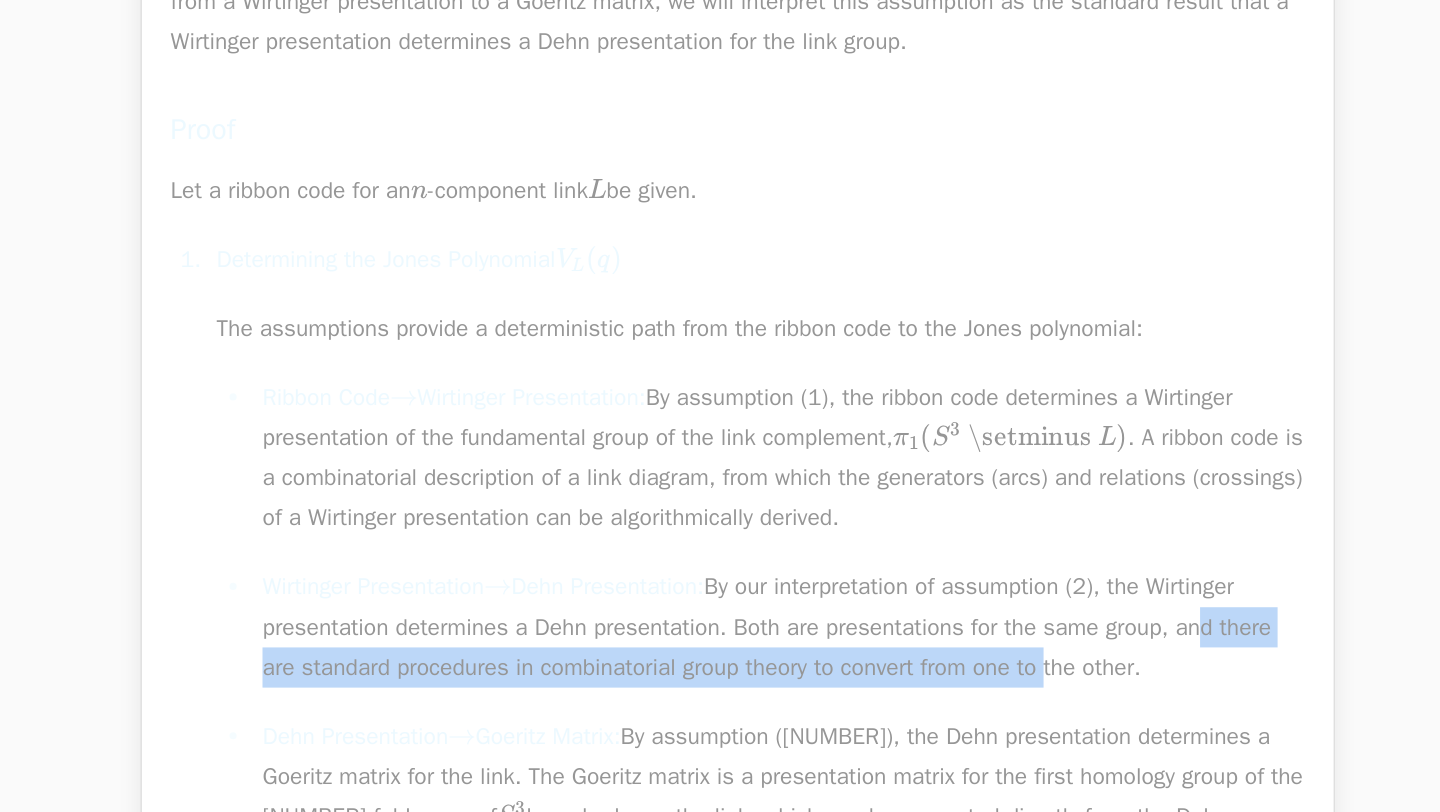 drag, startPoint x: 700, startPoint y: 713, endPoint x: 1058, endPoint y: 713, distance: 358 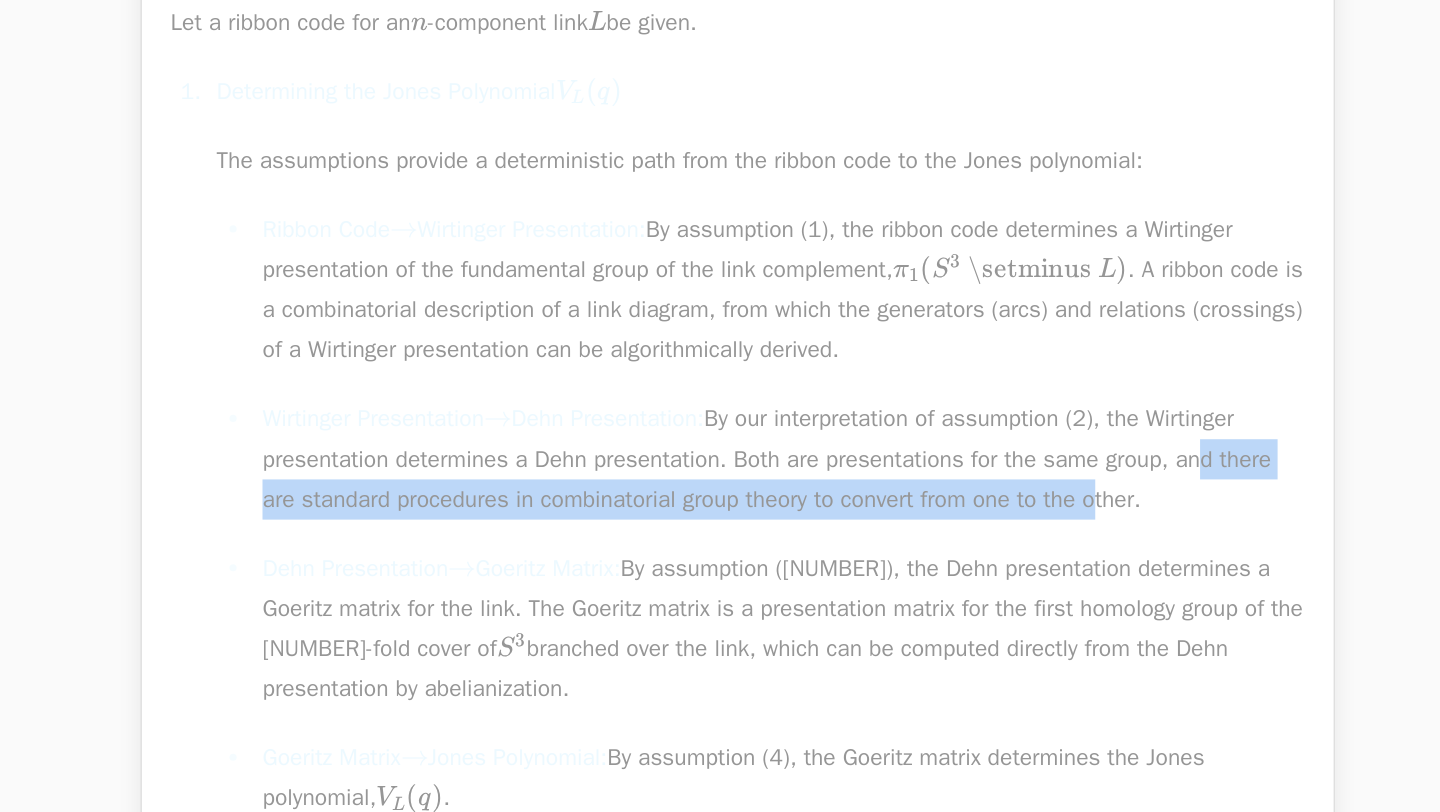 scroll, scrollTop: 1355, scrollLeft: 0, axis: vertical 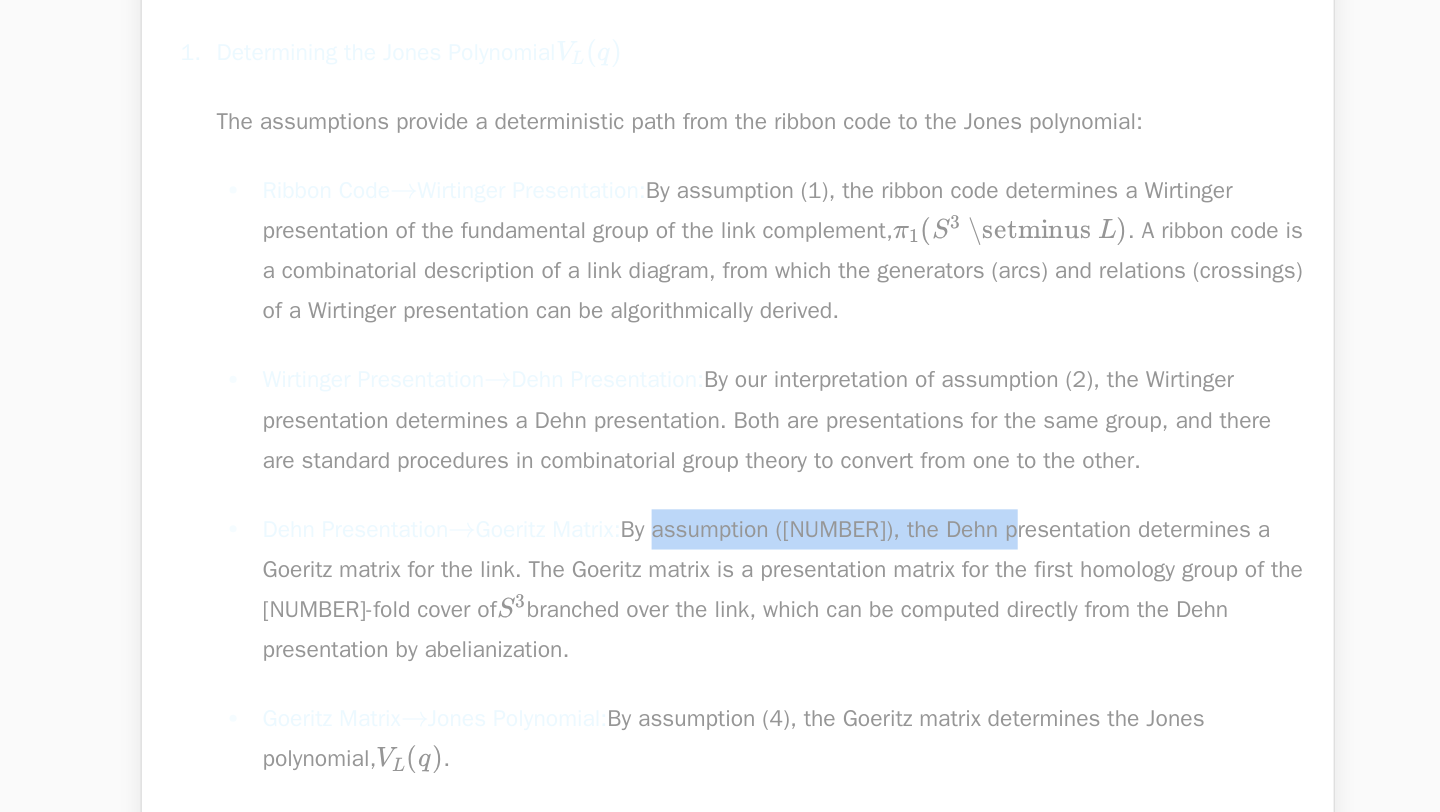 drag, startPoint x: 690, startPoint y: 615, endPoint x: 1029, endPoint y: 615, distance: 339 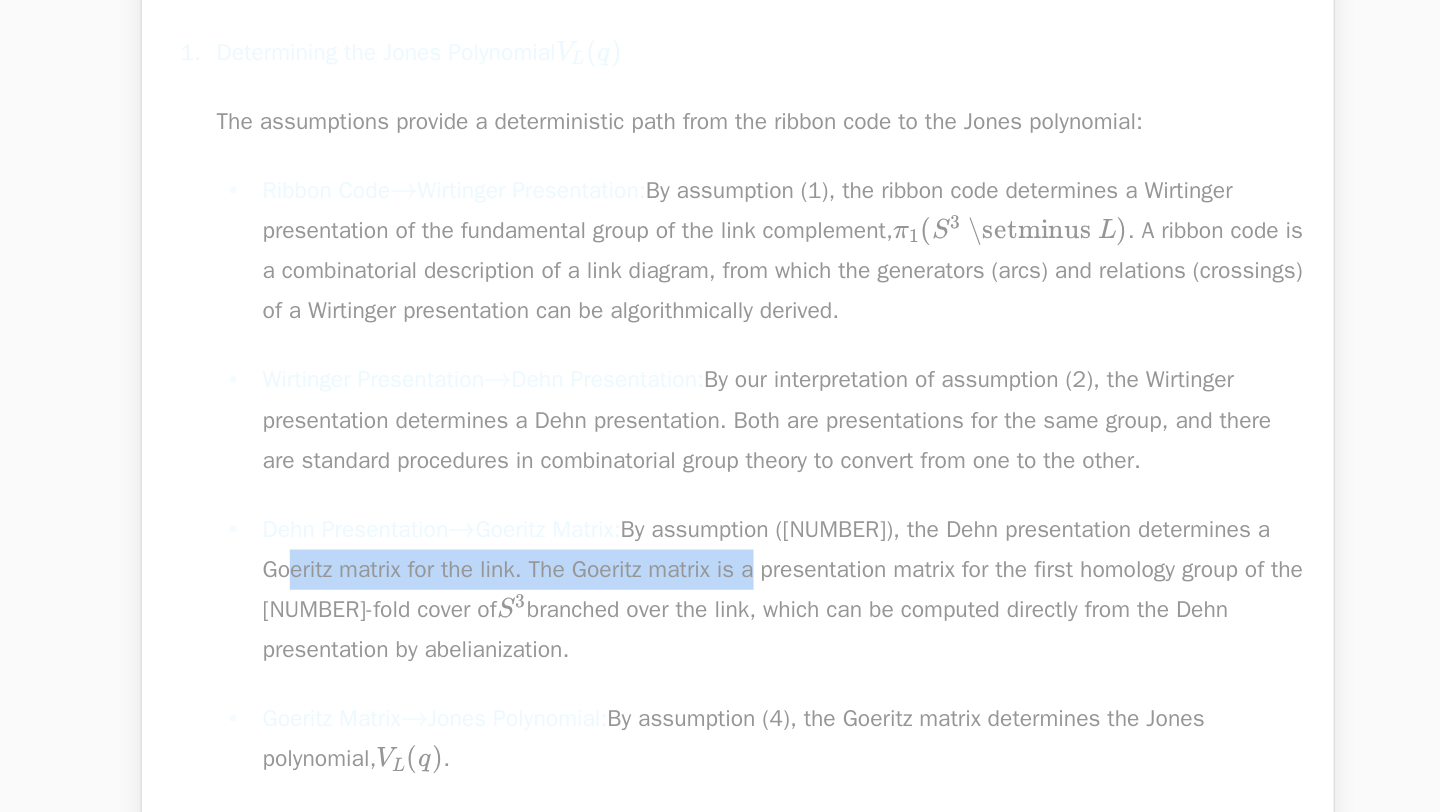 drag, startPoint x: 461, startPoint y: 640, endPoint x: 800, endPoint y: 638, distance: 339.0059 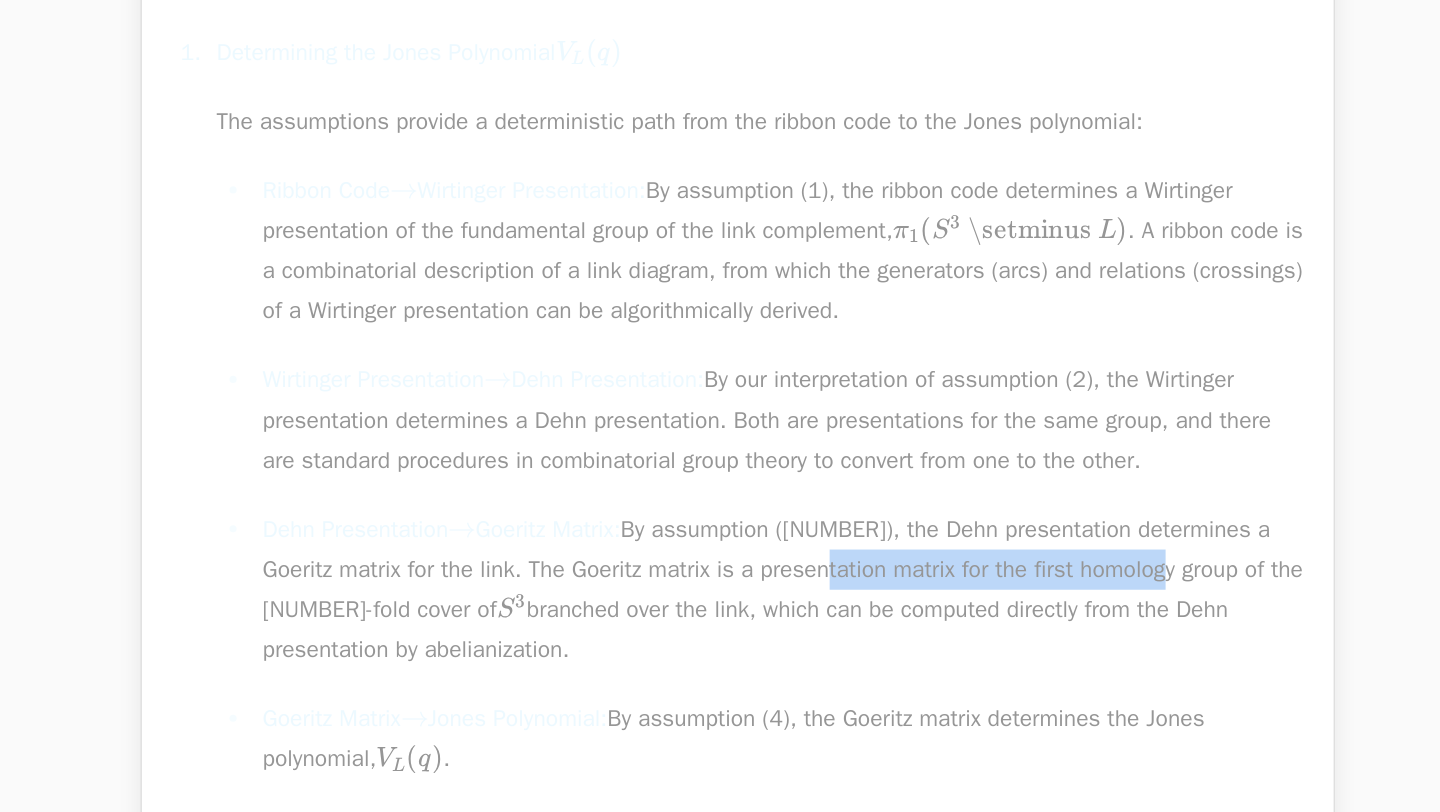 drag, startPoint x: 918, startPoint y: 642, endPoint x: 1119, endPoint y: 642, distance: 201 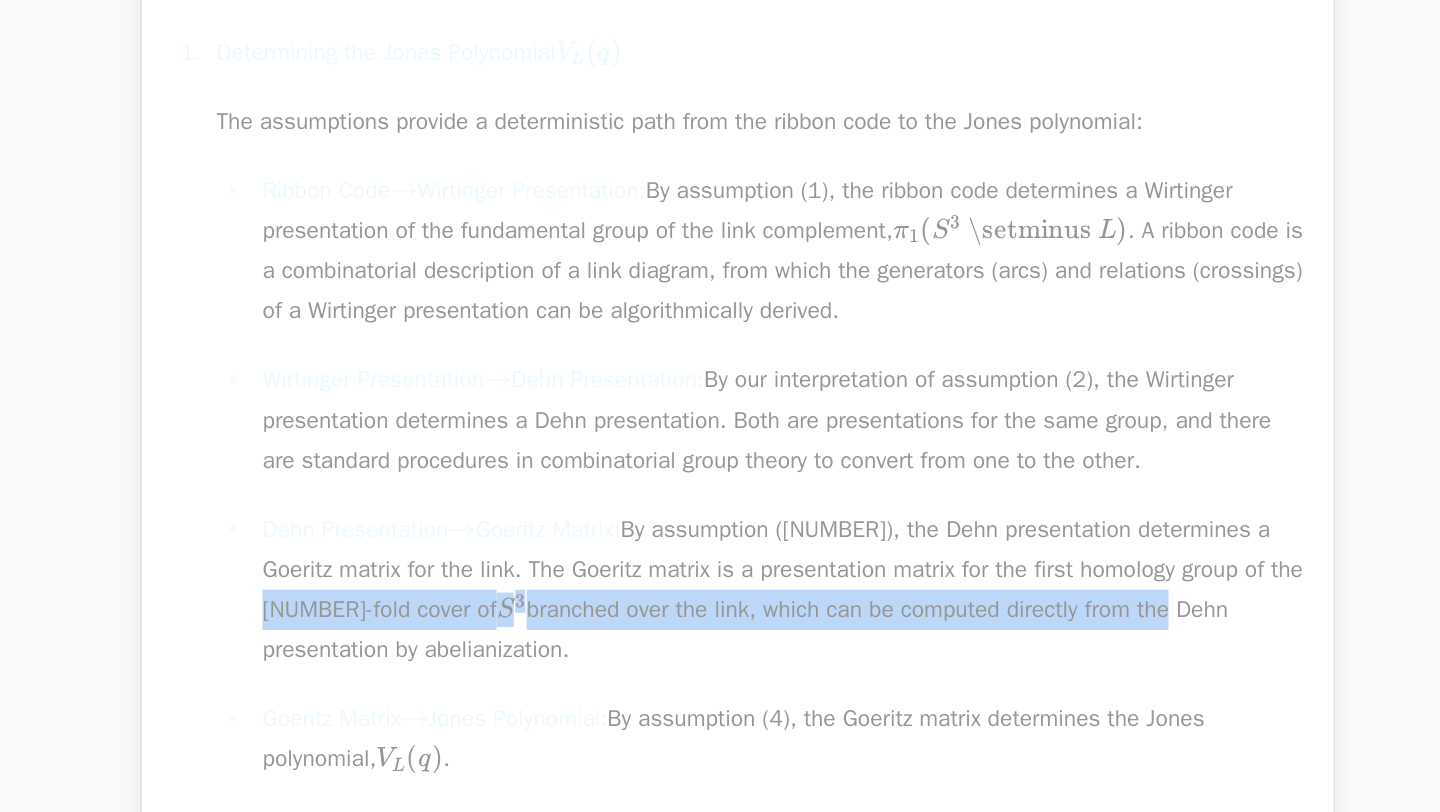 drag, startPoint x: 457, startPoint y: 666, endPoint x: 1016, endPoint y: 665, distance: 559.0009 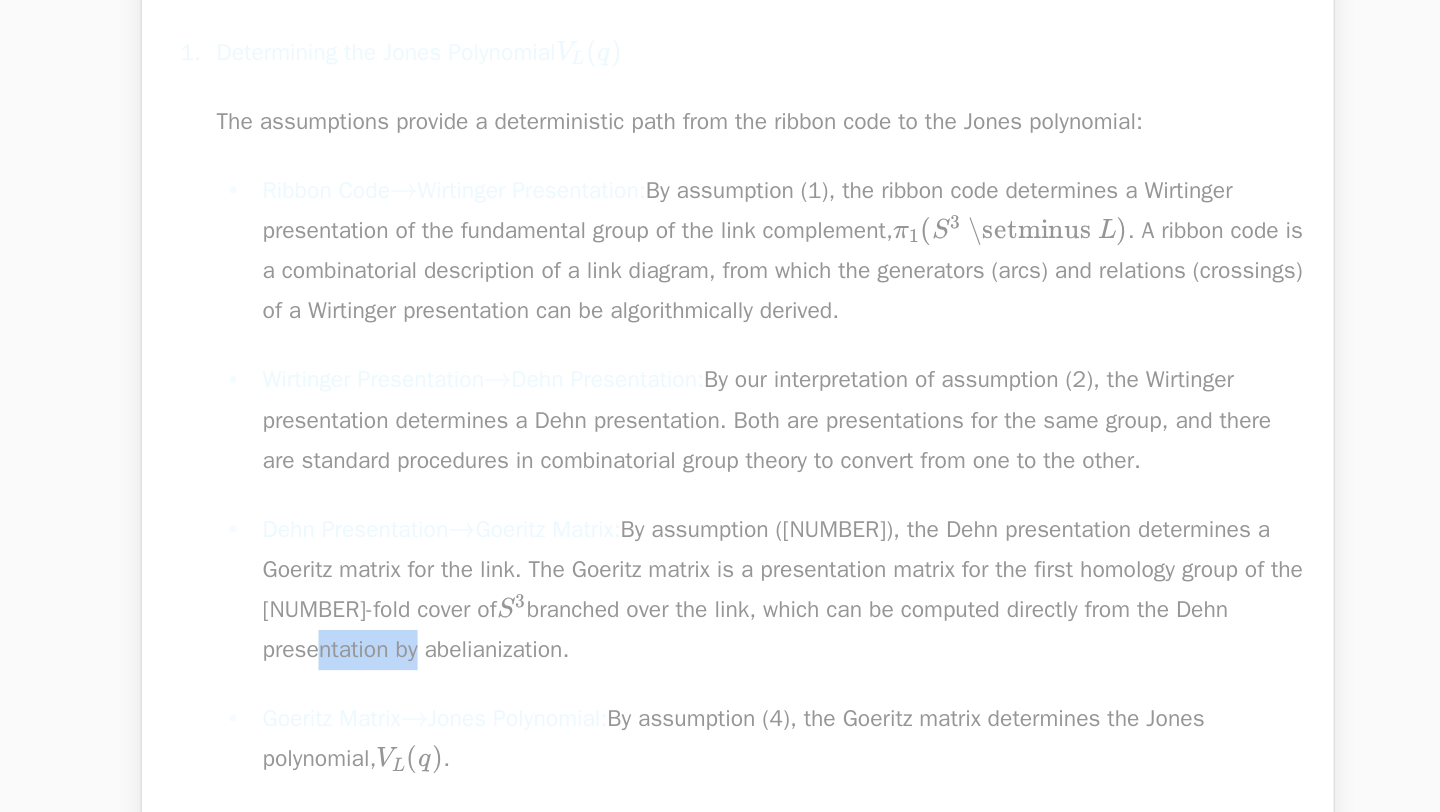 drag, startPoint x: 493, startPoint y: 698, endPoint x: 568, endPoint y: 698, distance: 75 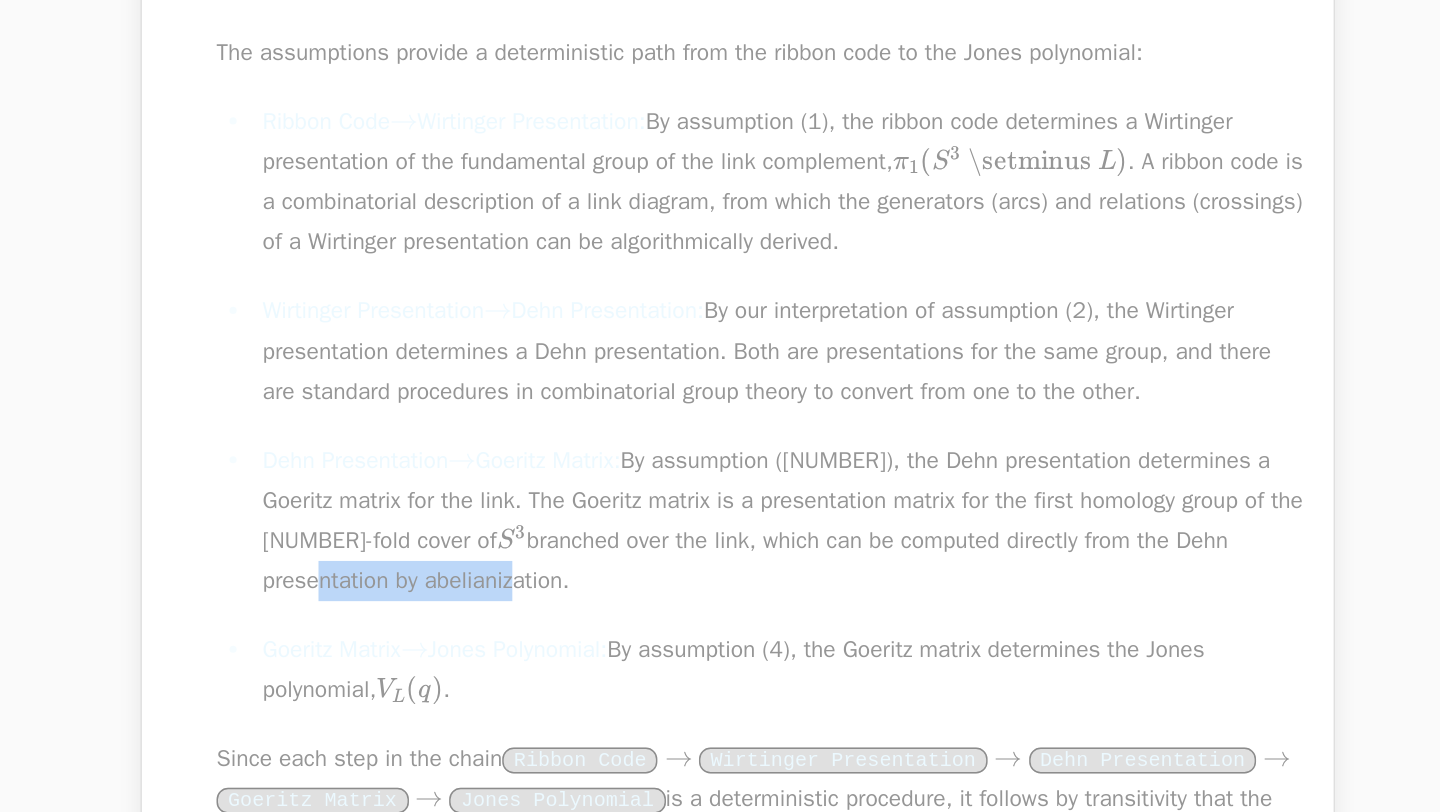 scroll, scrollTop: 1428, scrollLeft: 0, axis: vertical 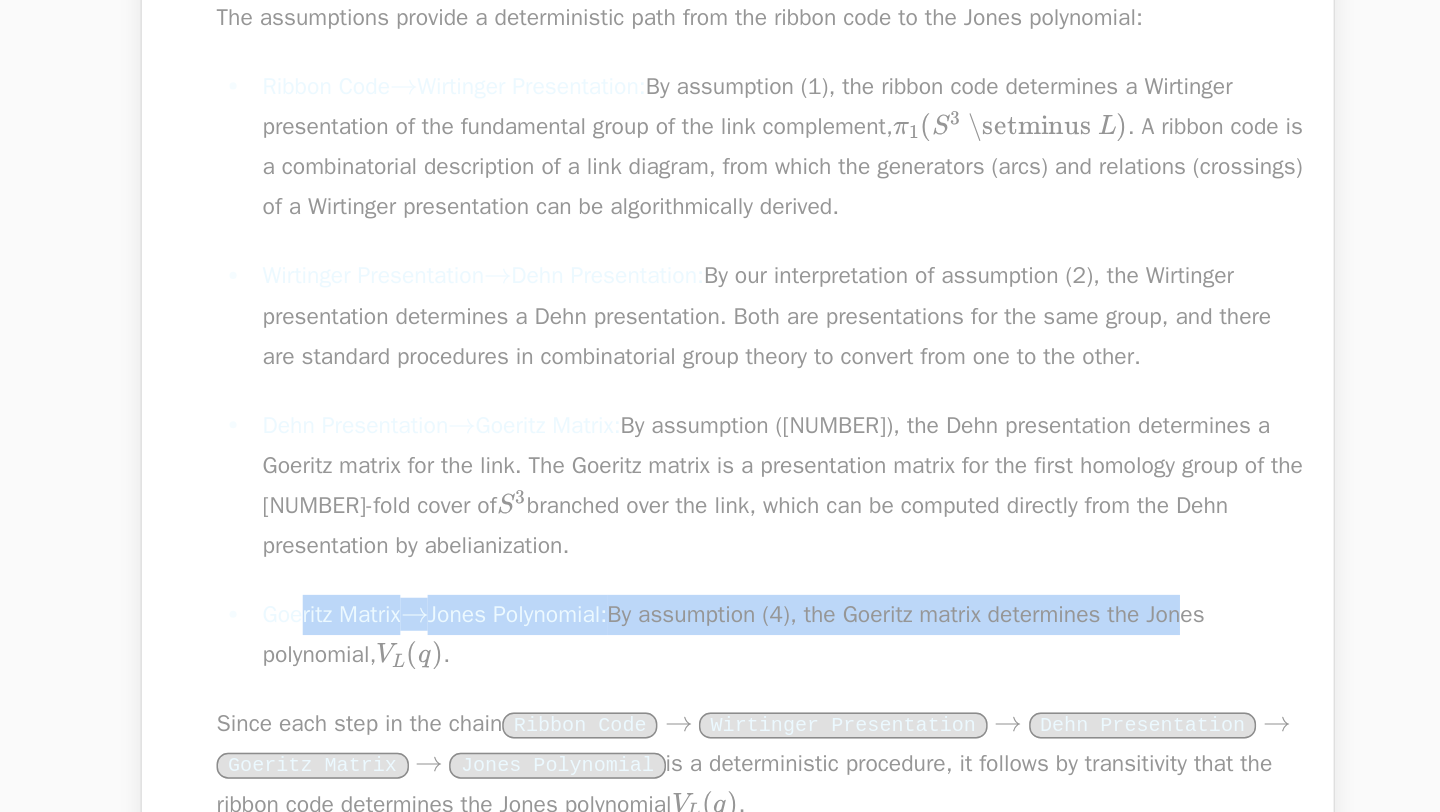 drag, startPoint x: 417, startPoint y: 673, endPoint x: 1072, endPoint y: 684, distance: 655.09235 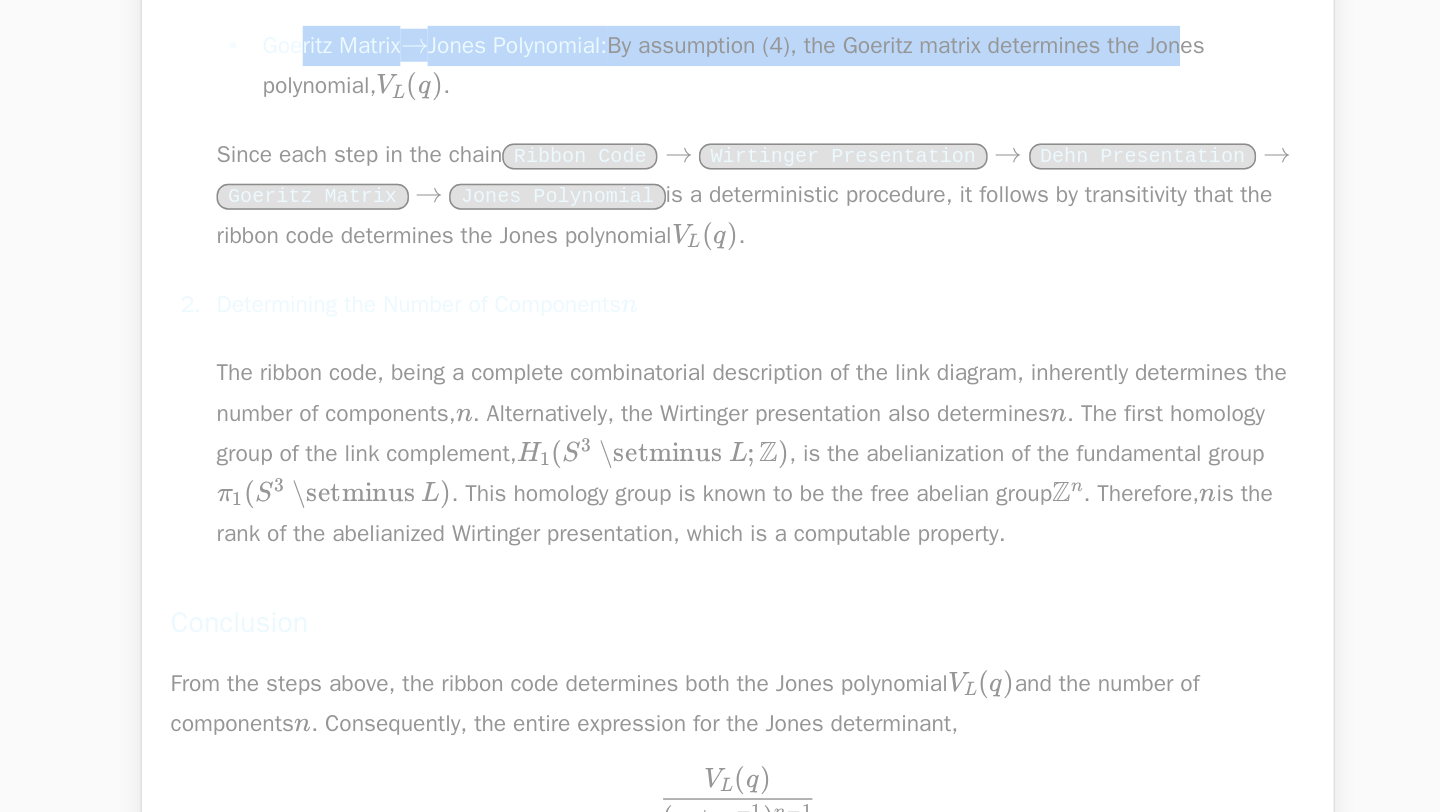 scroll, scrollTop: 1828, scrollLeft: 0, axis: vertical 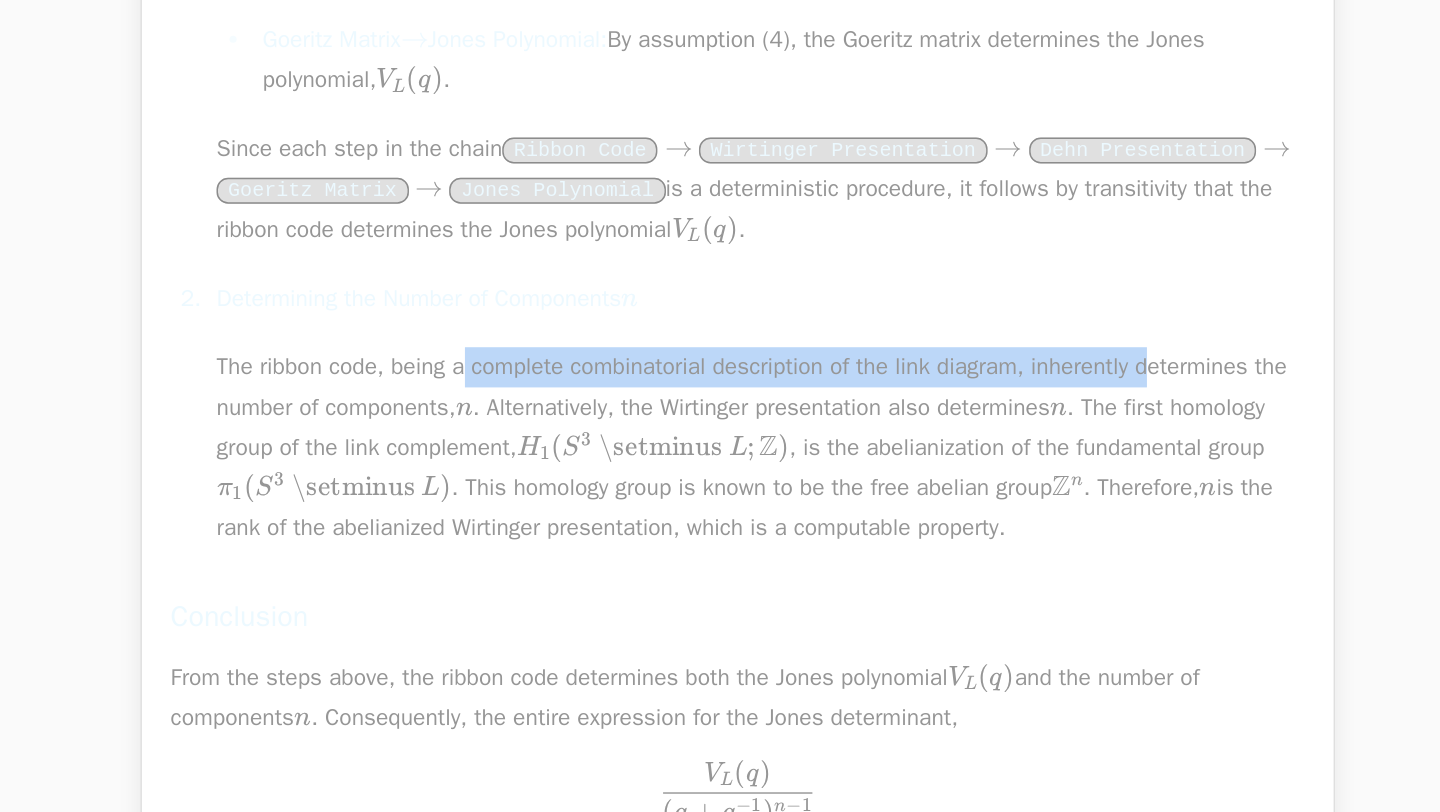 drag, startPoint x: 534, startPoint y: 496, endPoint x: 1040, endPoint y: 496, distance: 506 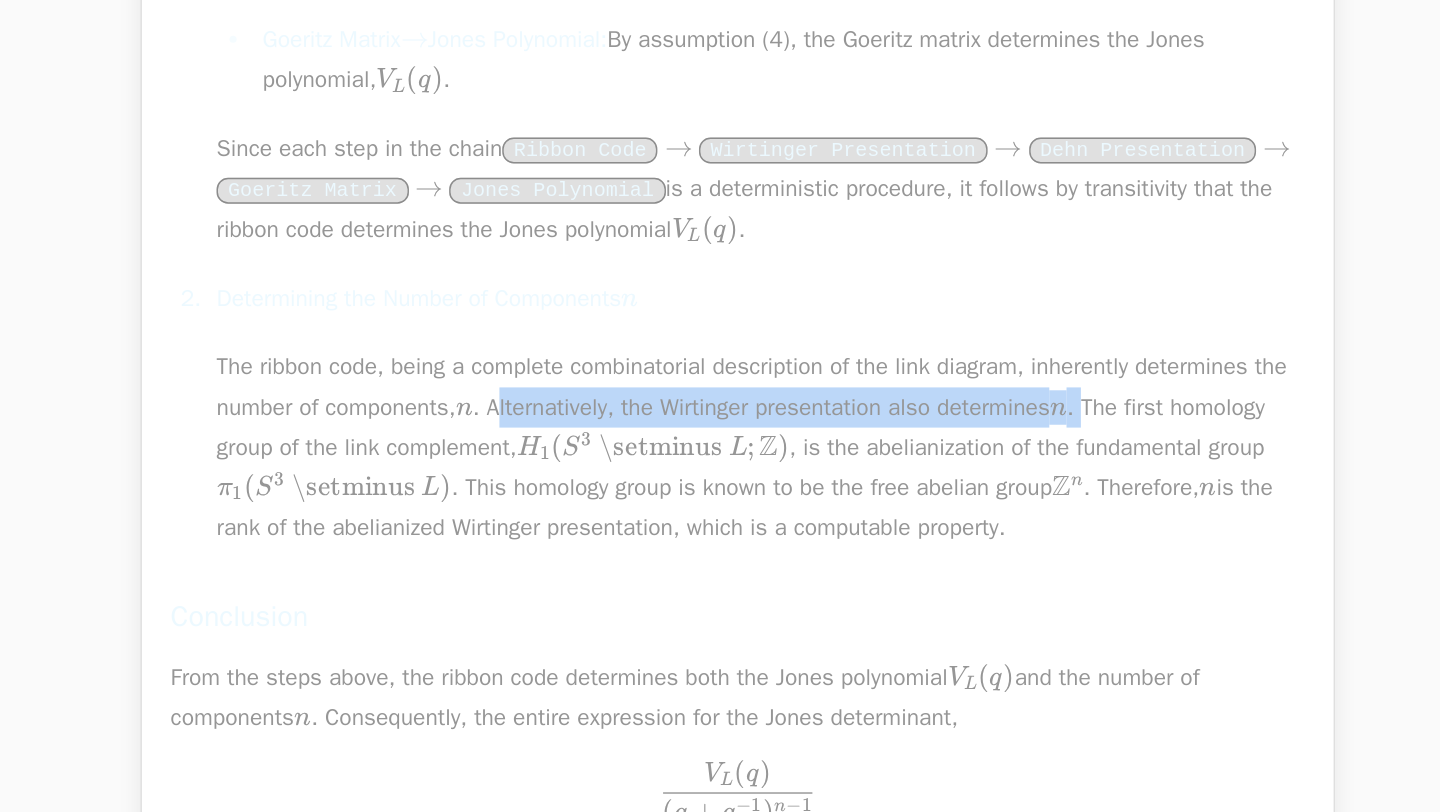 drag, startPoint x: 733, startPoint y: 525, endPoint x: 1019, endPoint y: 527, distance: 286.007 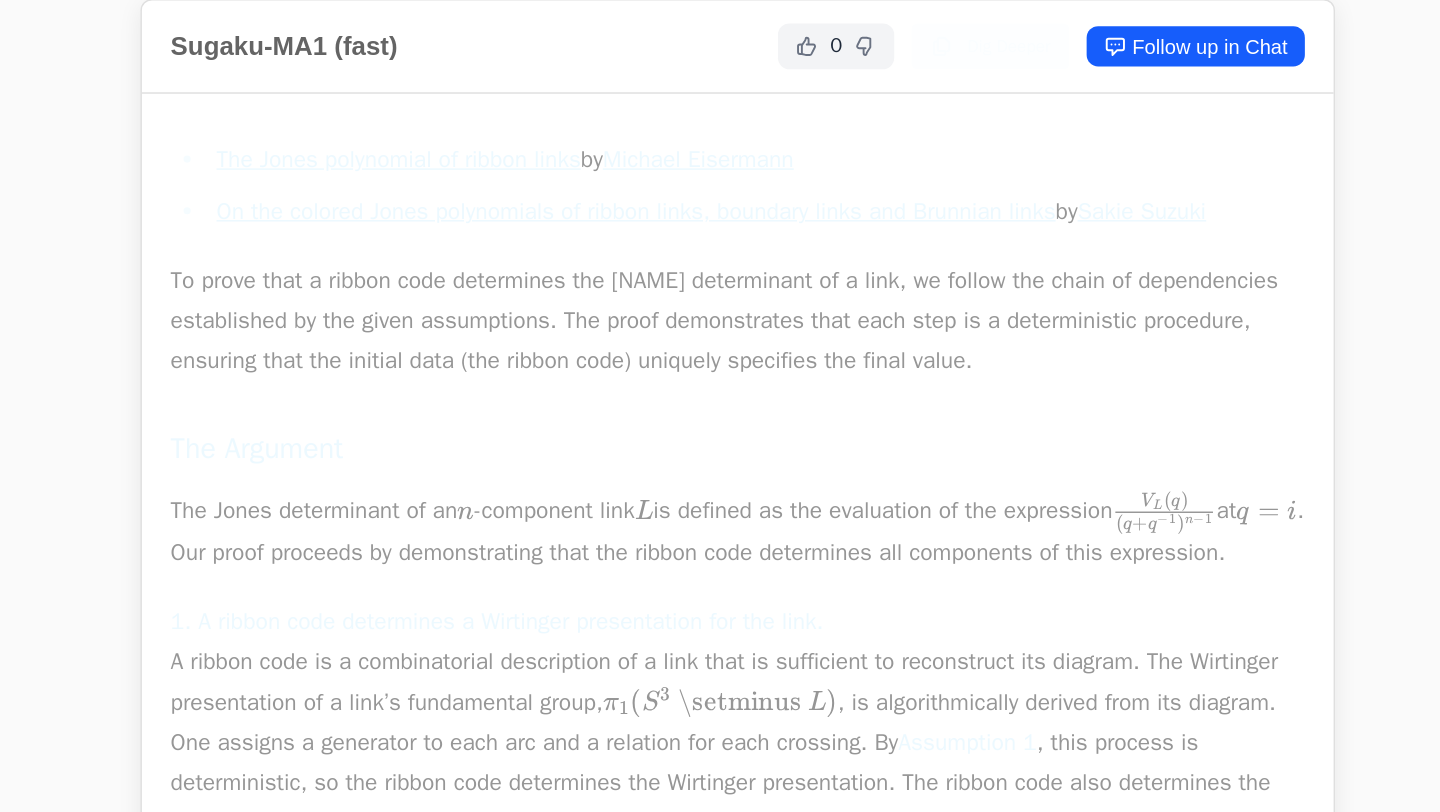 scroll, scrollTop: 2721, scrollLeft: 0, axis: vertical 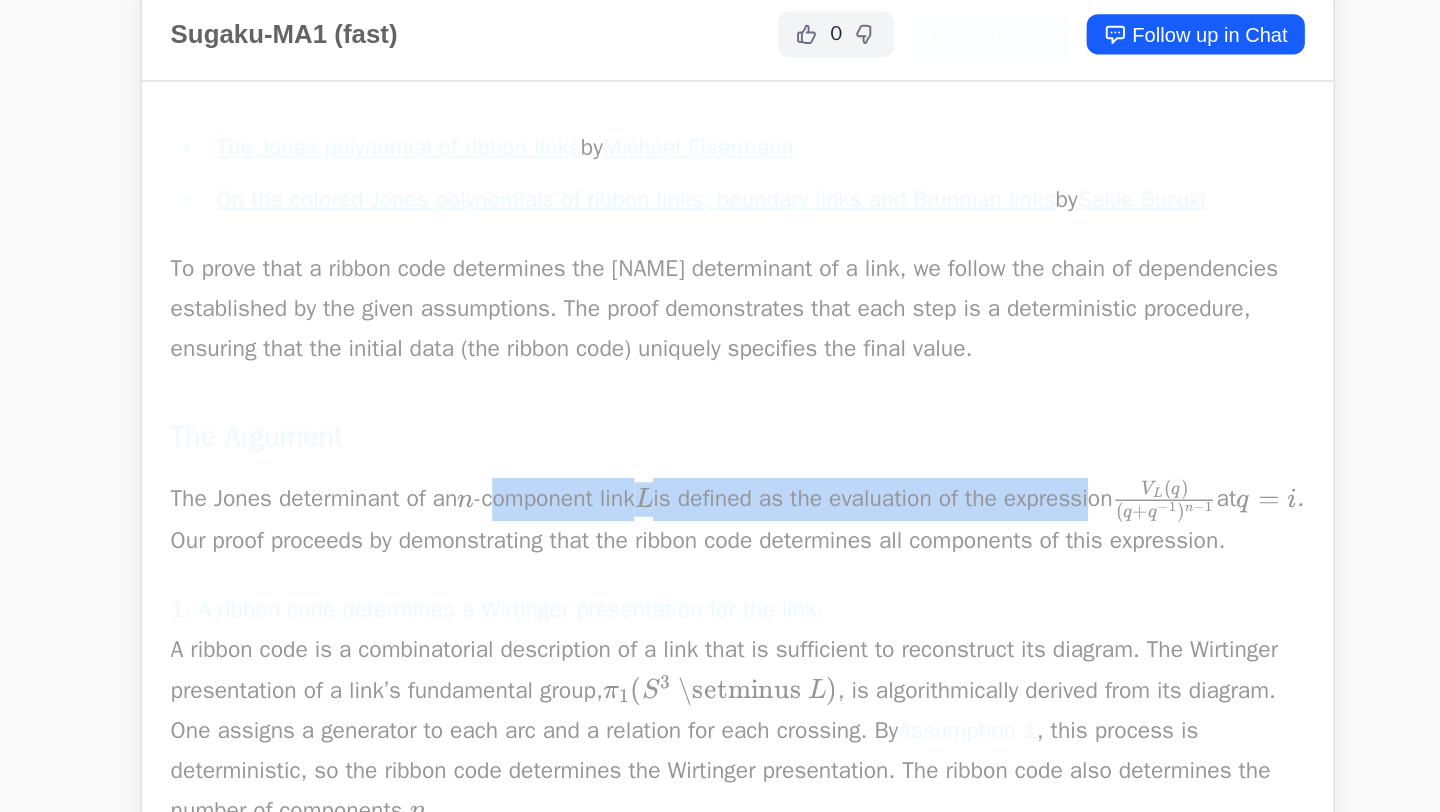drag, startPoint x: 729, startPoint y: 594, endPoint x: 999, endPoint y: 594, distance: 270 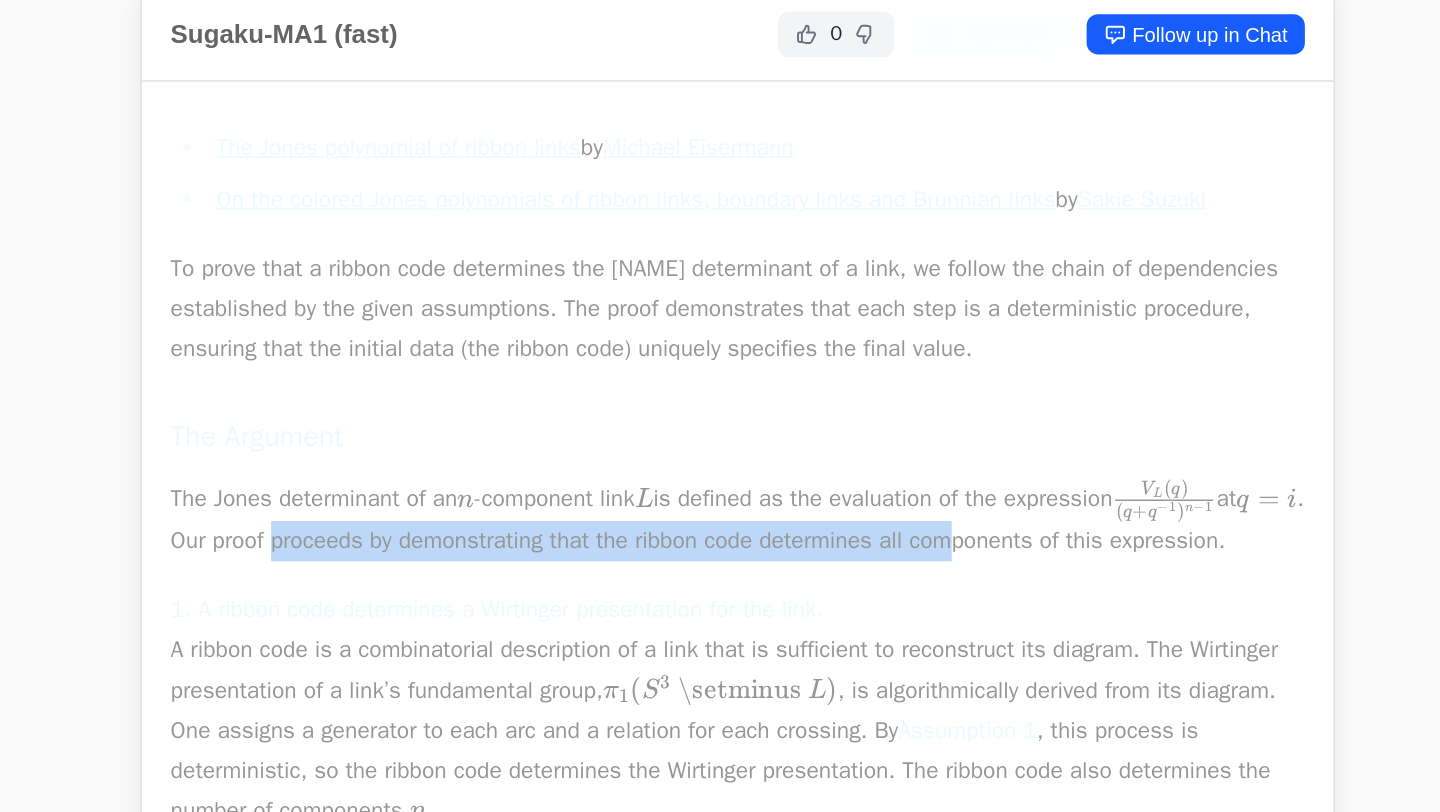 drag, startPoint x: 586, startPoint y: 619, endPoint x: 1017, endPoint y: 619, distance: 431 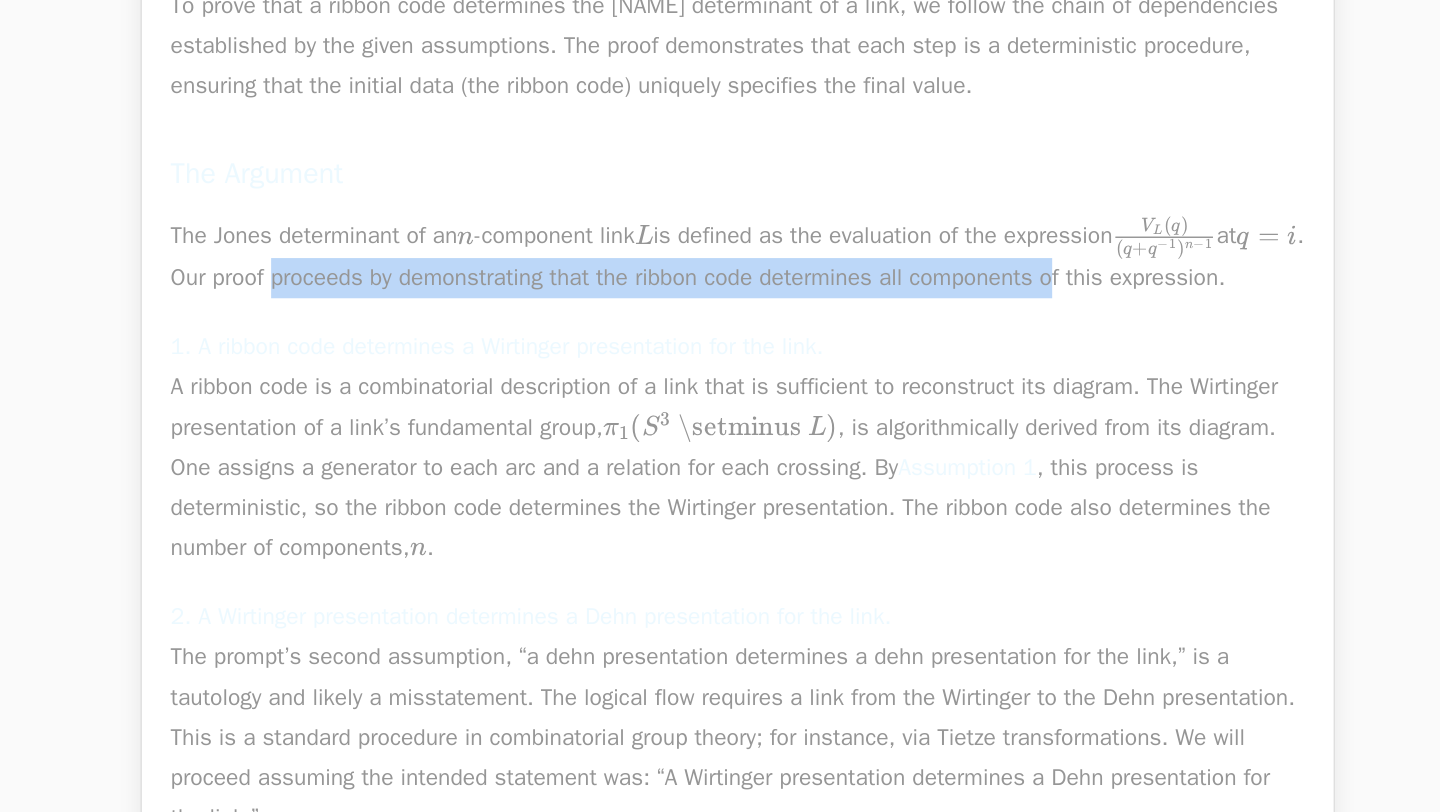 scroll, scrollTop: 2941, scrollLeft: 0, axis: vertical 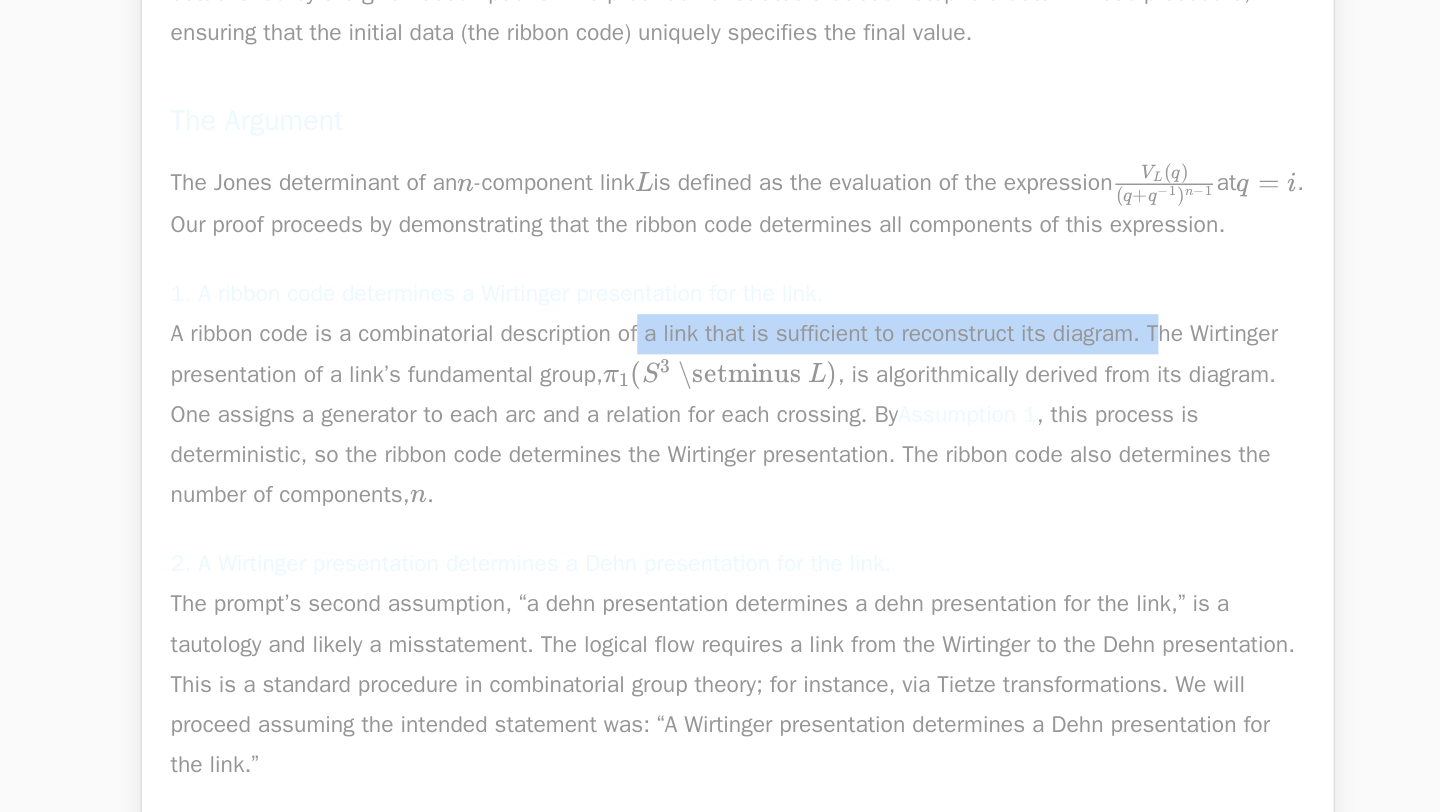 drag, startPoint x: 666, startPoint y: 509, endPoint x: 1027, endPoint y: 509, distance: 361 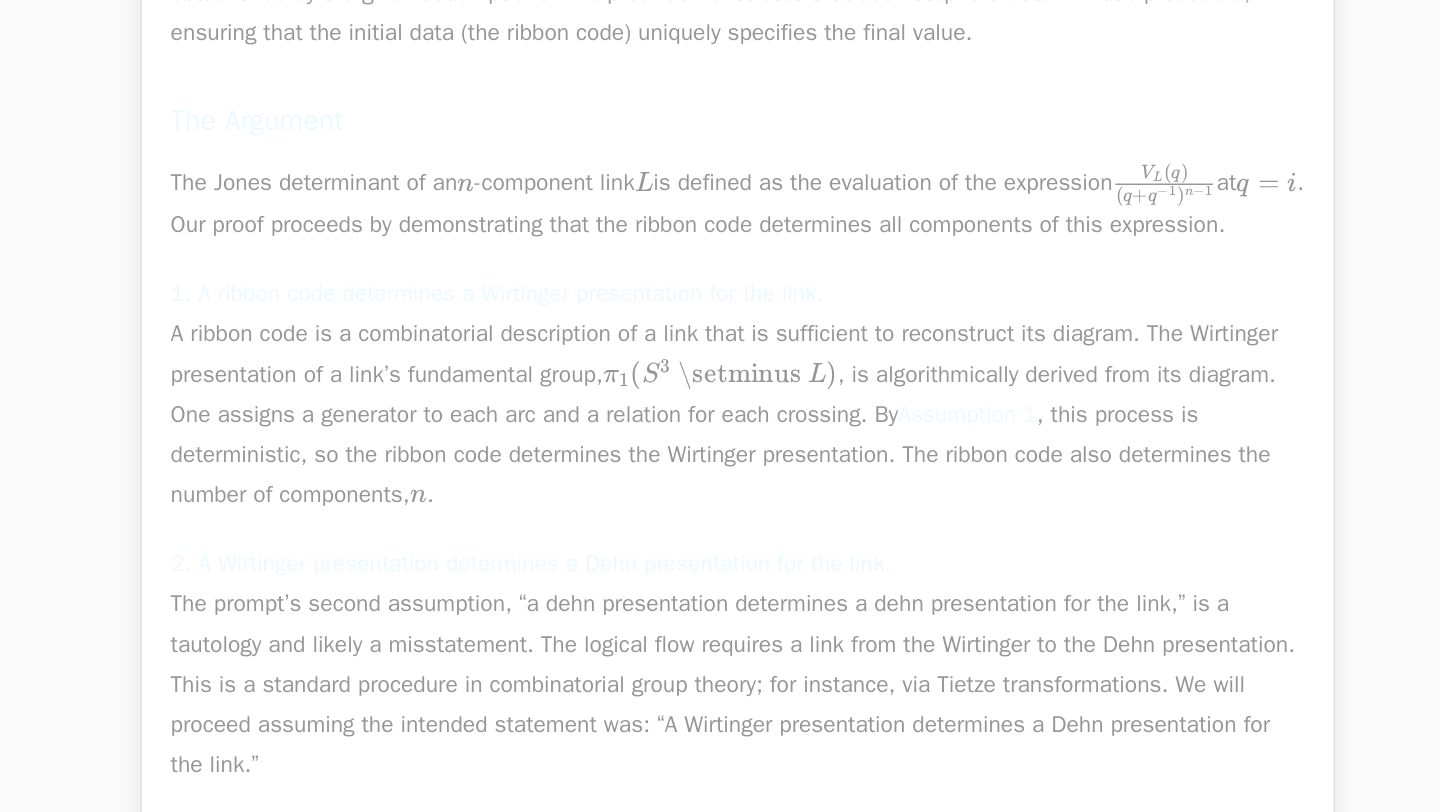 drag, startPoint x: 357, startPoint y: 533, endPoint x: 1020, endPoint y: 536, distance: 663.0068 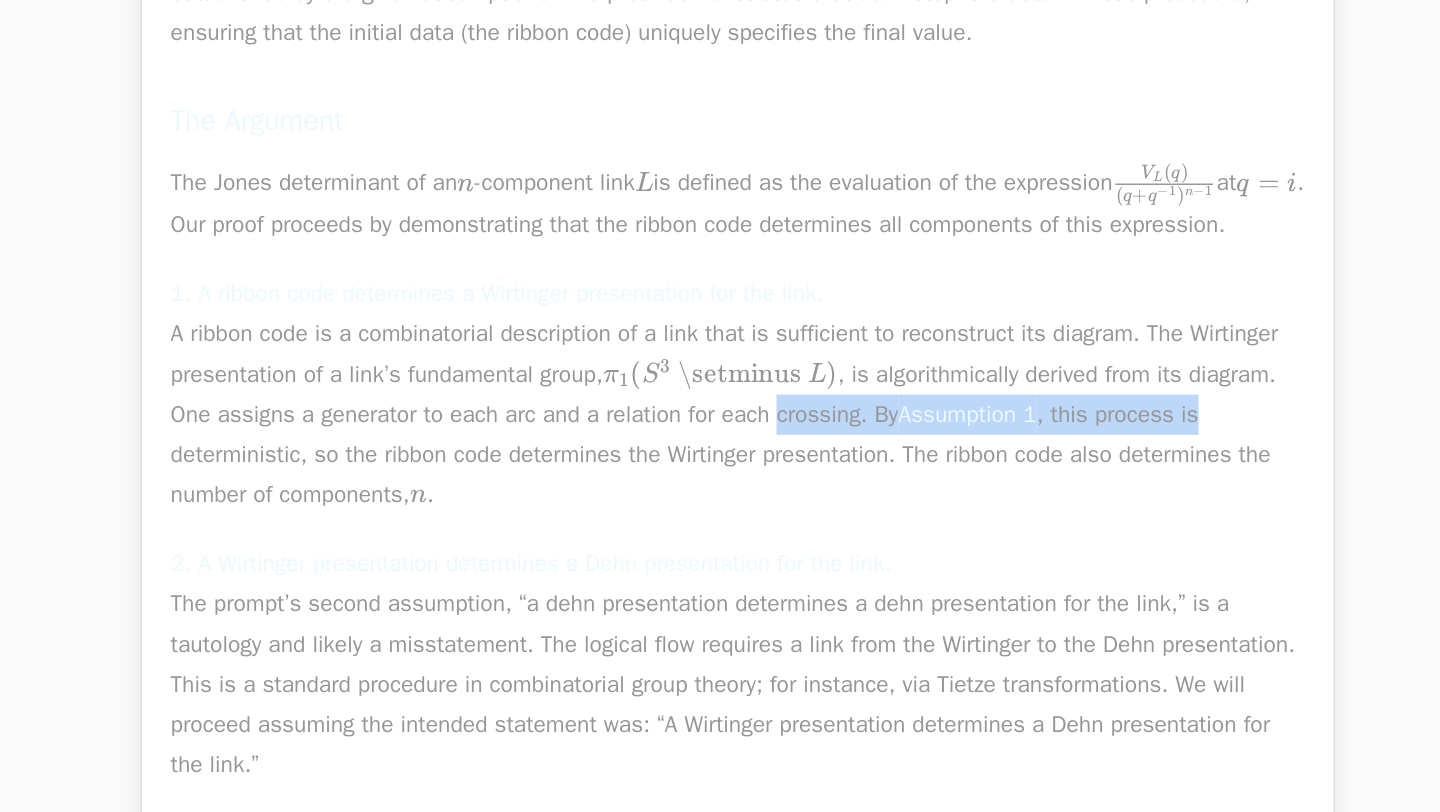 drag, startPoint x: 758, startPoint y: 568, endPoint x: 1064, endPoint y: 571, distance: 306.0147 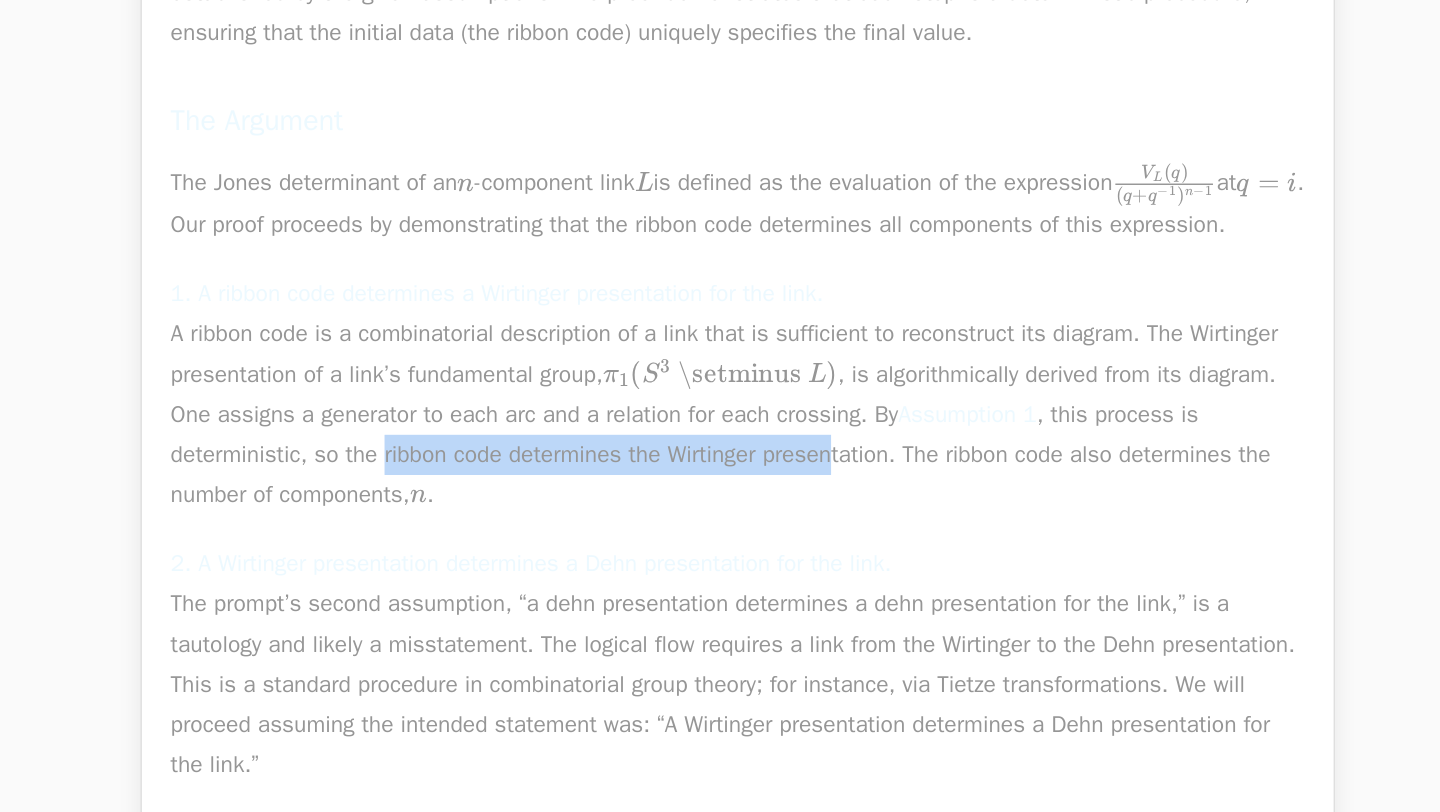 drag, startPoint x: 484, startPoint y: 594, endPoint x: 803, endPoint y: 600, distance: 319.05643 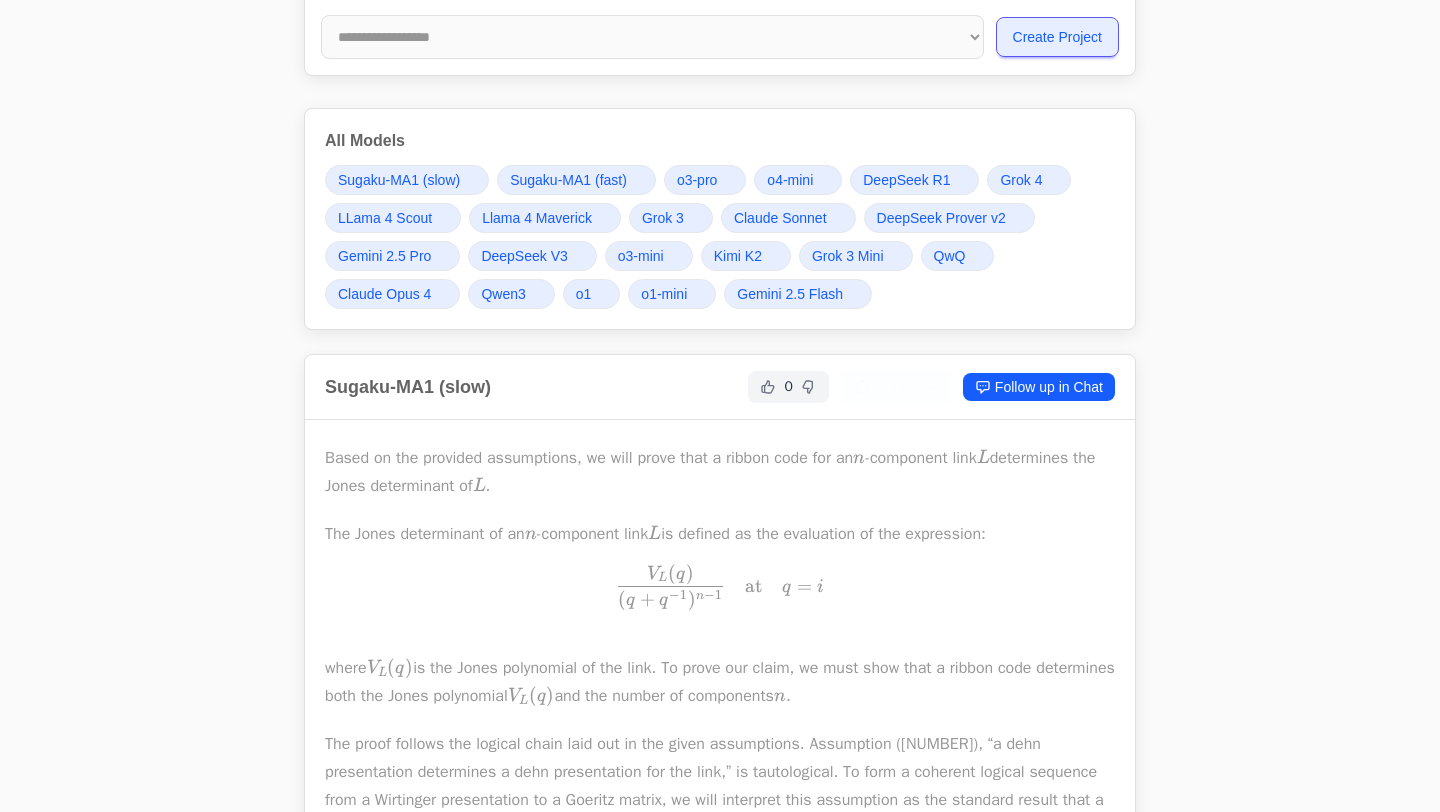 scroll, scrollTop: 0, scrollLeft: 0, axis: both 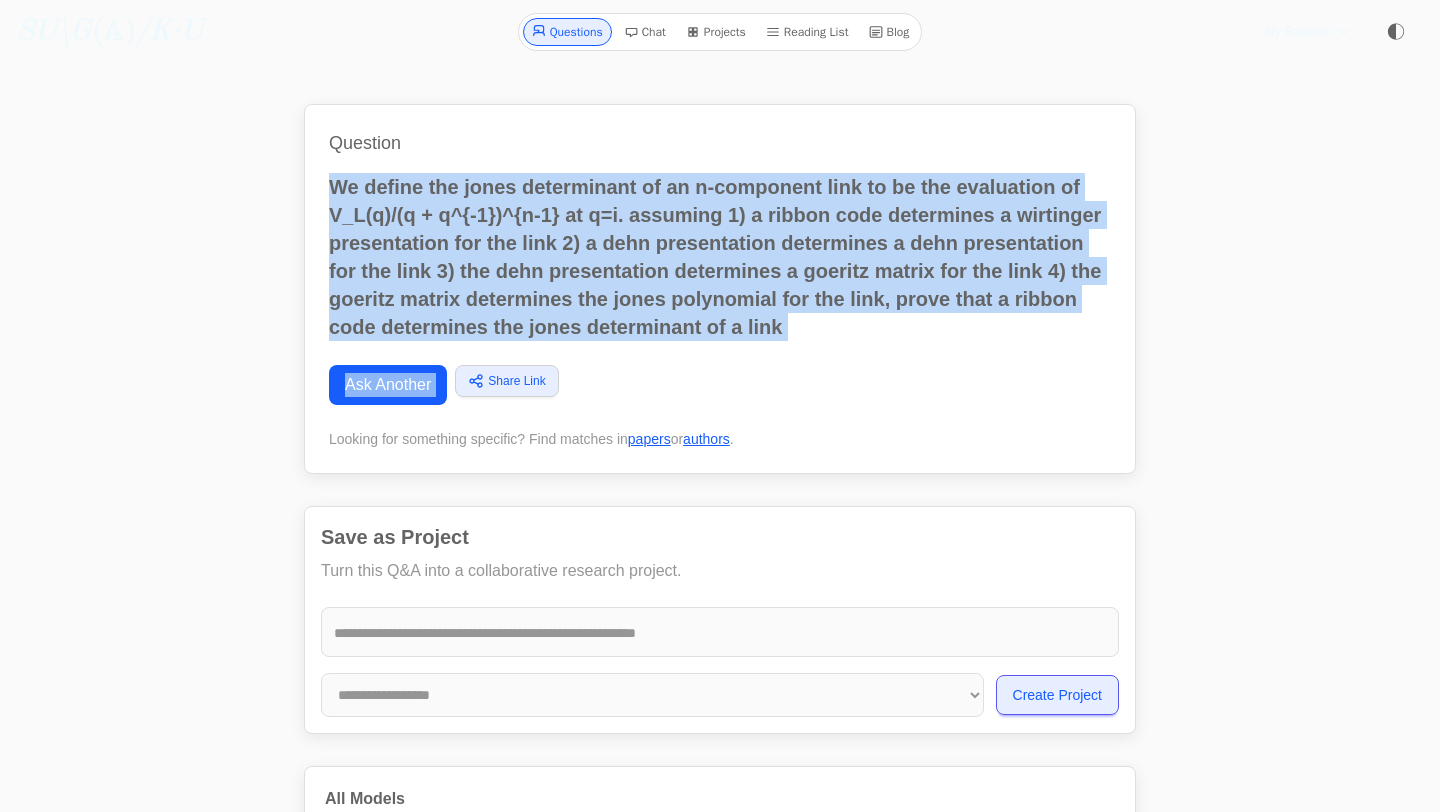 drag, startPoint x: 491, startPoint y: 222, endPoint x: 841, endPoint y: 343, distance: 370.32553 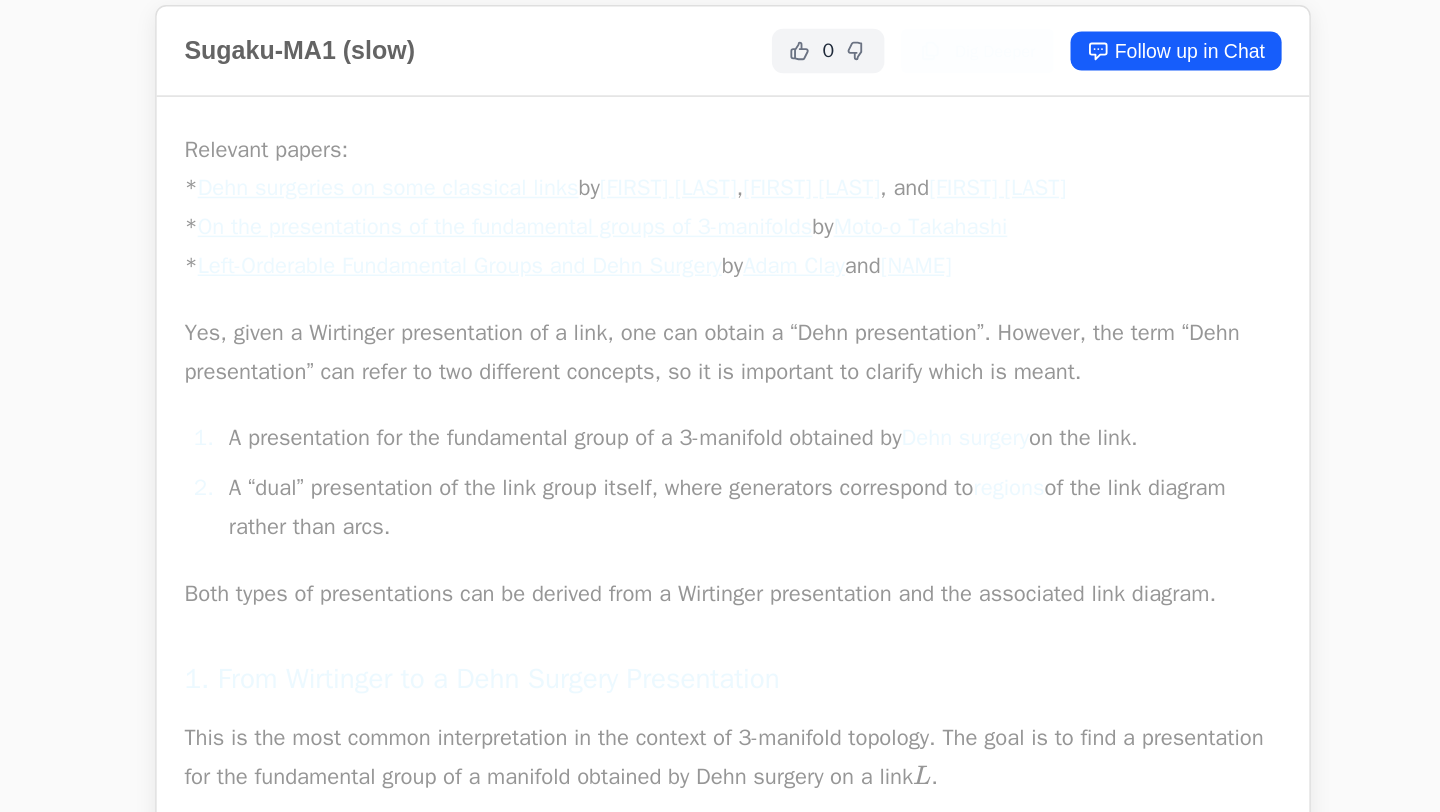 scroll, scrollTop: 0, scrollLeft: 0, axis: both 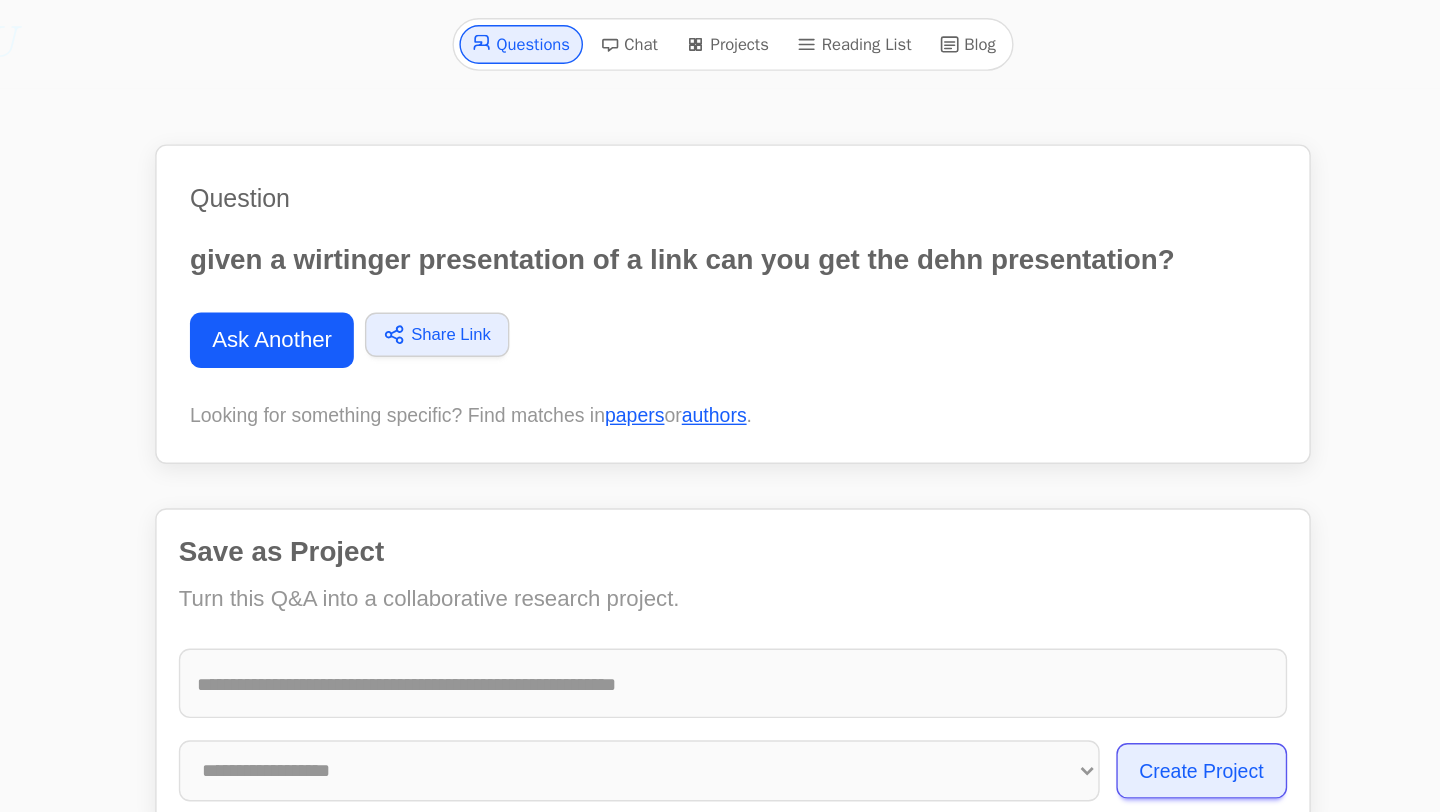 click on "Ask Another" at bounding box center [388, 245] 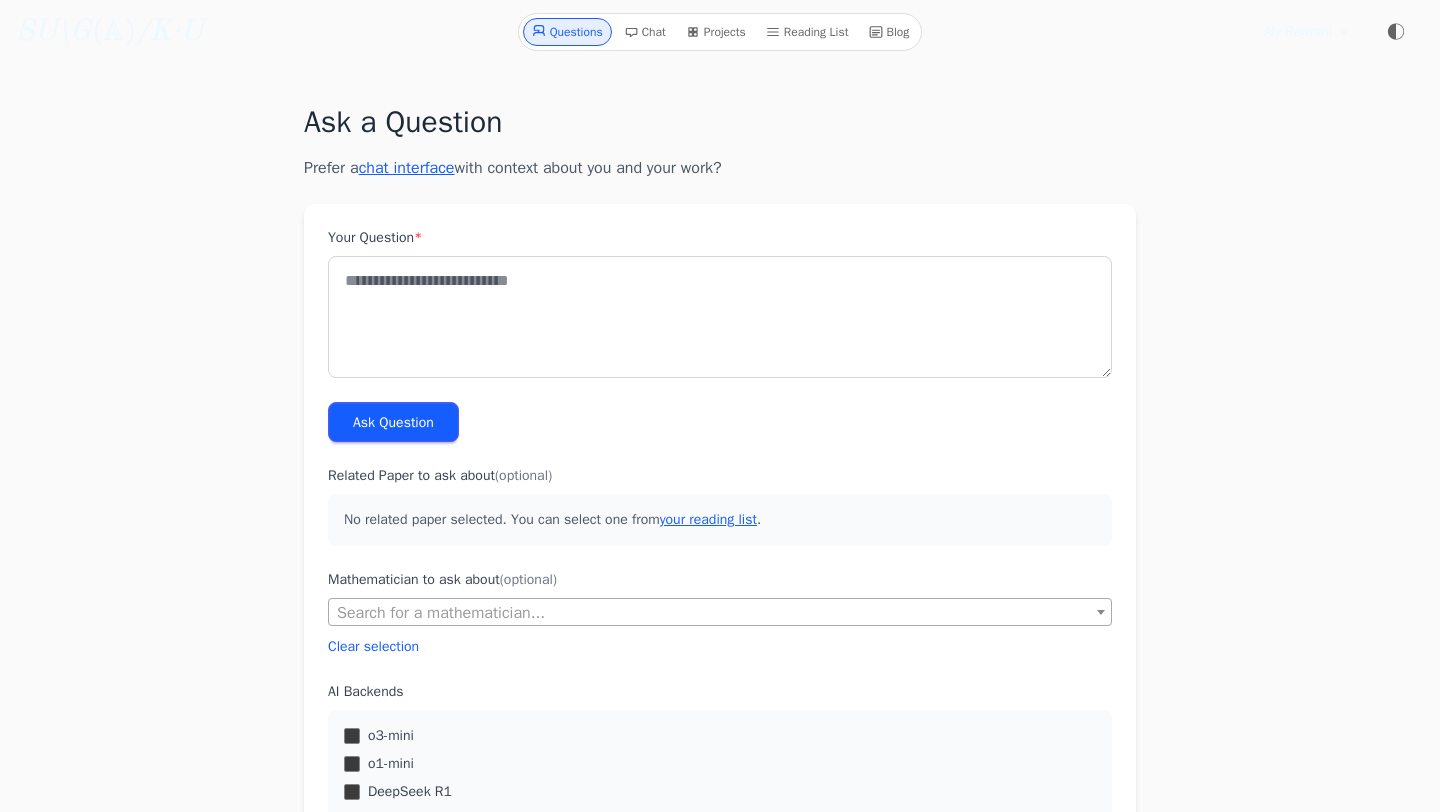 scroll, scrollTop: 0, scrollLeft: 0, axis: both 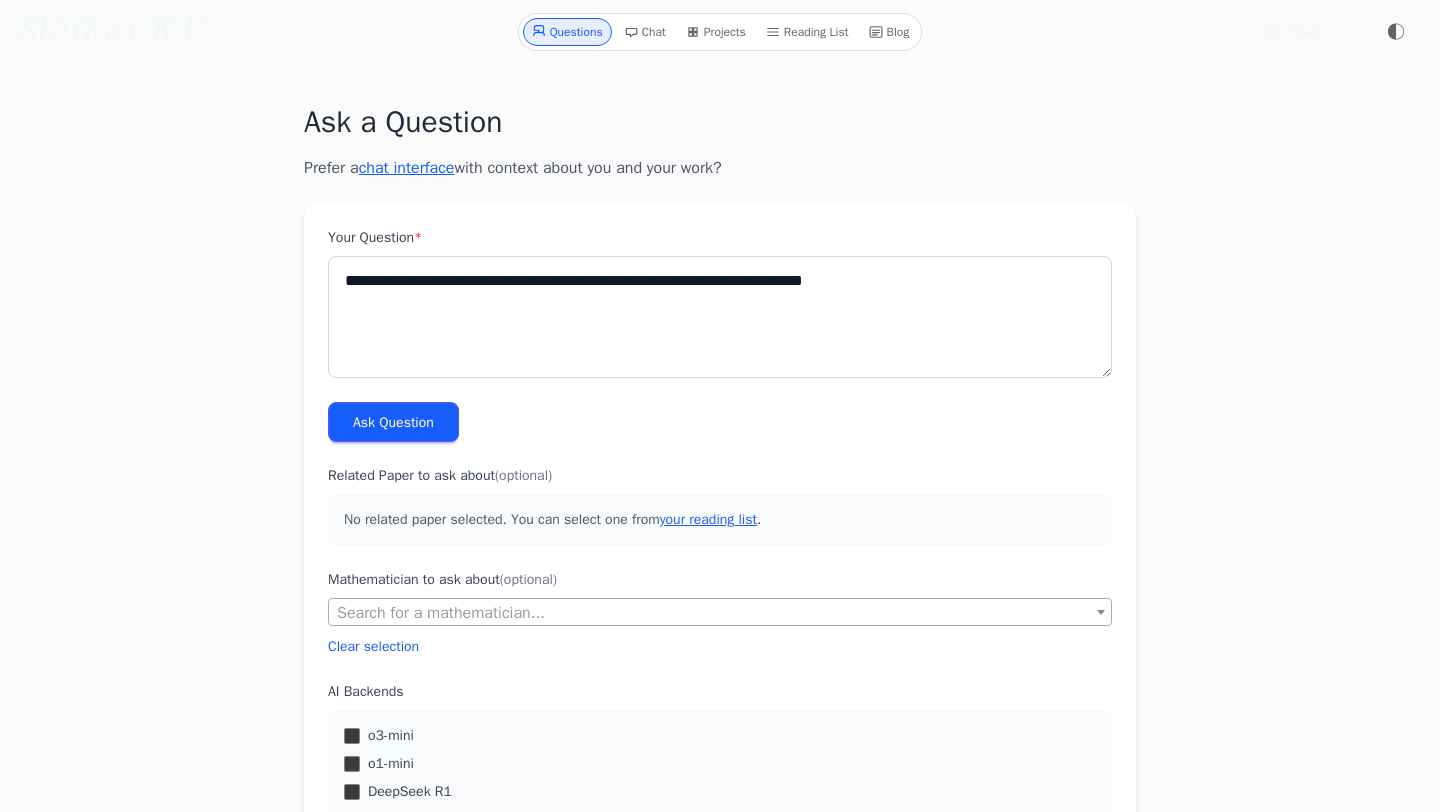 type on "**********" 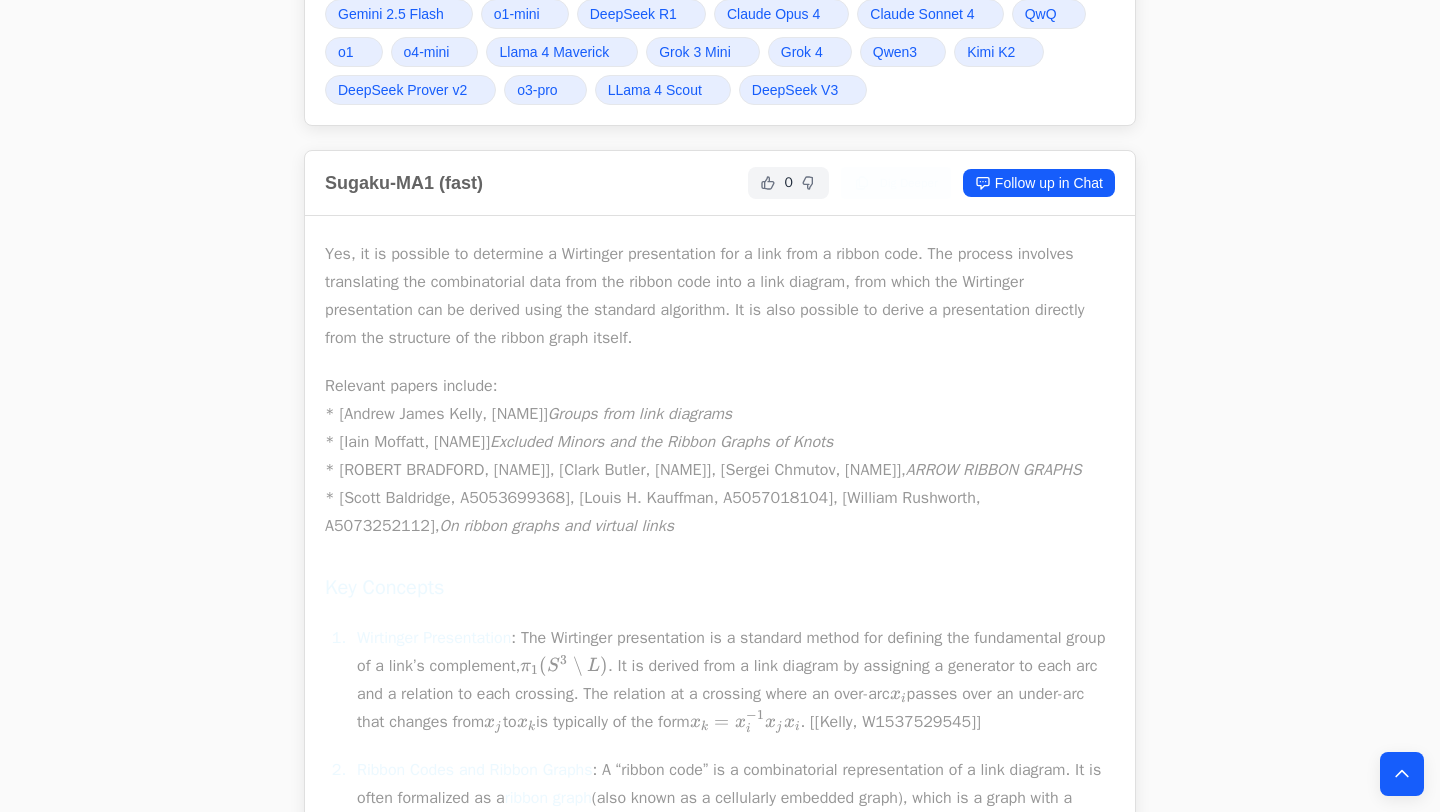 scroll, scrollTop: 776, scrollLeft: 0, axis: vertical 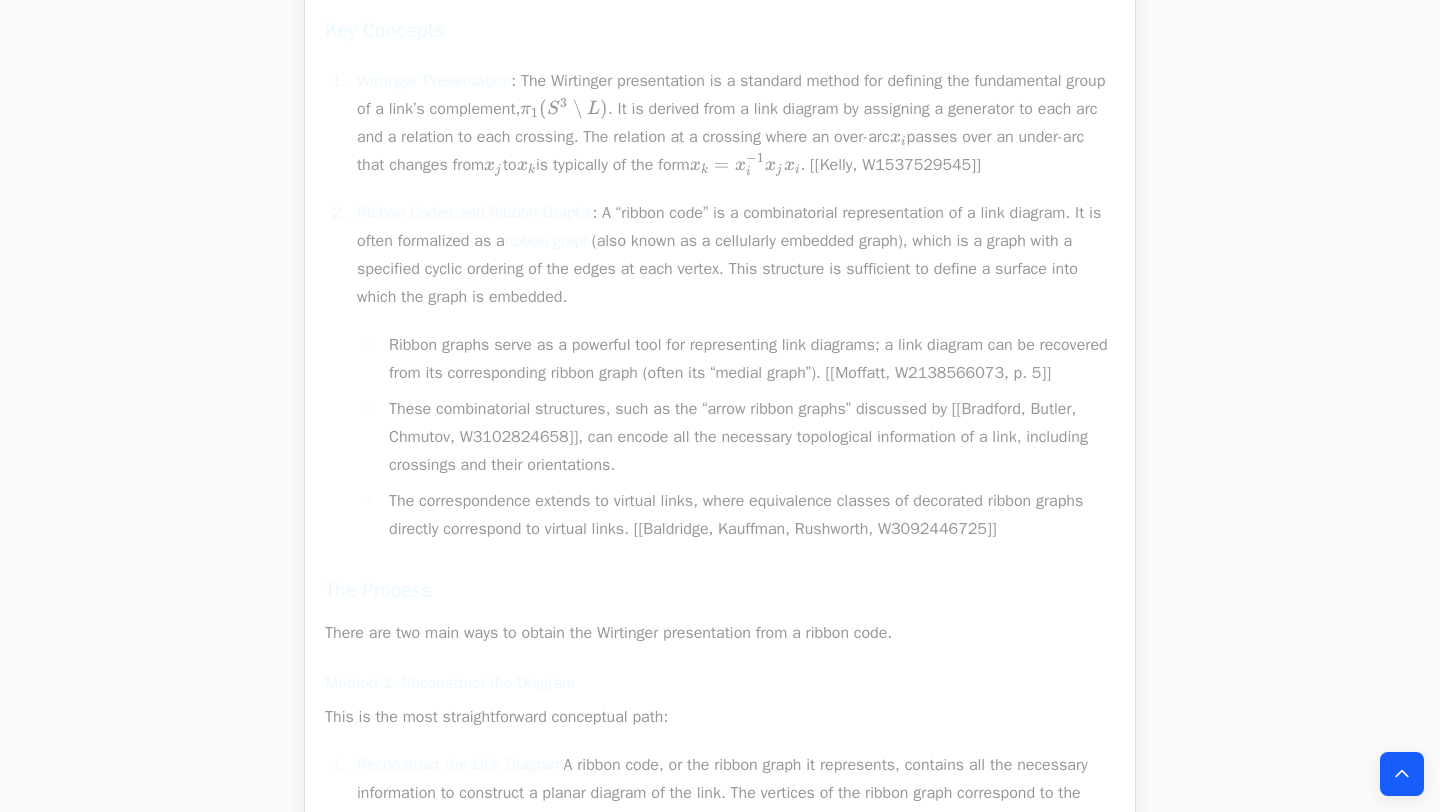 click on "These combinatorial structures, such as the “arrow ribbon graphs” discussed by [[Bradford, Butler, Chmutov, W3102824658]], can encode all the necessary topological information of a link, including crossings and their orientations." at bounding box center (749, 437) 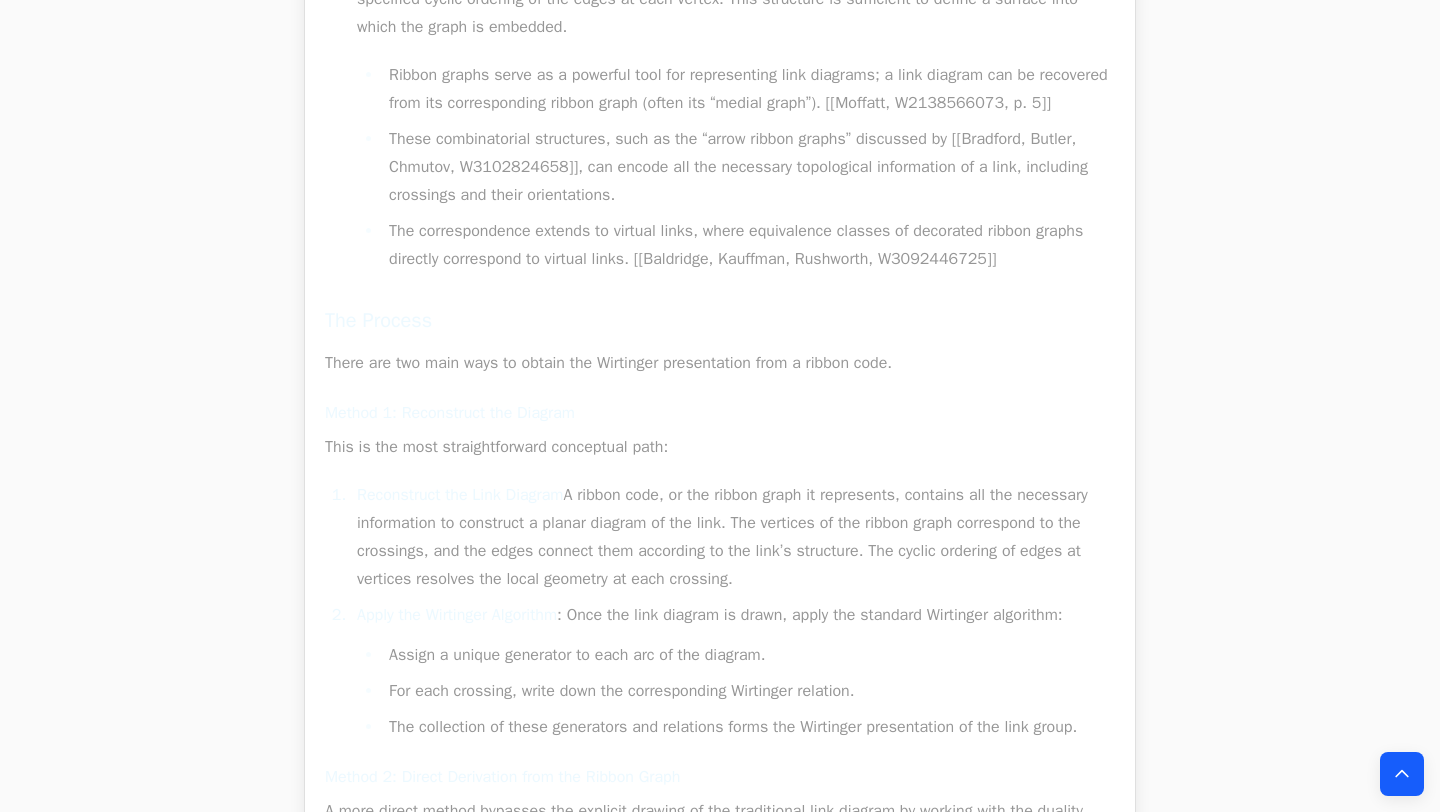 scroll, scrollTop: 1550, scrollLeft: 0, axis: vertical 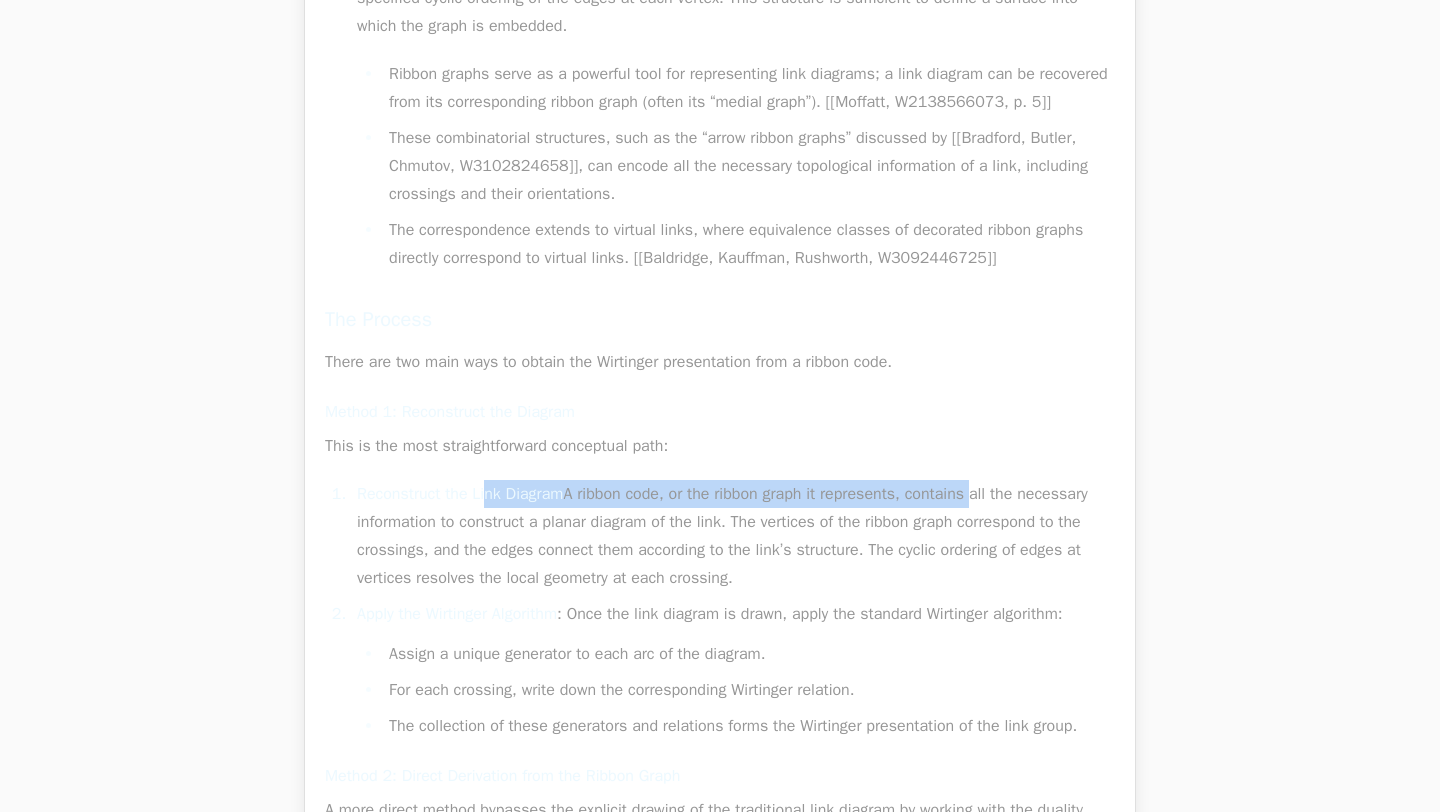 drag, startPoint x: 493, startPoint y: 550, endPoint x: 1010, endPoint y: 553, distance: 517.0087 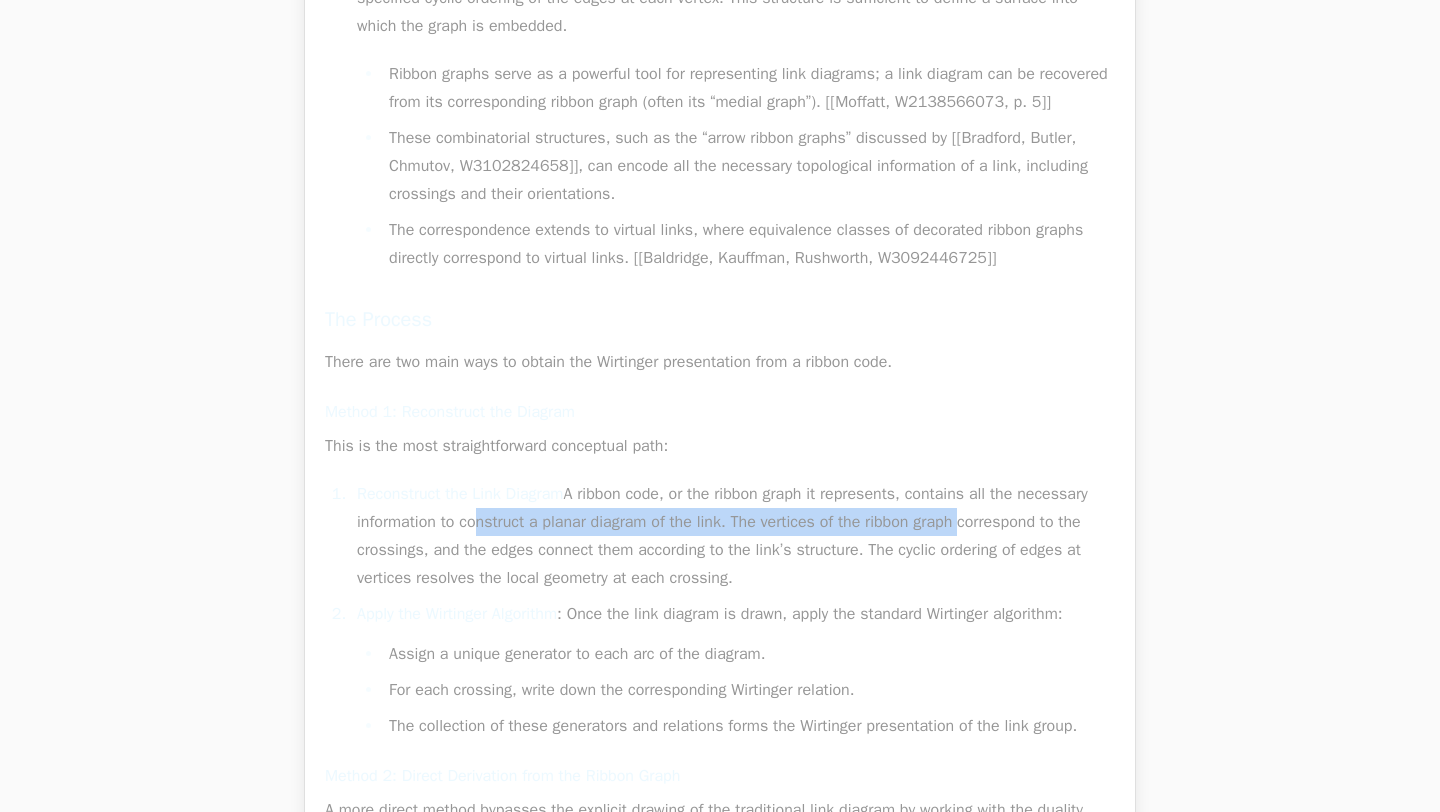 click on "Reconstruct the Link Diagram : A ribbon code, or the ribbon graph it represents, contains all the necessary information to construct a planar diagram of the link. The vertices of the ribbon graph correspond to the crossings, and the edges connect them according to the link’s structure. The cyclic ordering of edges at vertices resolves the local geometry at each crossing." at bounding box center (733, 536) 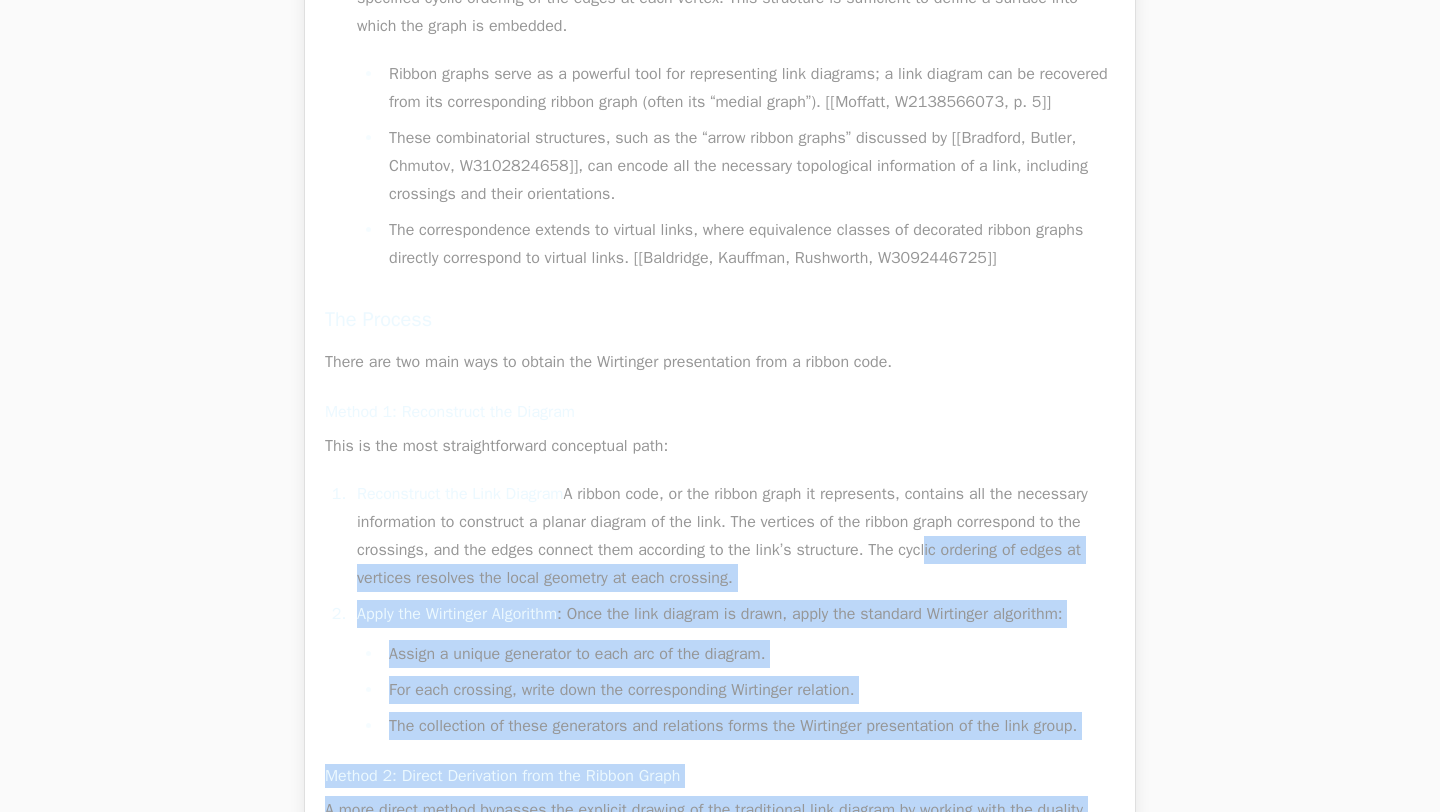 click on "Apply the Wirtinger Algorithm" at bounding box center [457, 614] 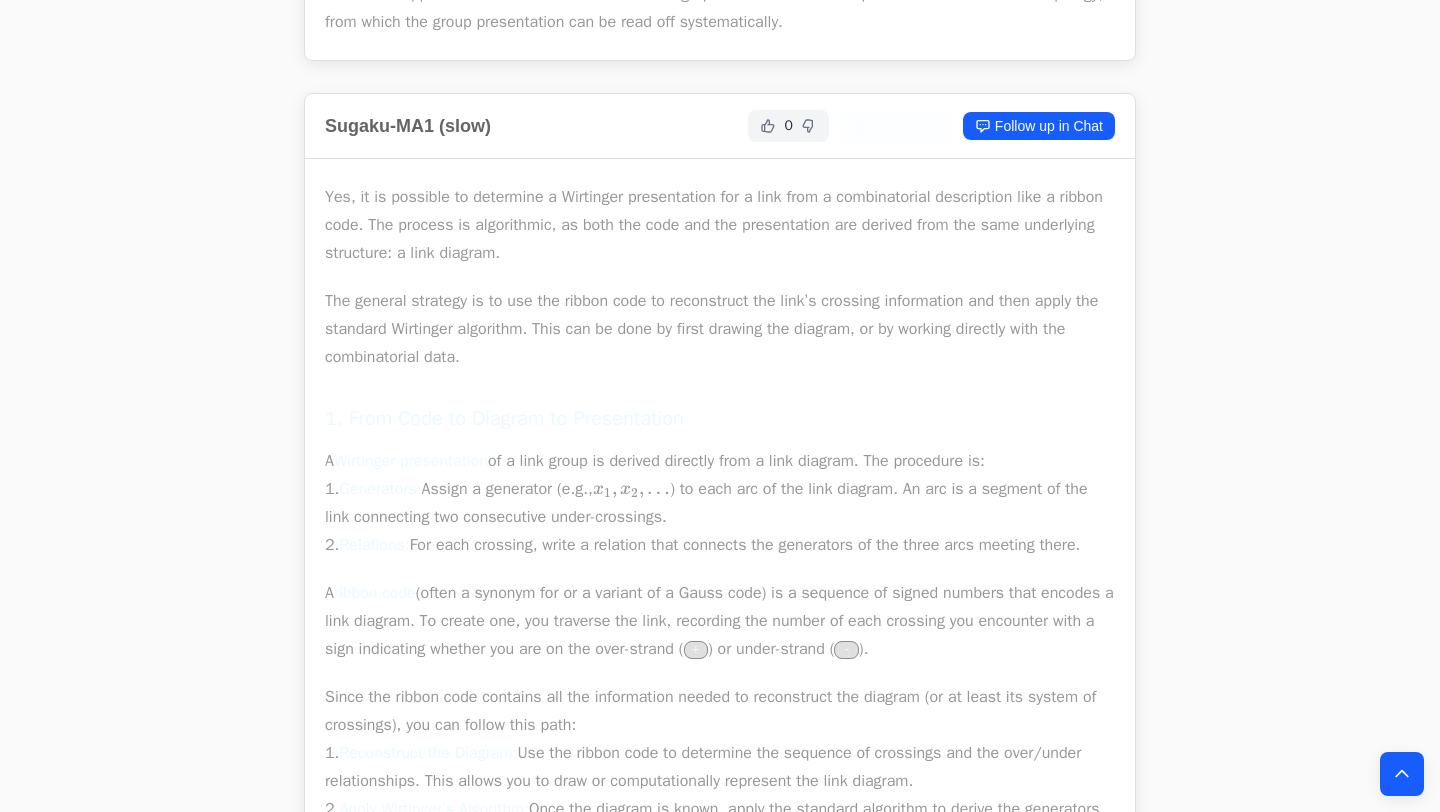 scroll, scrollTop: 2771, scrollLeft: 0, axis: vertical 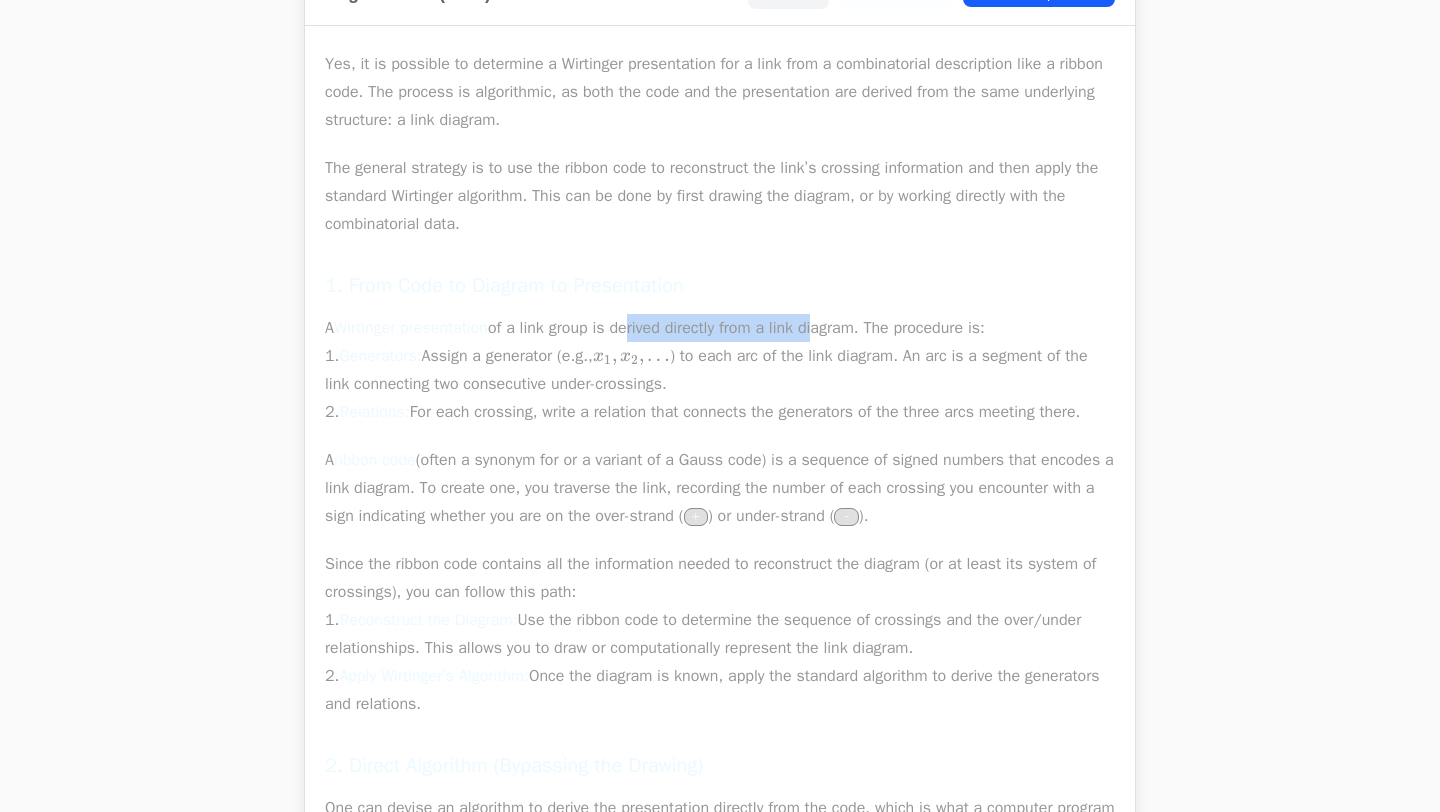 drag, startPoint x: 647, startPoint y: 389, endPoint x: 980, endPoint y: 389, distance: 333 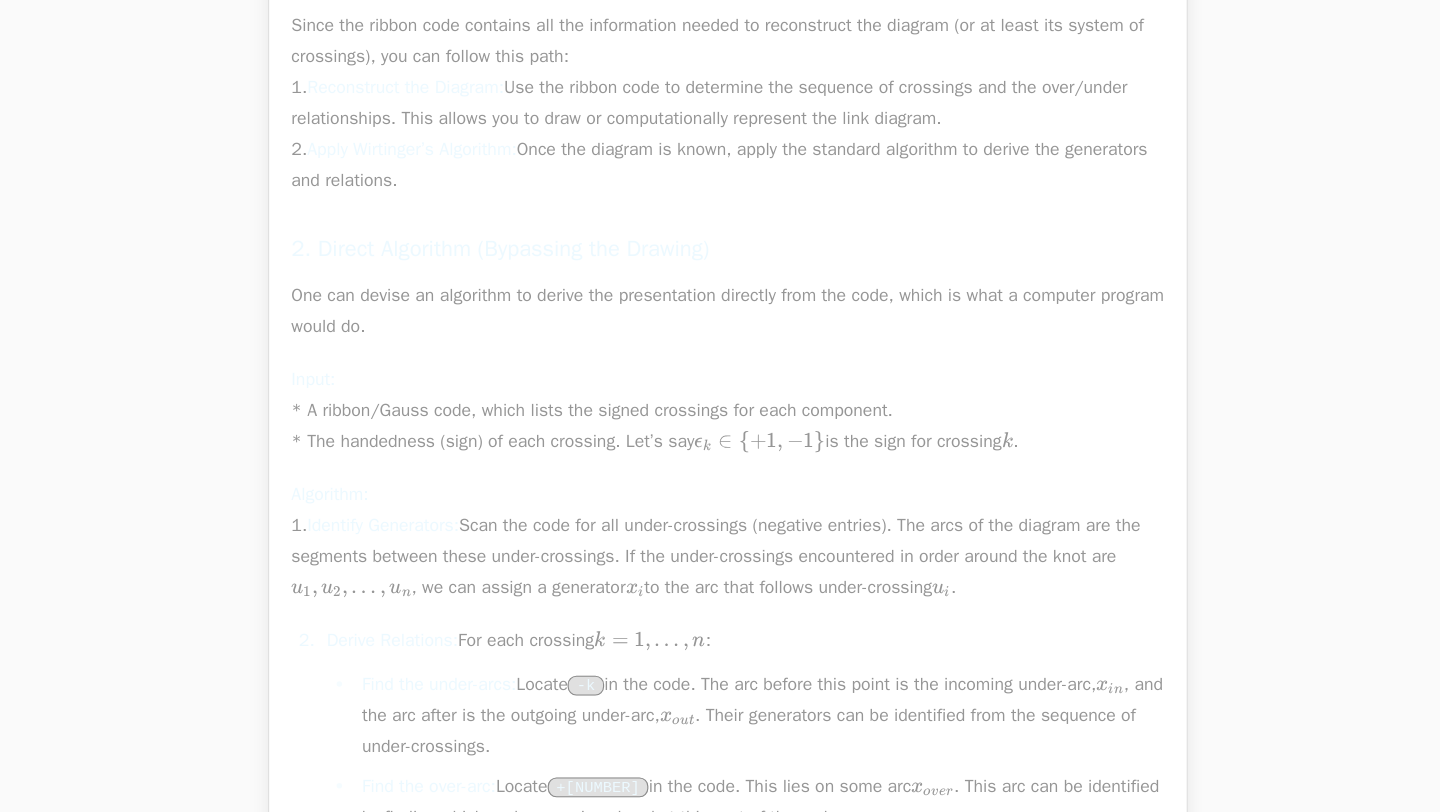 scroll, scrollTop: 3240, scrollLeft: 0, axis: vertical 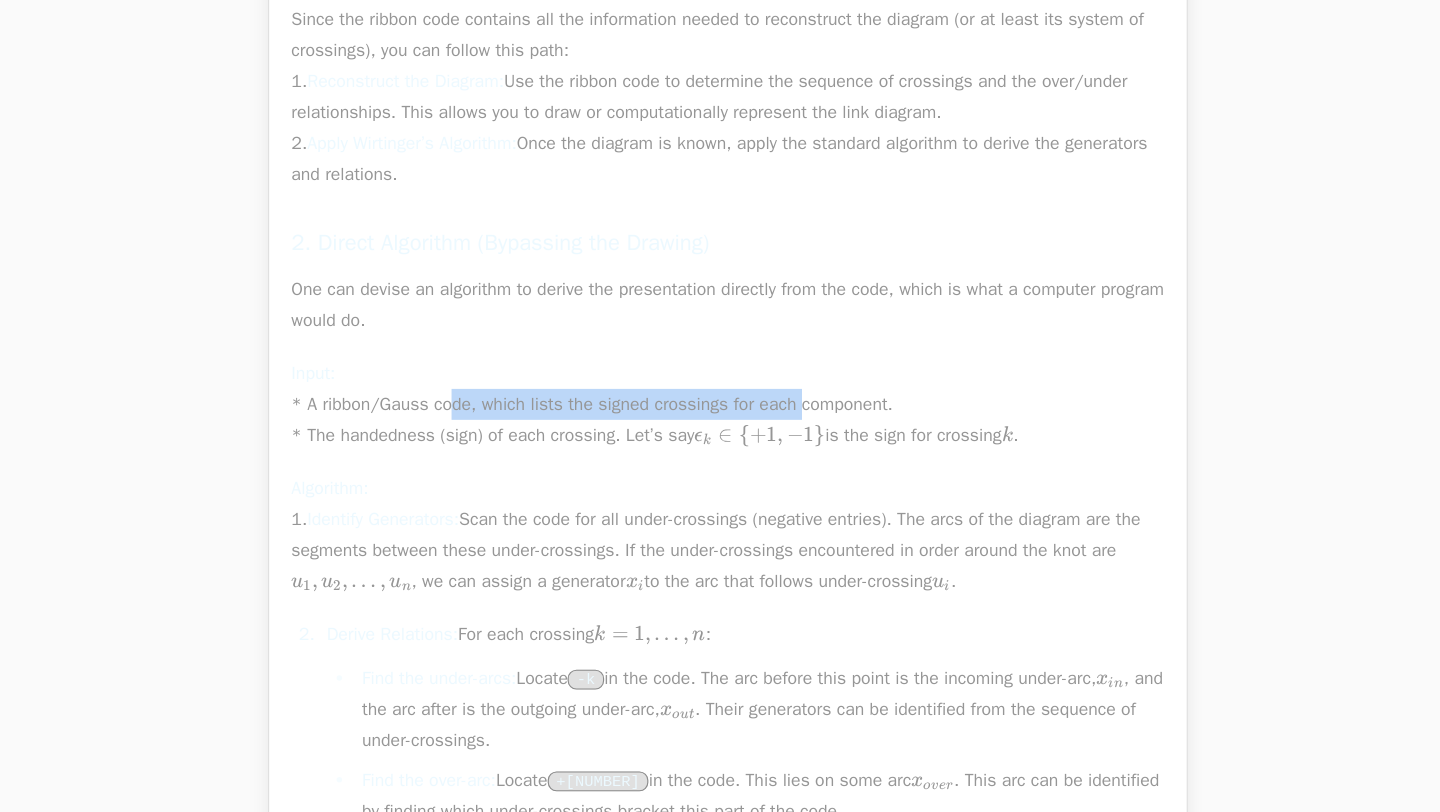 drag, startPoint x: 562, startPoint y: 502, endPoint x: 786, endPoint y: 502, distance: 224 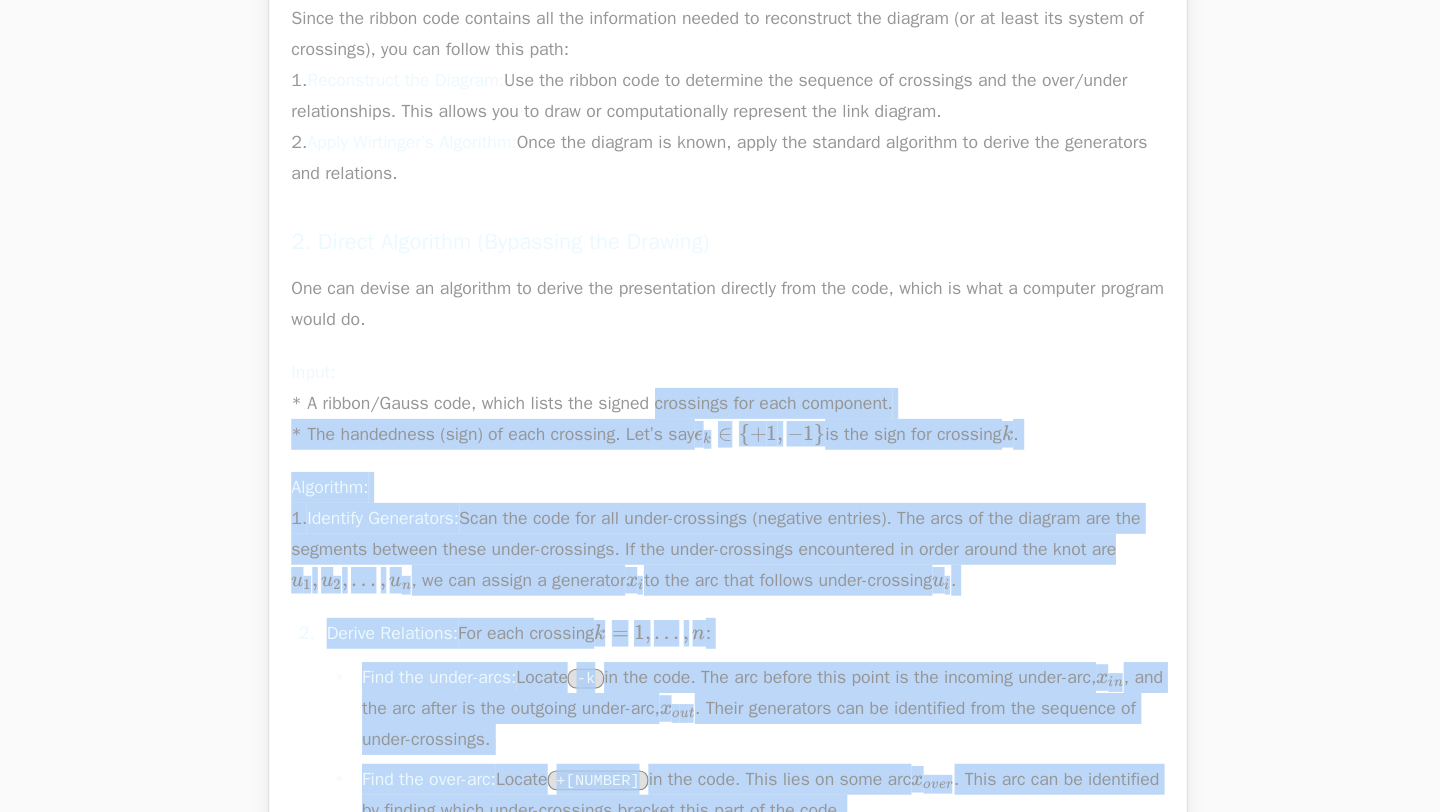 scroll, scrollTop: 3346, scrollLeft: 0, axis: vertical 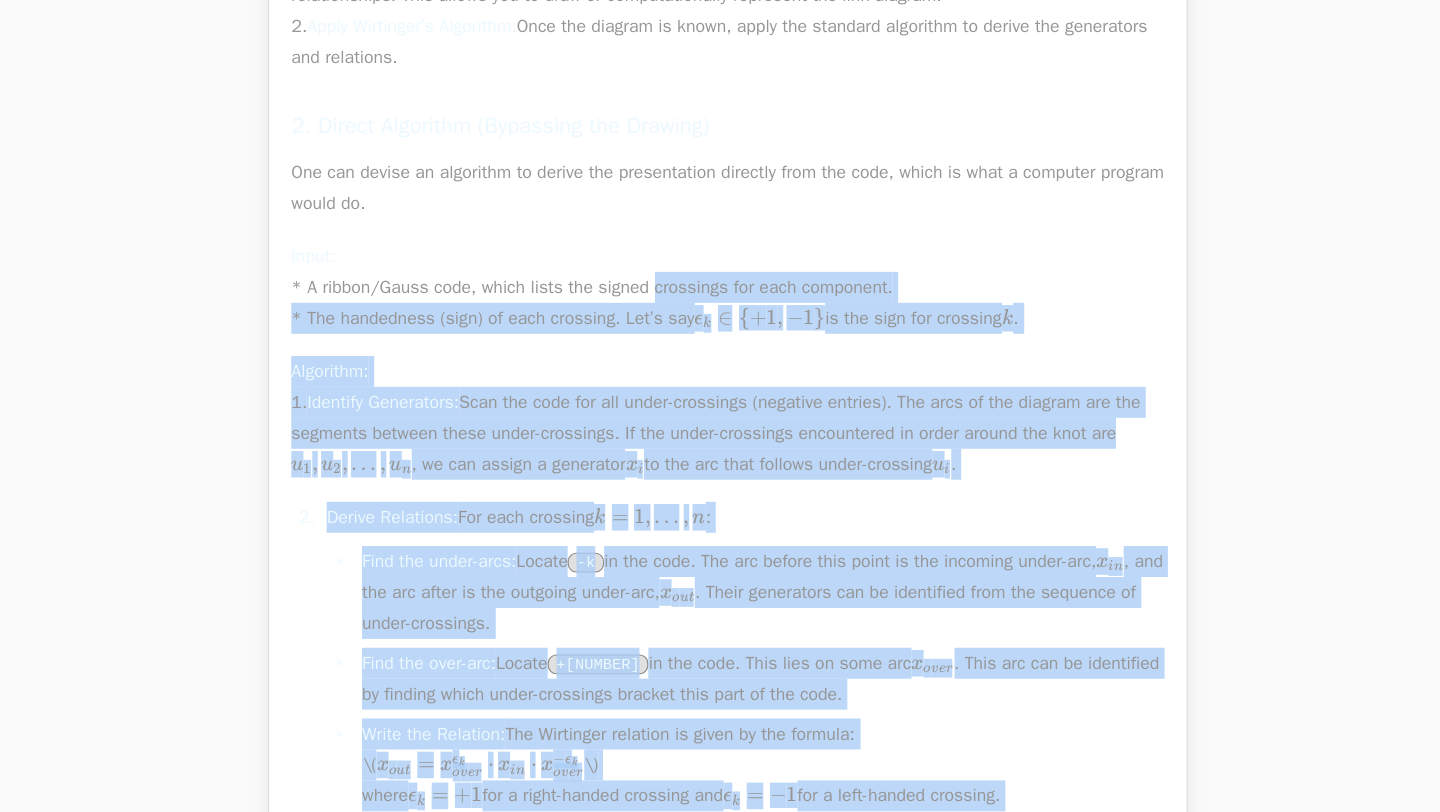 click on "Algorithm:
1.   Identify Generators:  Scan the code for all under-crossings (negative entries). The arcs of the diagram are the segments between these under-crossings. If the under-crossings encountered in order around the knot are  u 1 , u 2 , … , u n u_1, u_2, \dots, u_n u 1 ​ , u 2 ​ , … , u n ​ , we can assign a generator  x i x_i x i ​  to the arc that follows under-crossing  u i u_i u i ​ ." at bounding box center (720, 455) 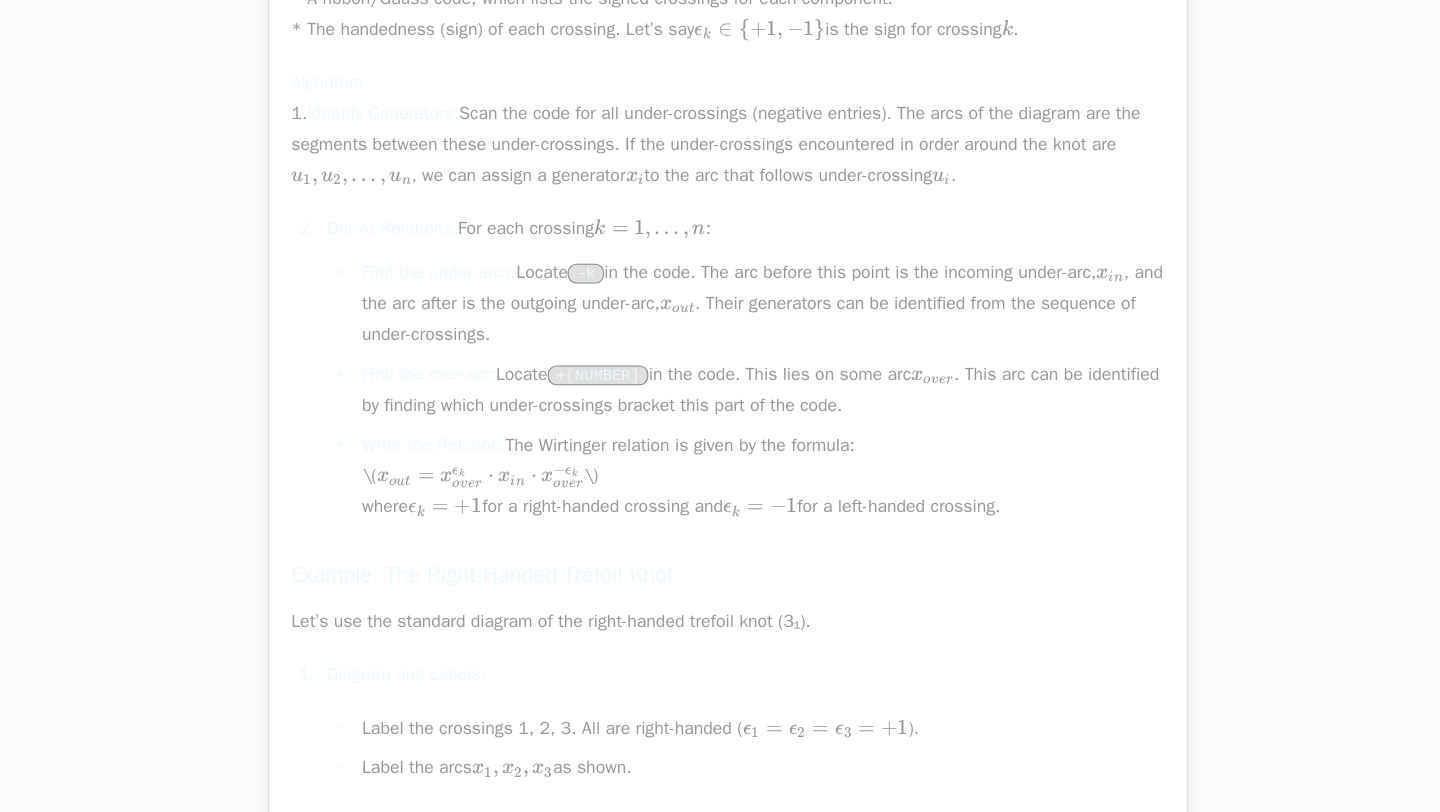 scroll, scrollTop: 3637, scrollLeft: 0, axis: vertical 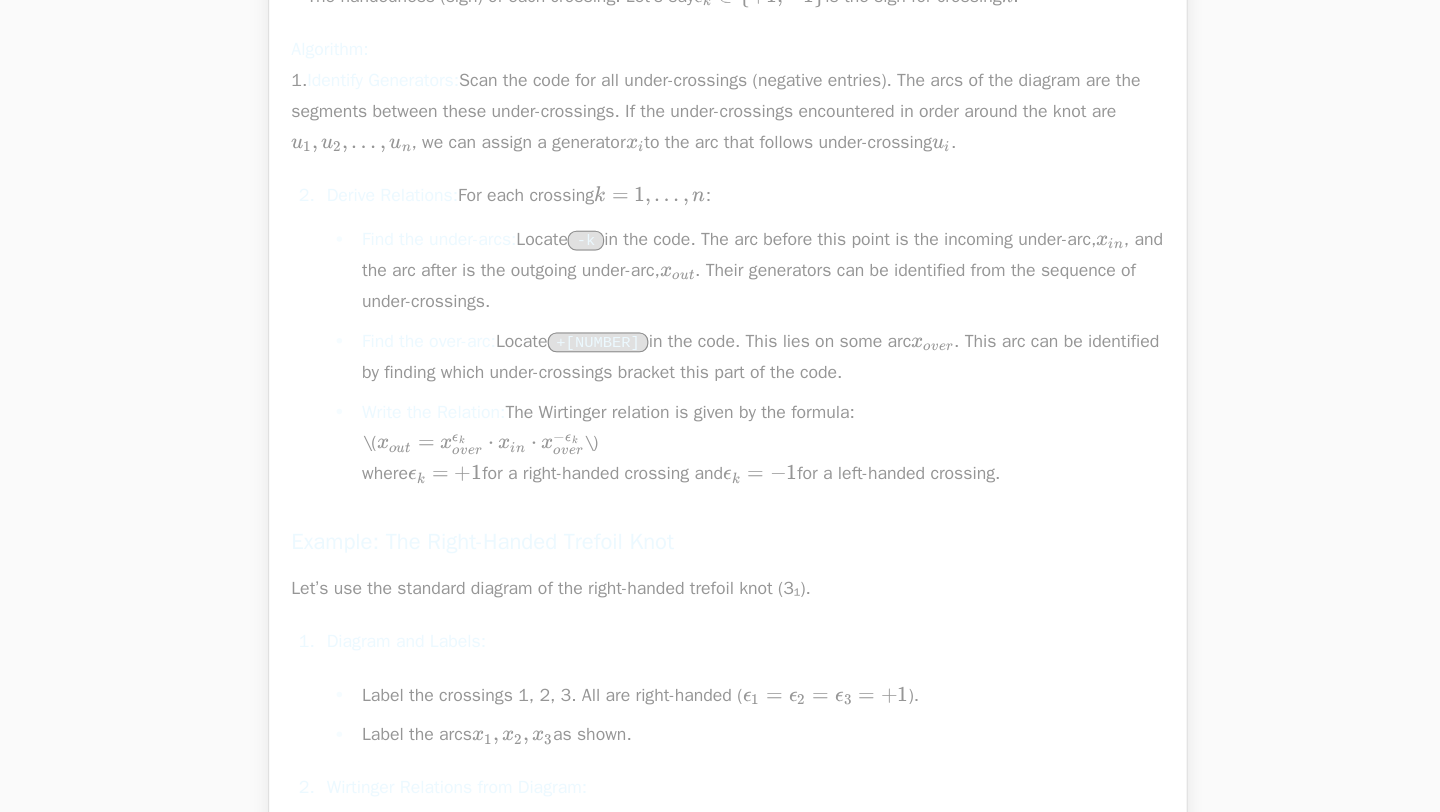click on "Write the Relation:  The Wirtinger relation is given by the formula:
\( x o u t = x o v e r ϵ k ⋅ x i n ⋅ x o v e r − ϵ k x_{out} = x_{over}^{\epsilon_k} \cdot x_{in} \cdot x_{over}^{-\epsilon_k} x o u t ​ = x o v er ϵ k ​ ​ ⋅ x in ​ ⋅ x o v er − ϵ k ​ ​ \)
where  ϵ k = + 1 \epsilon_k = +1 ϵ k ​ = + 1  for a right-handed crossing and  ϵ k = − 1 \epsilon_k = -1 ϵ k ​ = − 1  for a left-handed crossing." at bounding box center [749, 478] 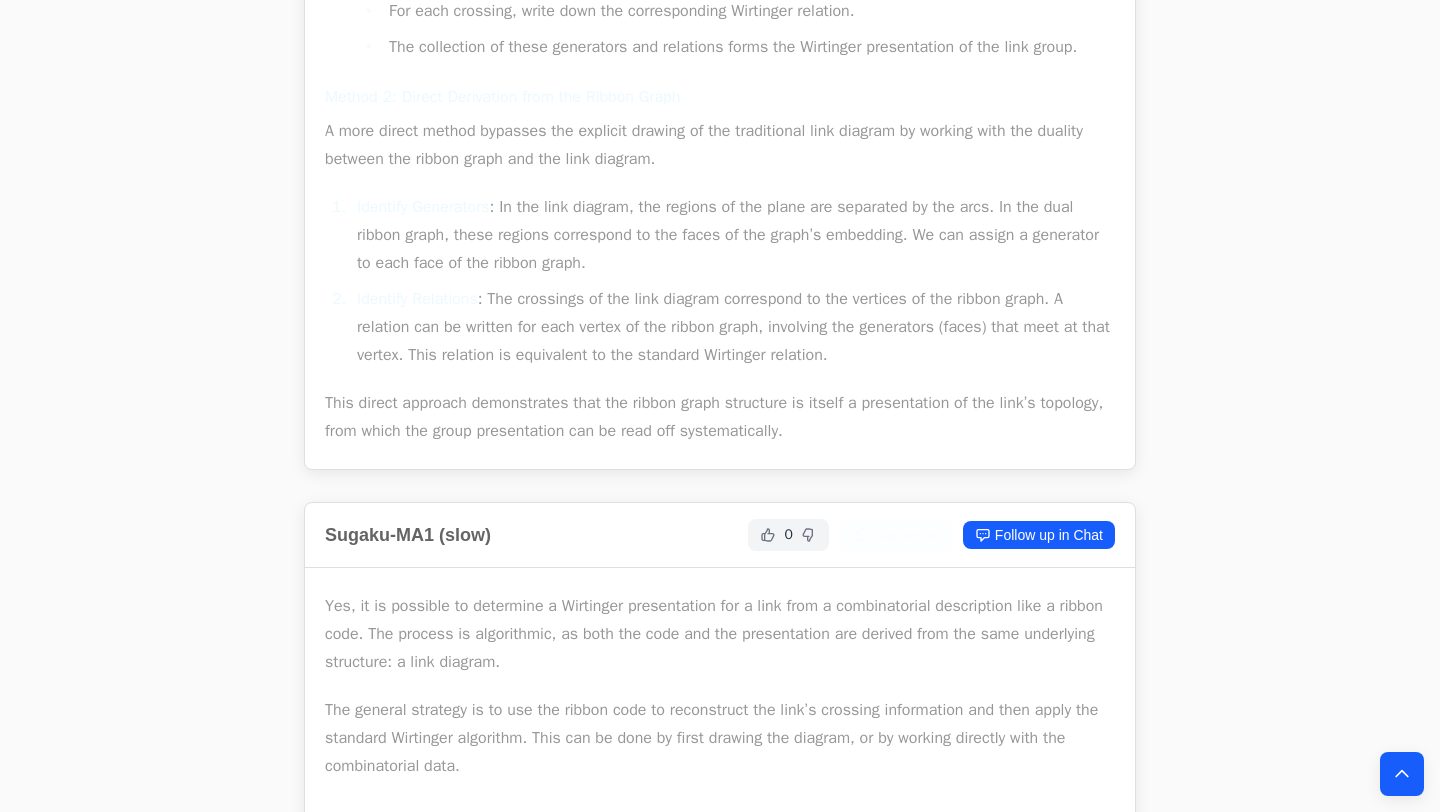 scroll, scrollTop: 2236, scrollLeft: 0, axis: vertical 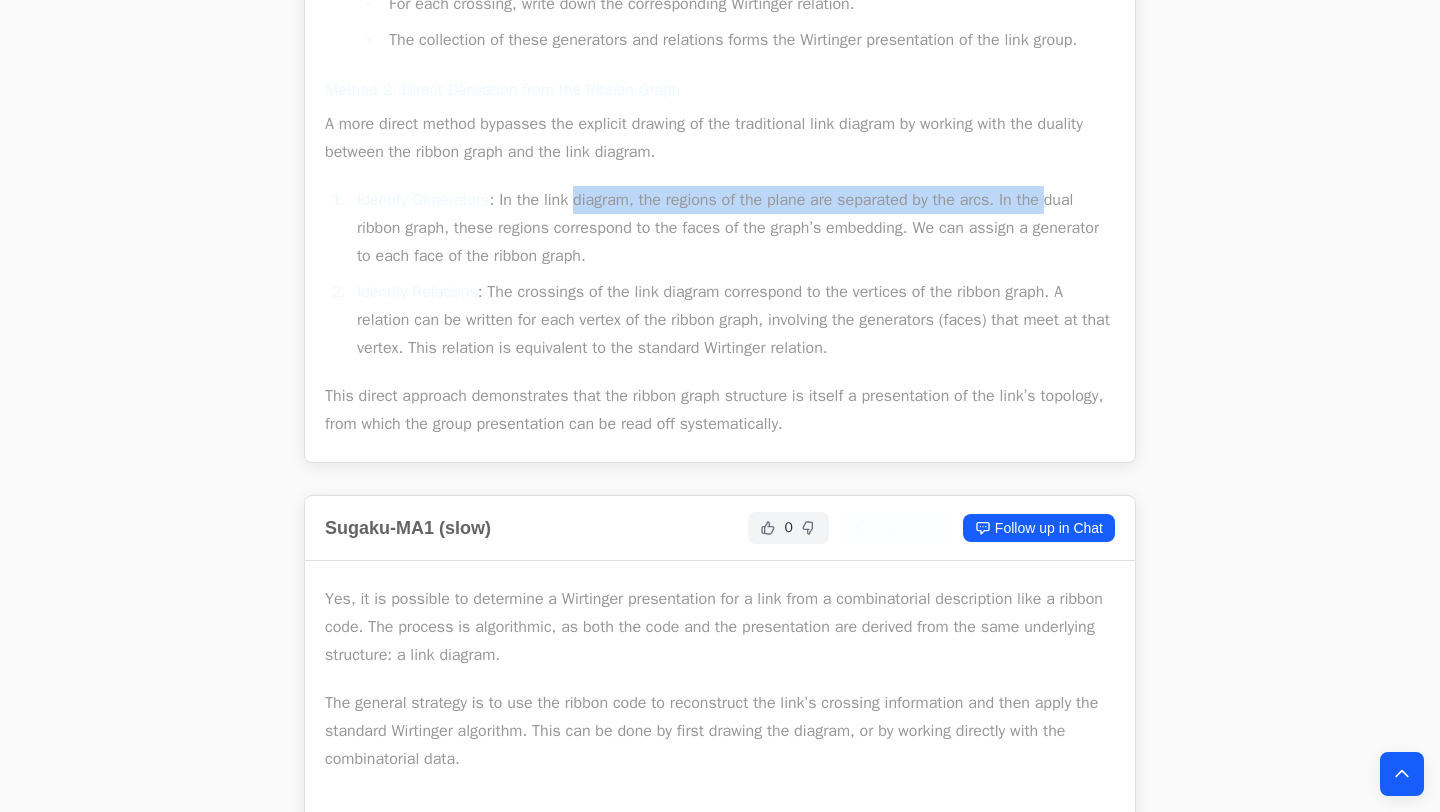 drag, startPoint x: 624, startPoint y: 252, endPoint x: 1072, endPoint y: 259, distance: 448.0547 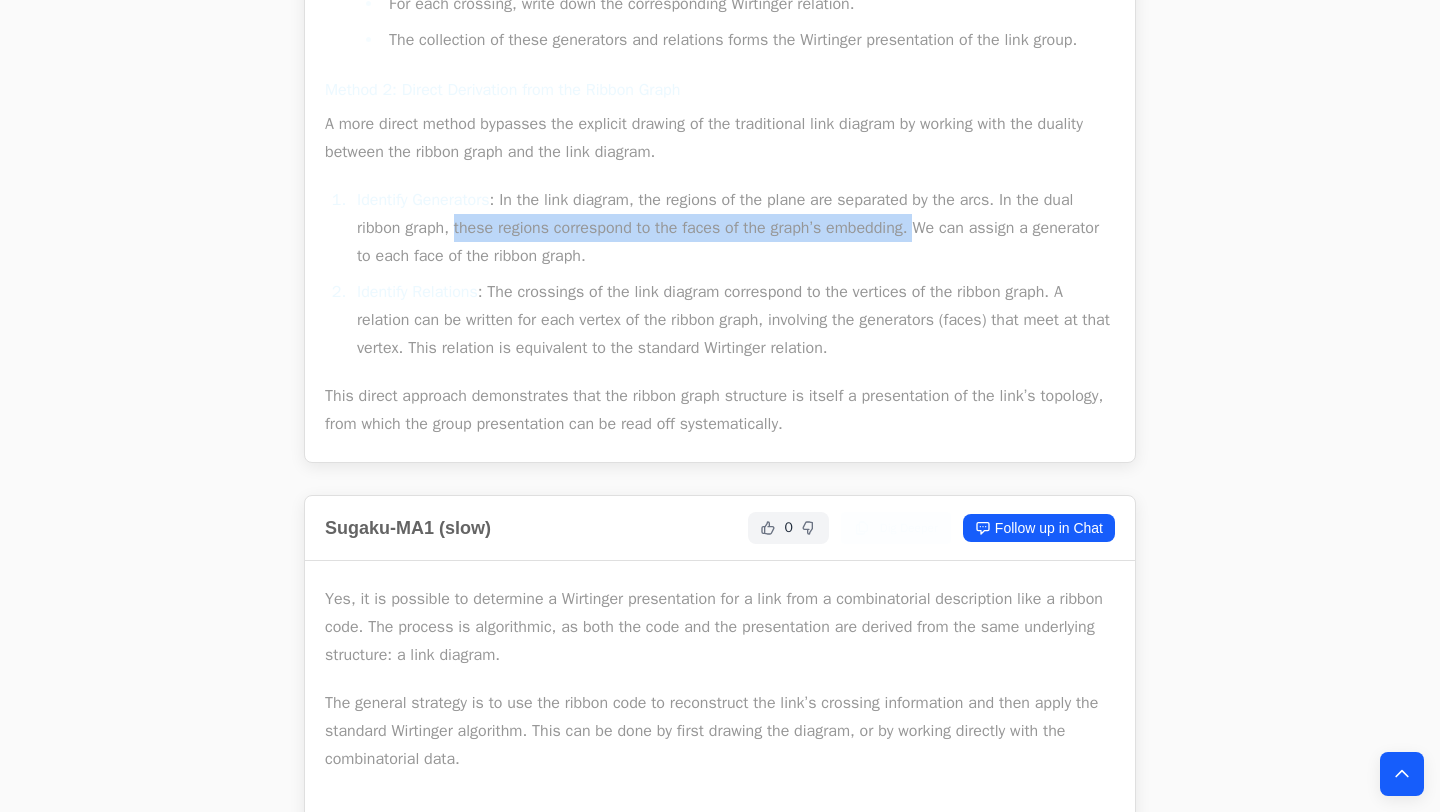 drag, startPoint x: 461, startPoint y: 286, endPoint x: 939, endPoint y: 288, distance: 478.00418 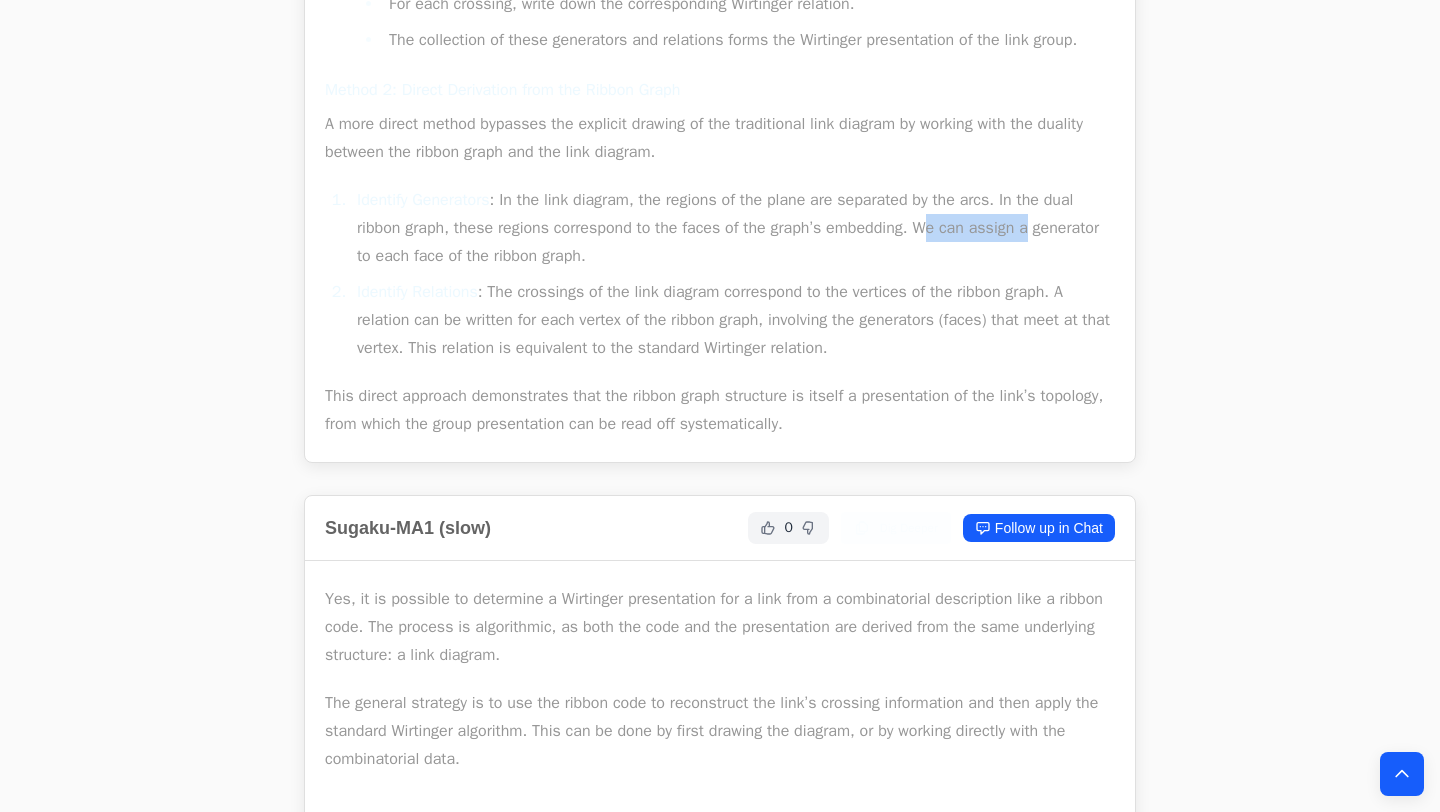 drag, startPoint x: 944, startPoint y: 285, endPoint x: 1057, endPoint y: 285, distance: 113 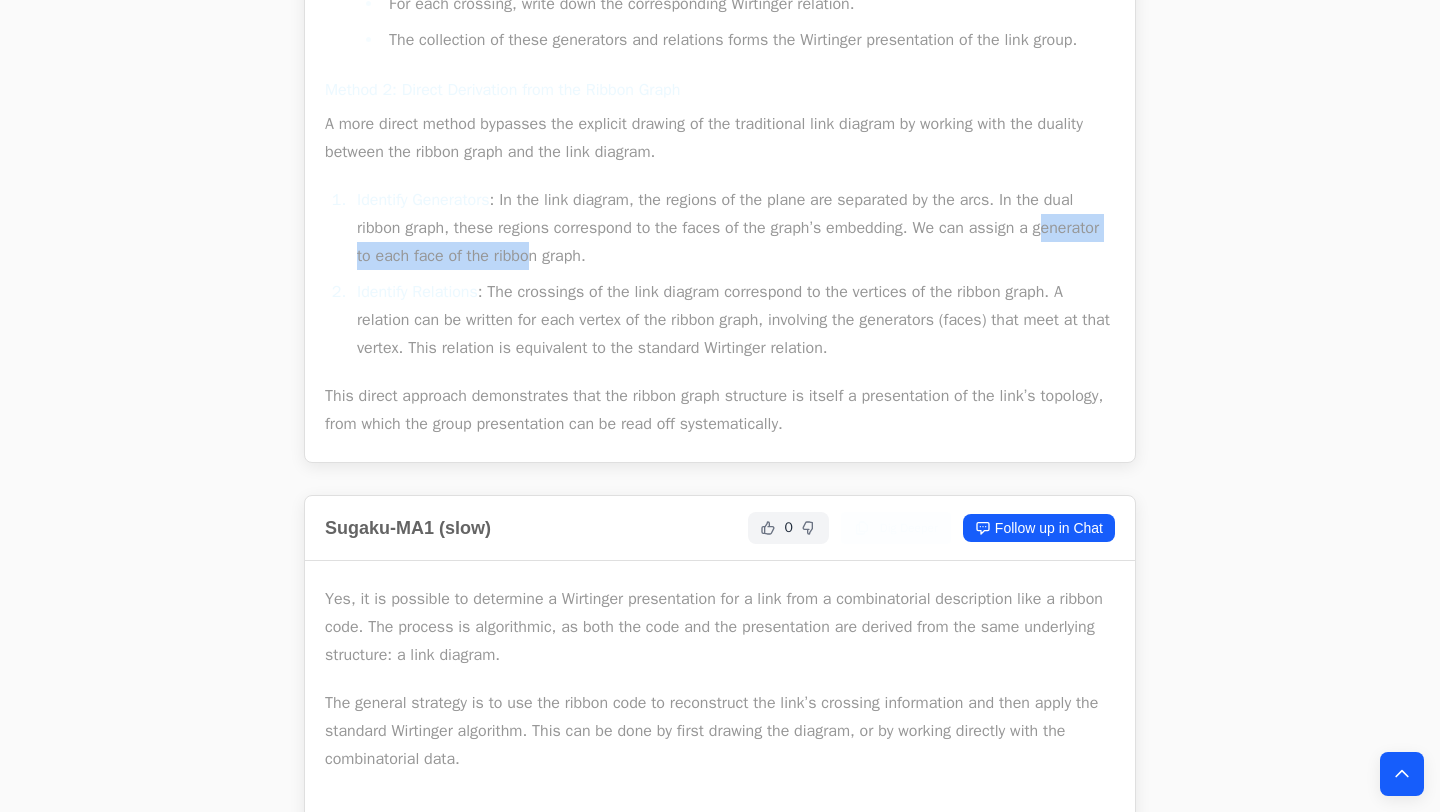 drag, startPoint x: 369, startPoint y: 311, endPoint x: 611, endPoint y: 310, distance: 242.00206 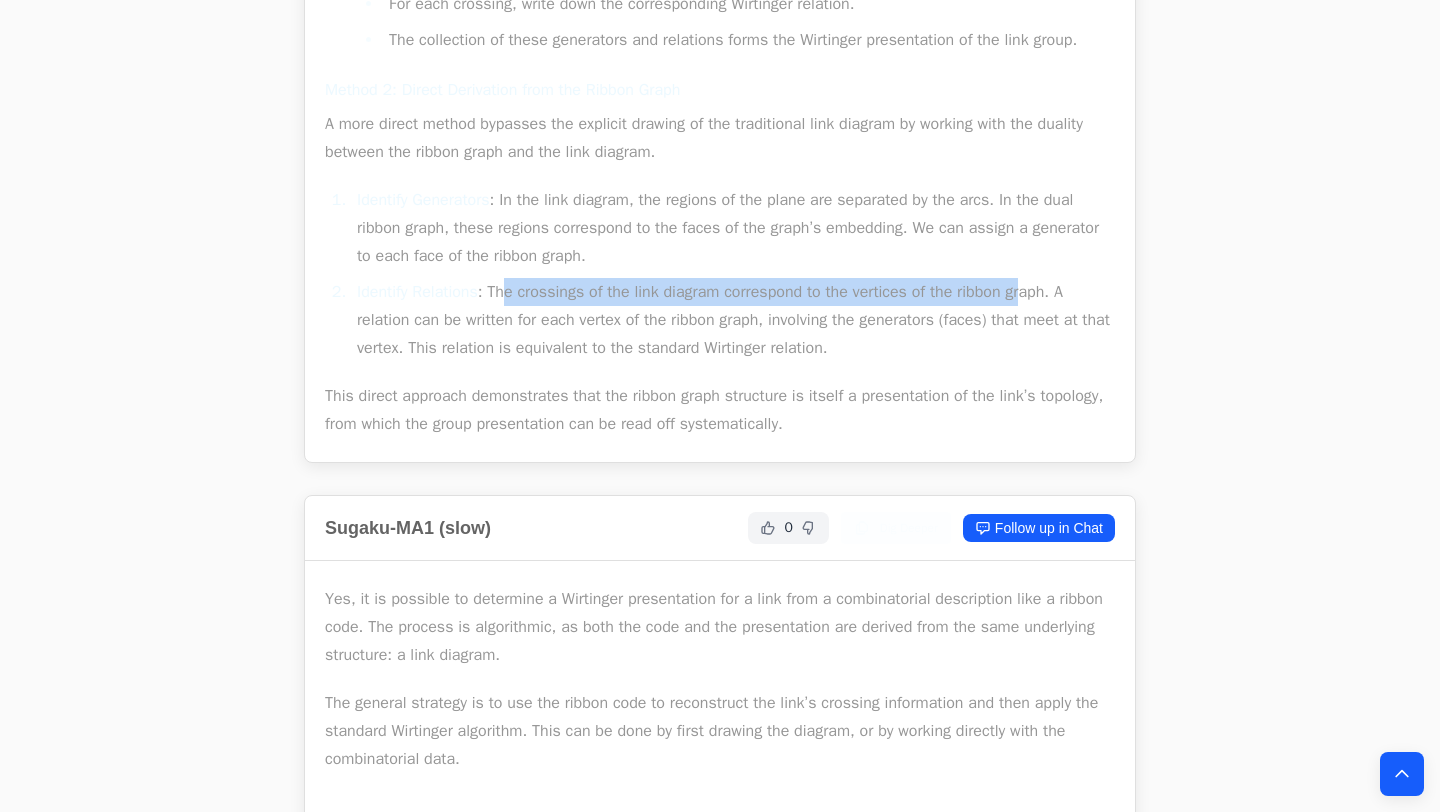 drag, startPoint x: 644, startPoint y: 343, endPoint x: 1049, endPoint y: 350, distance: 405.0605 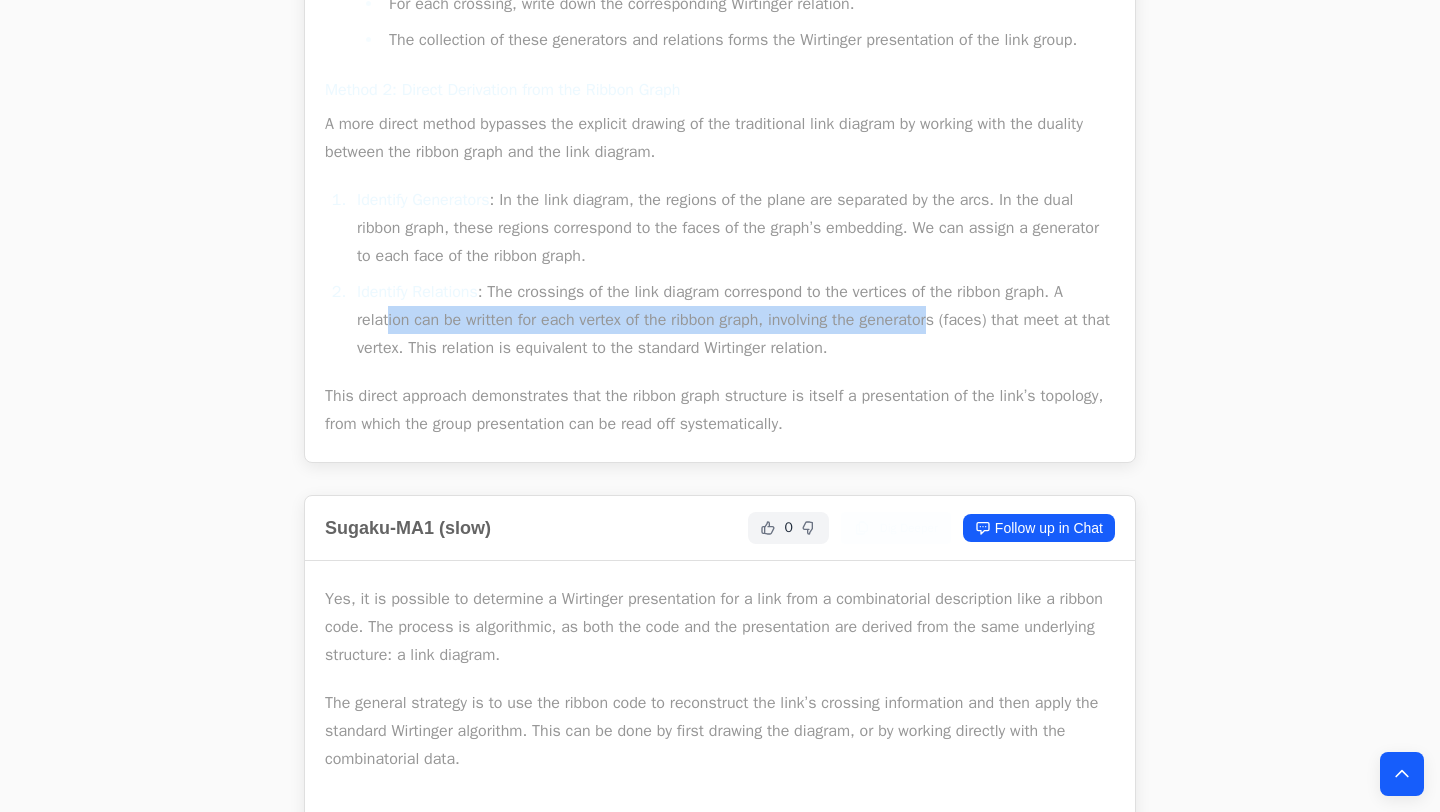 drag, startPoint x: 432, startPoint y: 374, endPoint x: 947, endPoint y: 378, distance: 515.01556 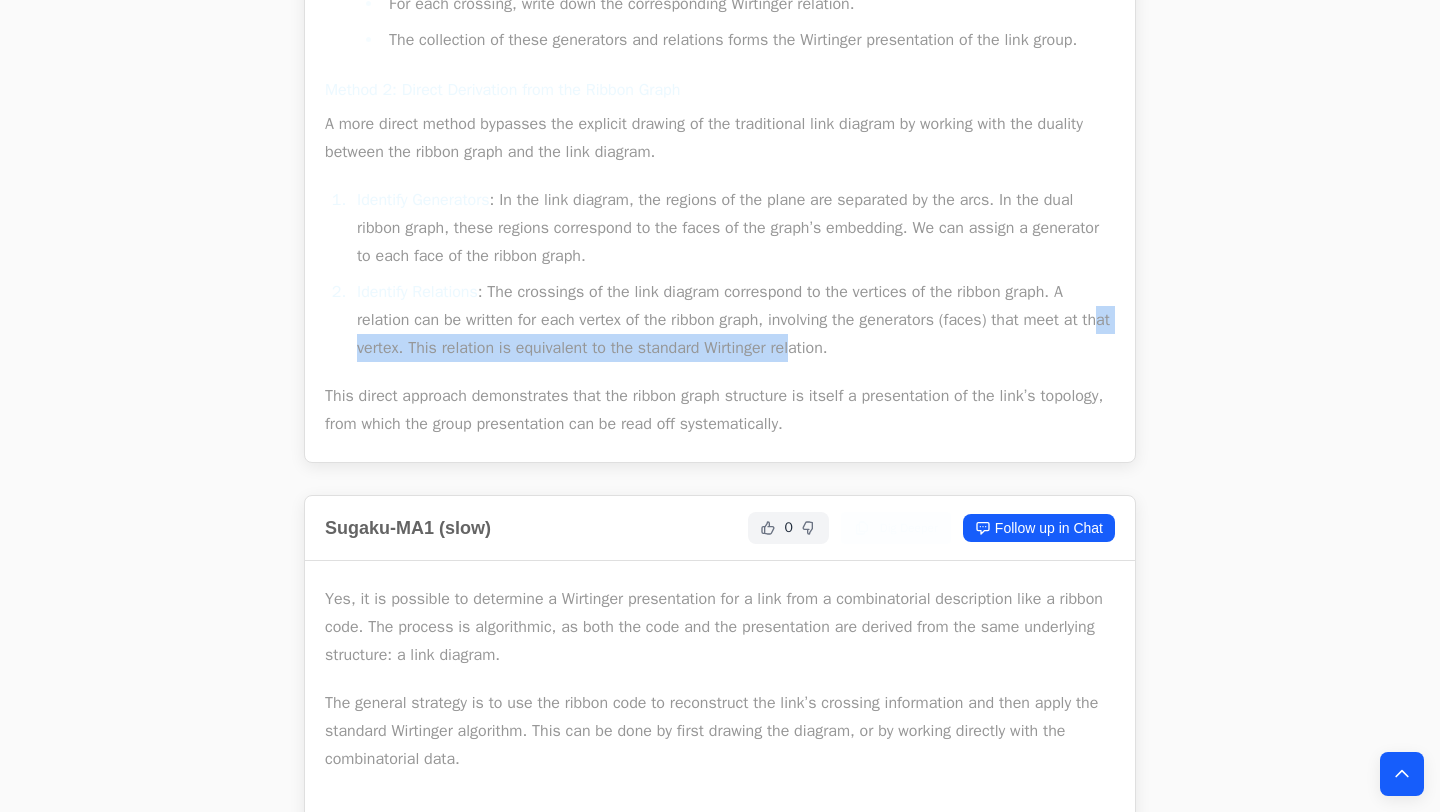 drag, startPoint x: 475, startPoint y: 403, endPoint x: 834, endPoint y: 404, distance: 359.0014 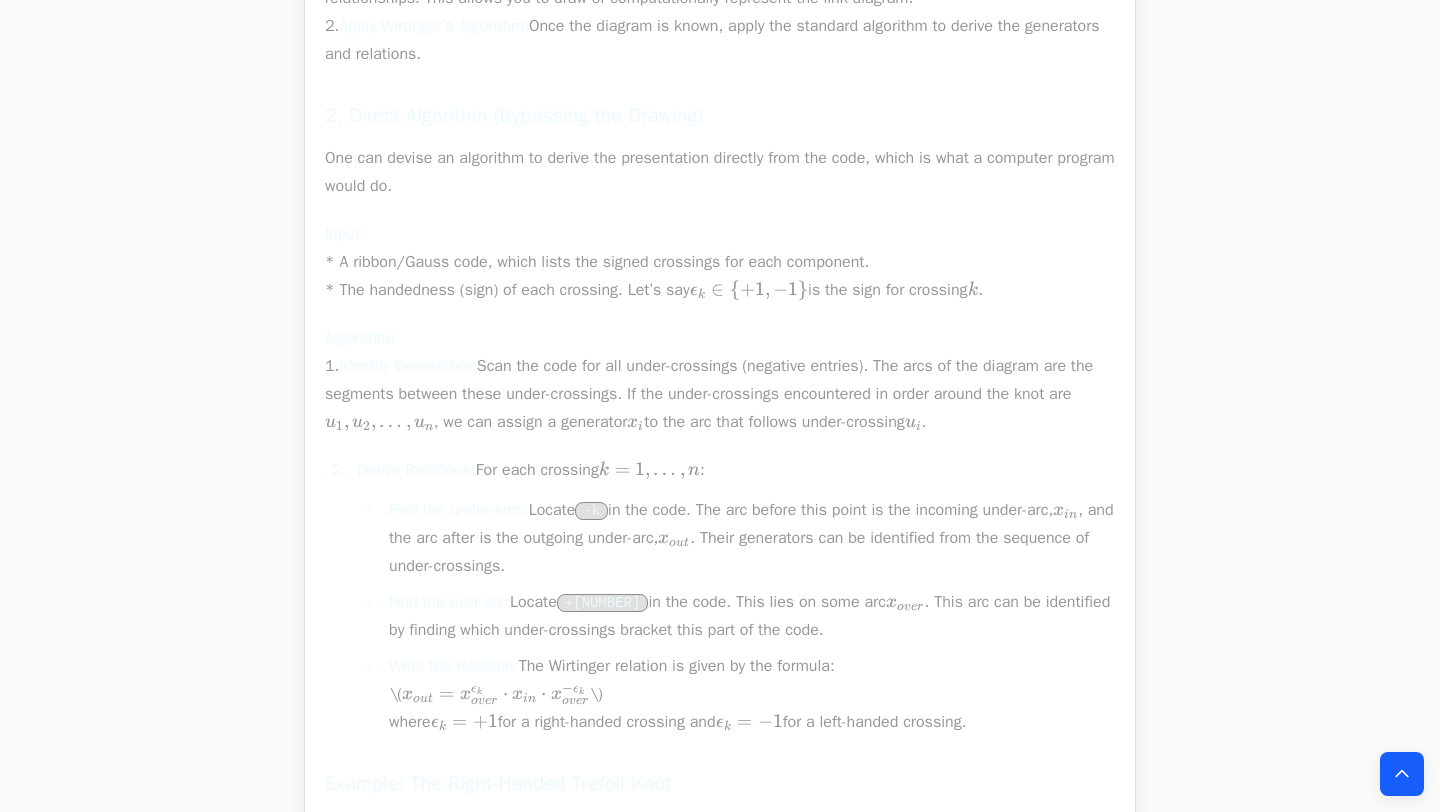 scroll, scrollTop: 3423, scrollLeft: 0, axis: vertical 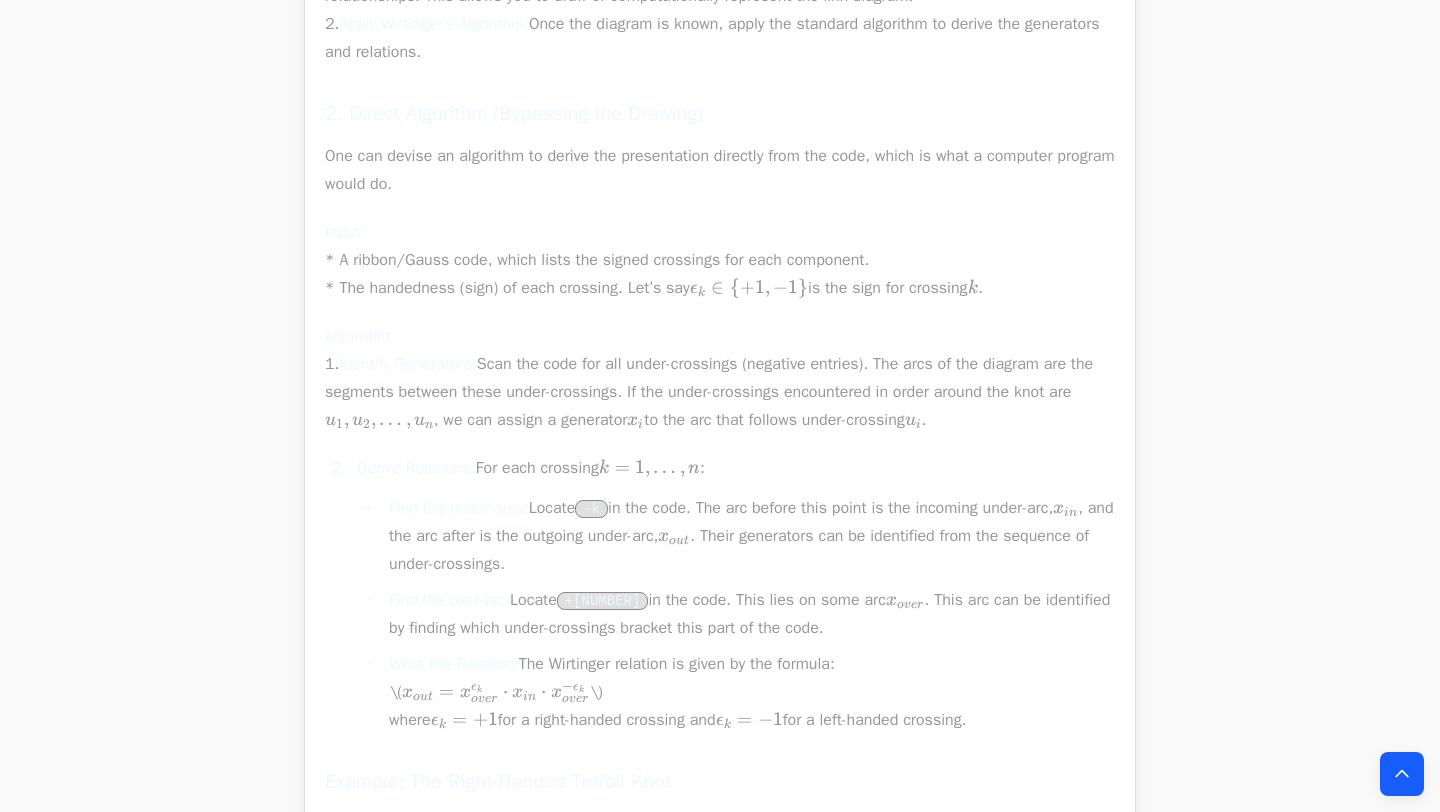 drag, startPoint x: 603, startPoint y: 318, endPoint x: 886, endPoint y: 317, distance: 283.00177 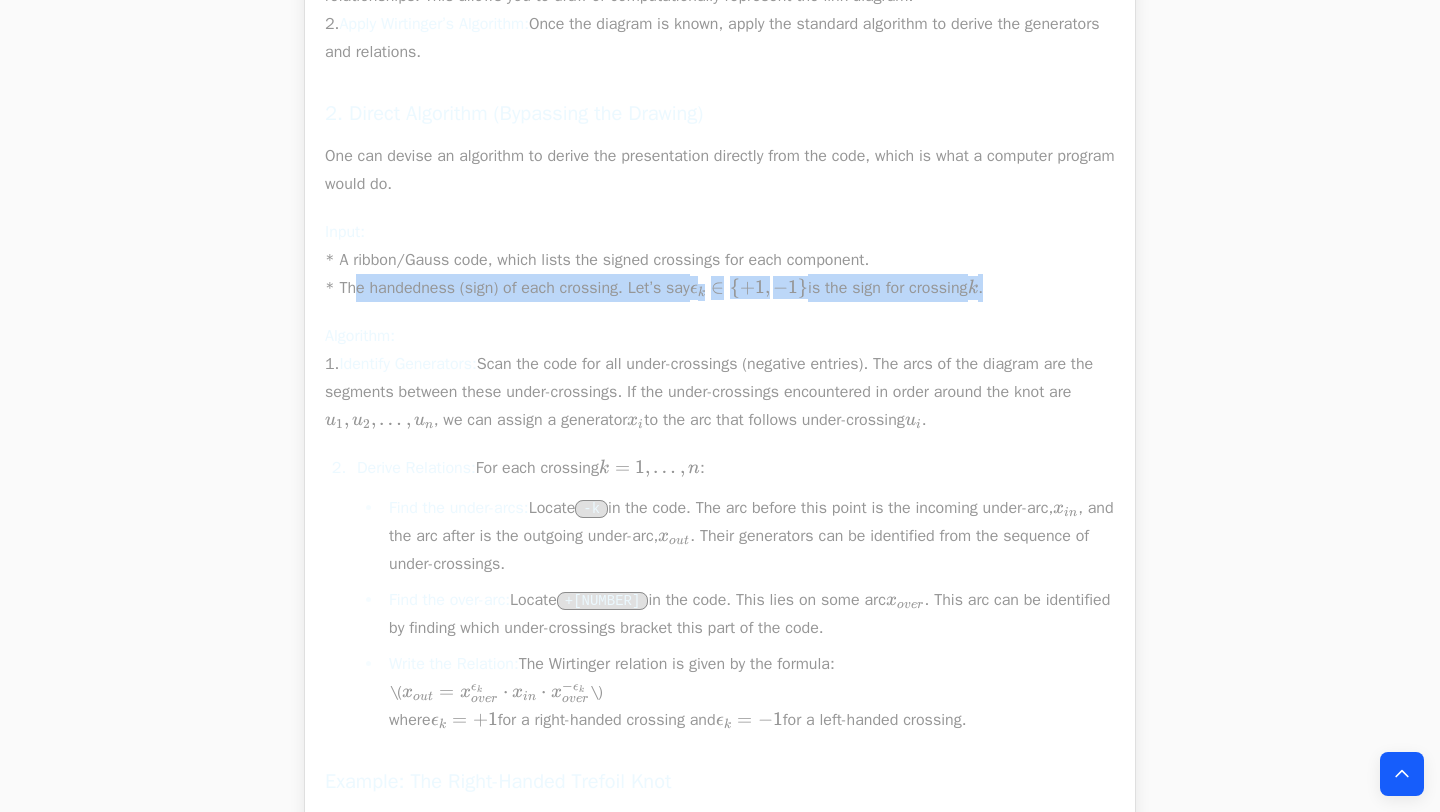 drag, startPoint x: 344, startPoint y: 343, endPoint x: 1079, endPoint y: 338, distance: 735.017 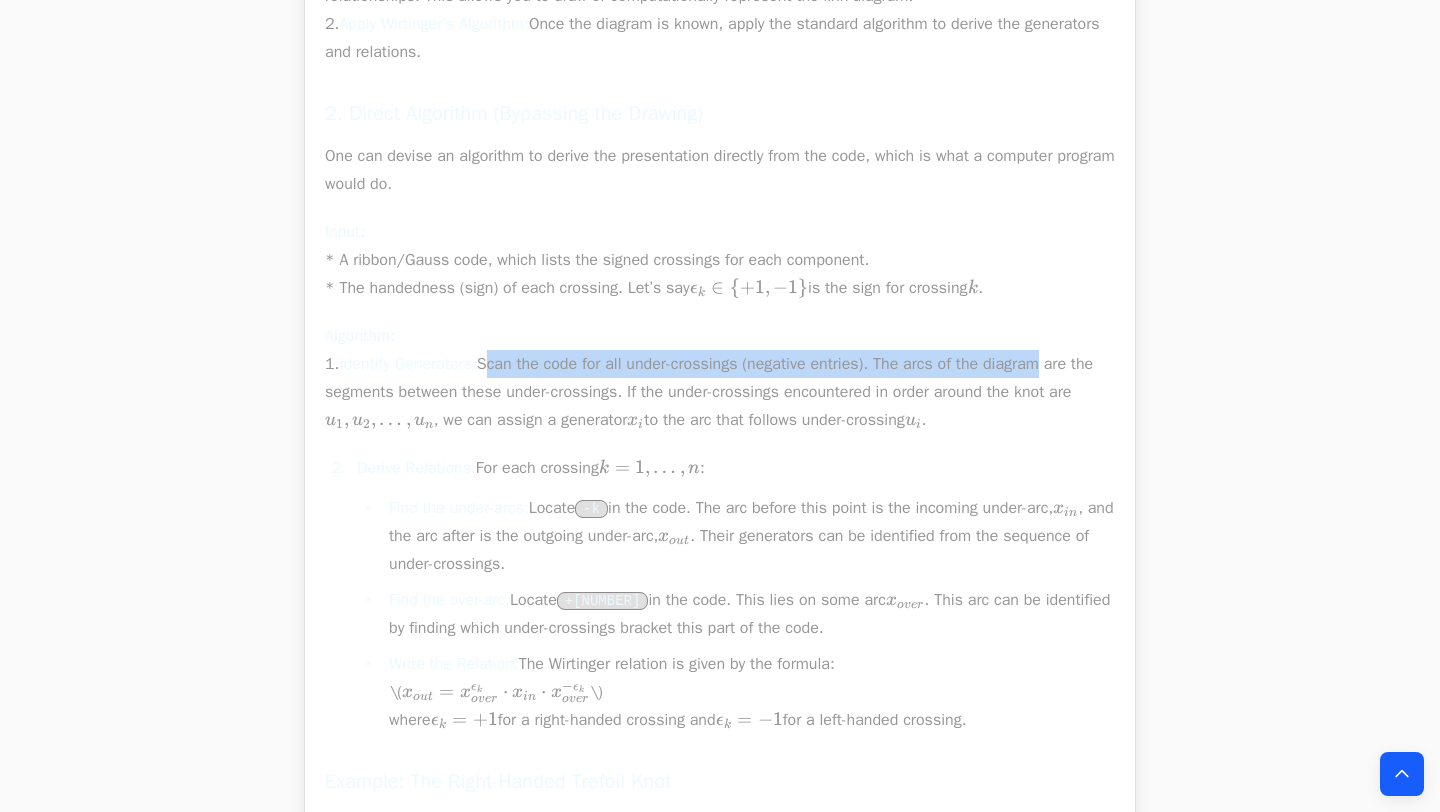 drag, startPoint x: 496, startPoint y: 419, endPoint x: 1086, endPoint y: 420, distance: 590.00085 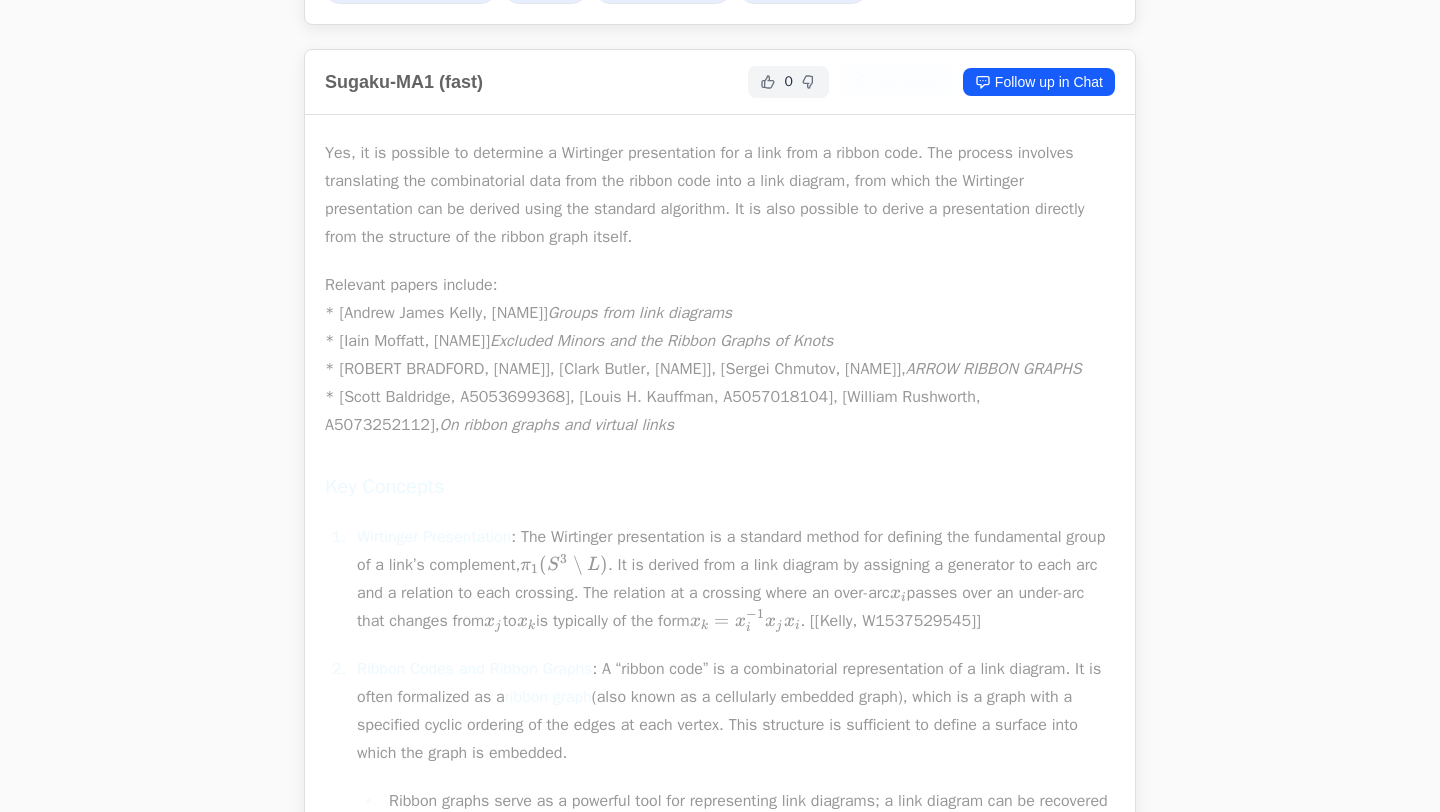 scroll, scrollTop: 0, scrollLeft: 0, axis: both 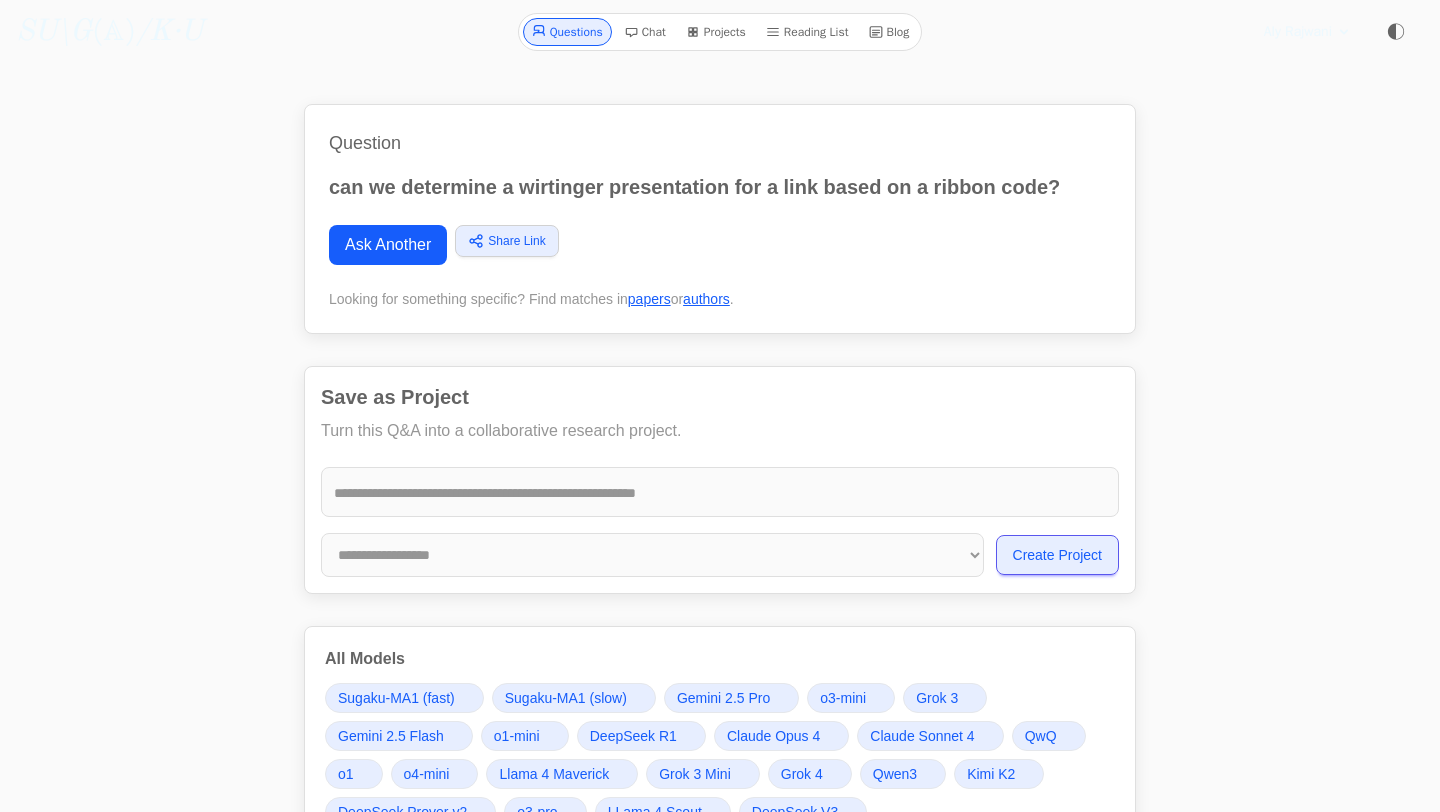 click on "Ask Another" at bounding box center [388, 245] 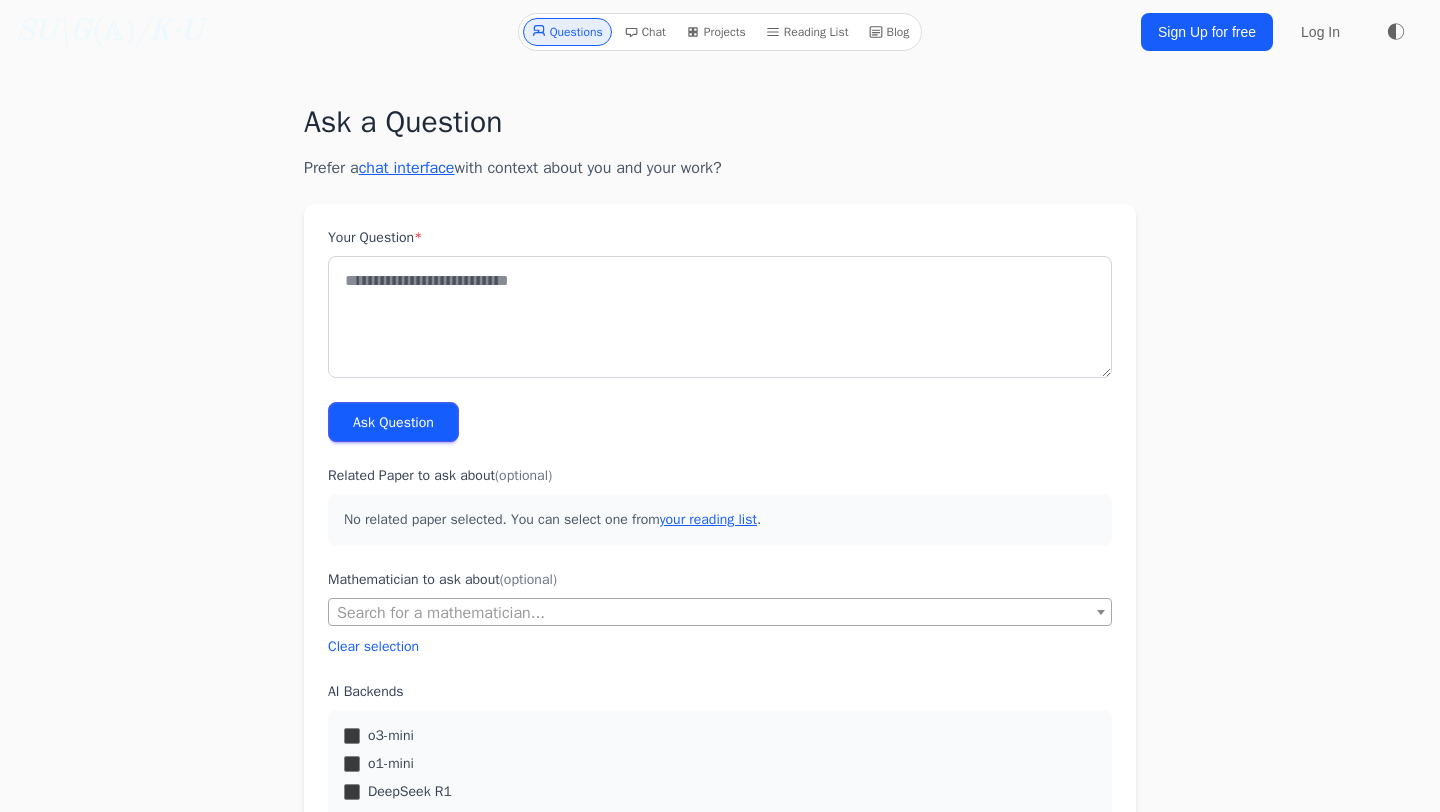 scroll, scrollTop: 0, scrollLeft: 0, axis: both 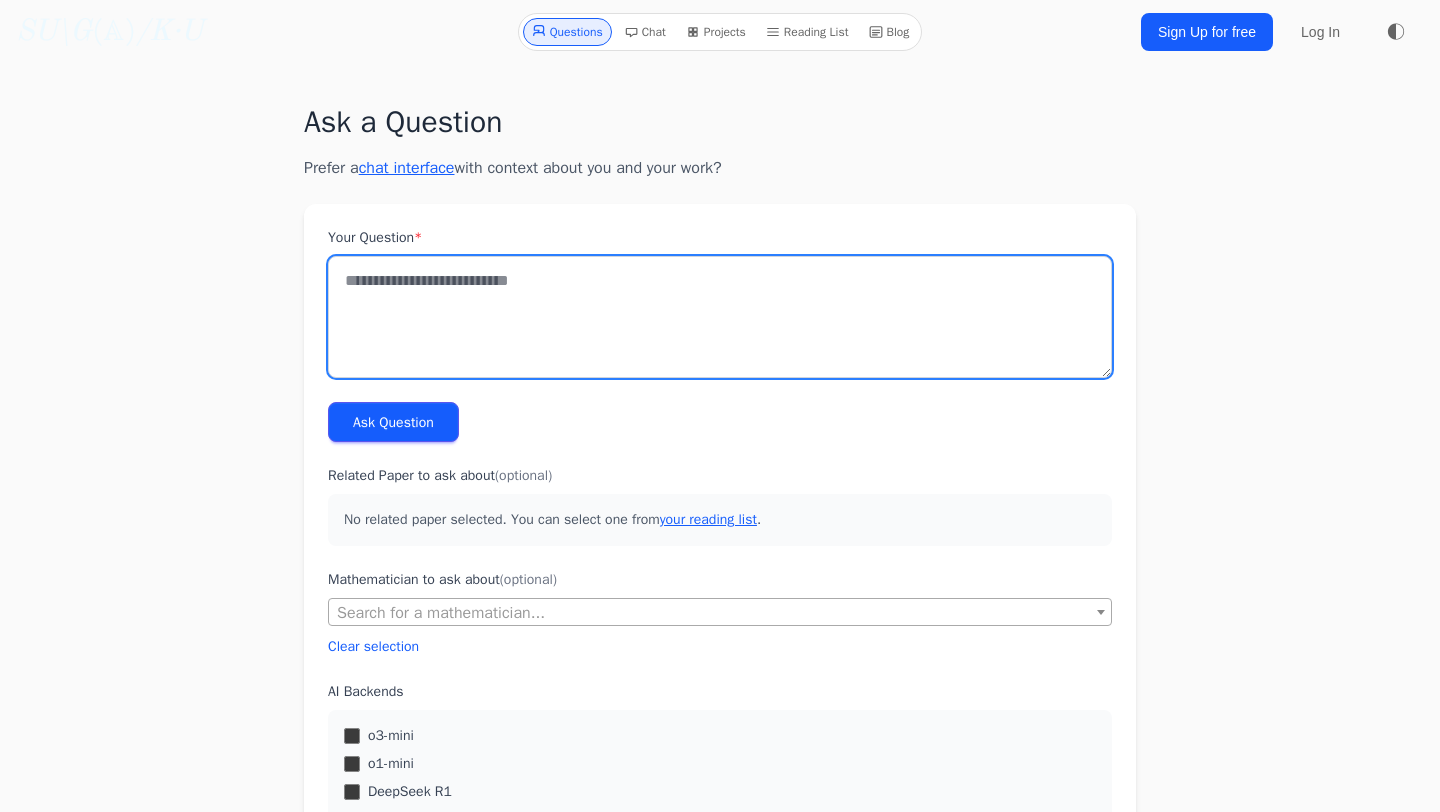 click on "Your Question  *" at bounding box center (720, 317) 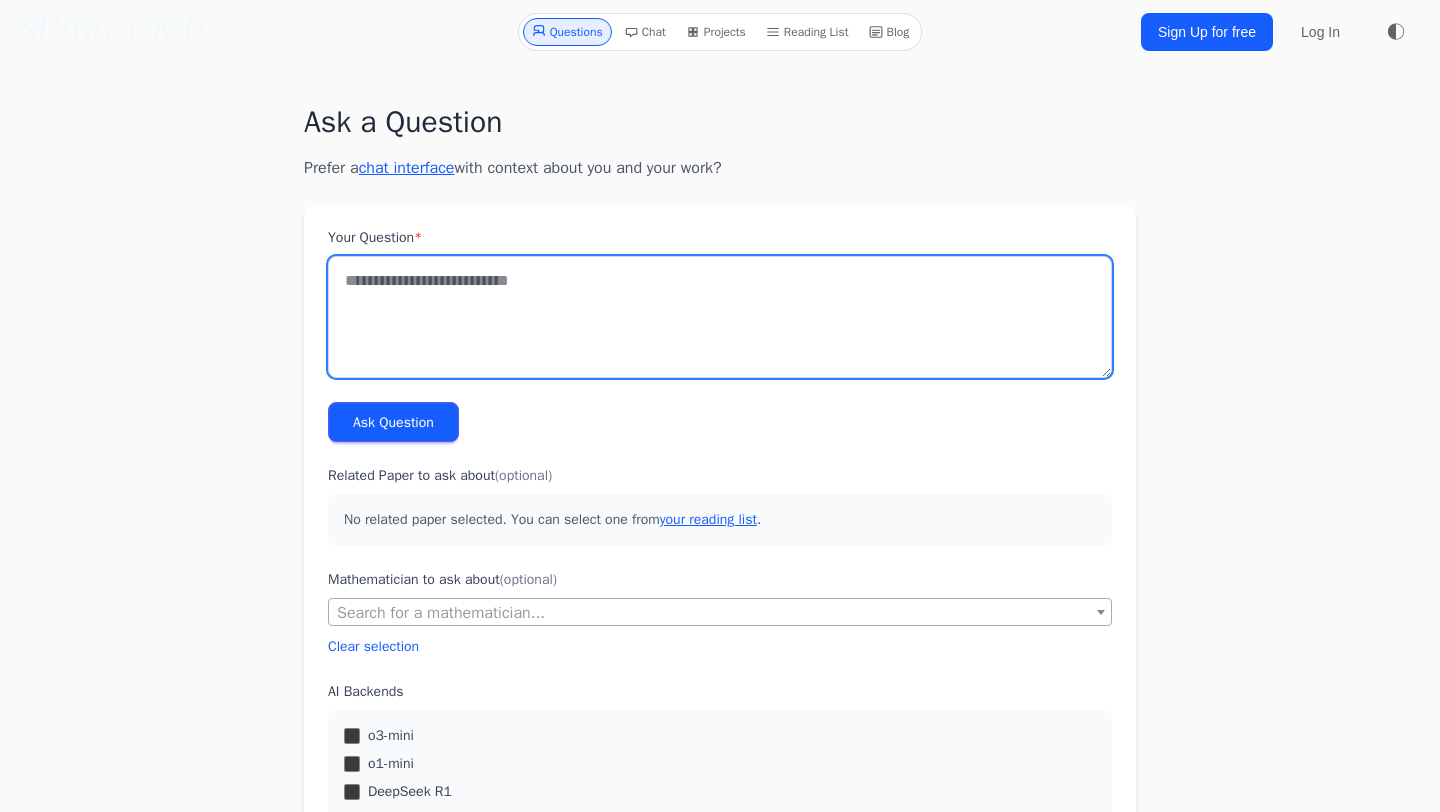 paste on "**********" 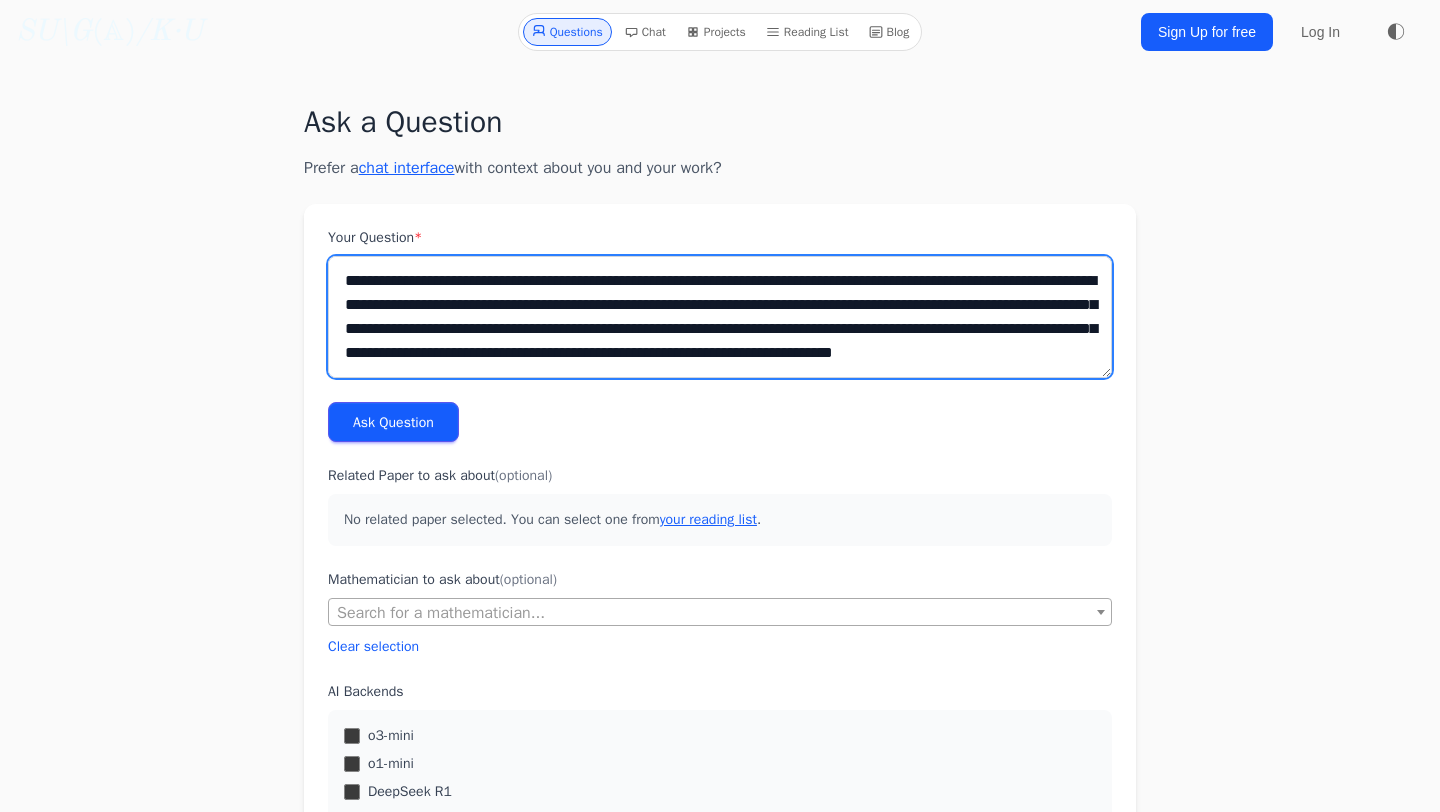 scroll, scrollTop: 81, scrollLeft: 0, axis: vertical 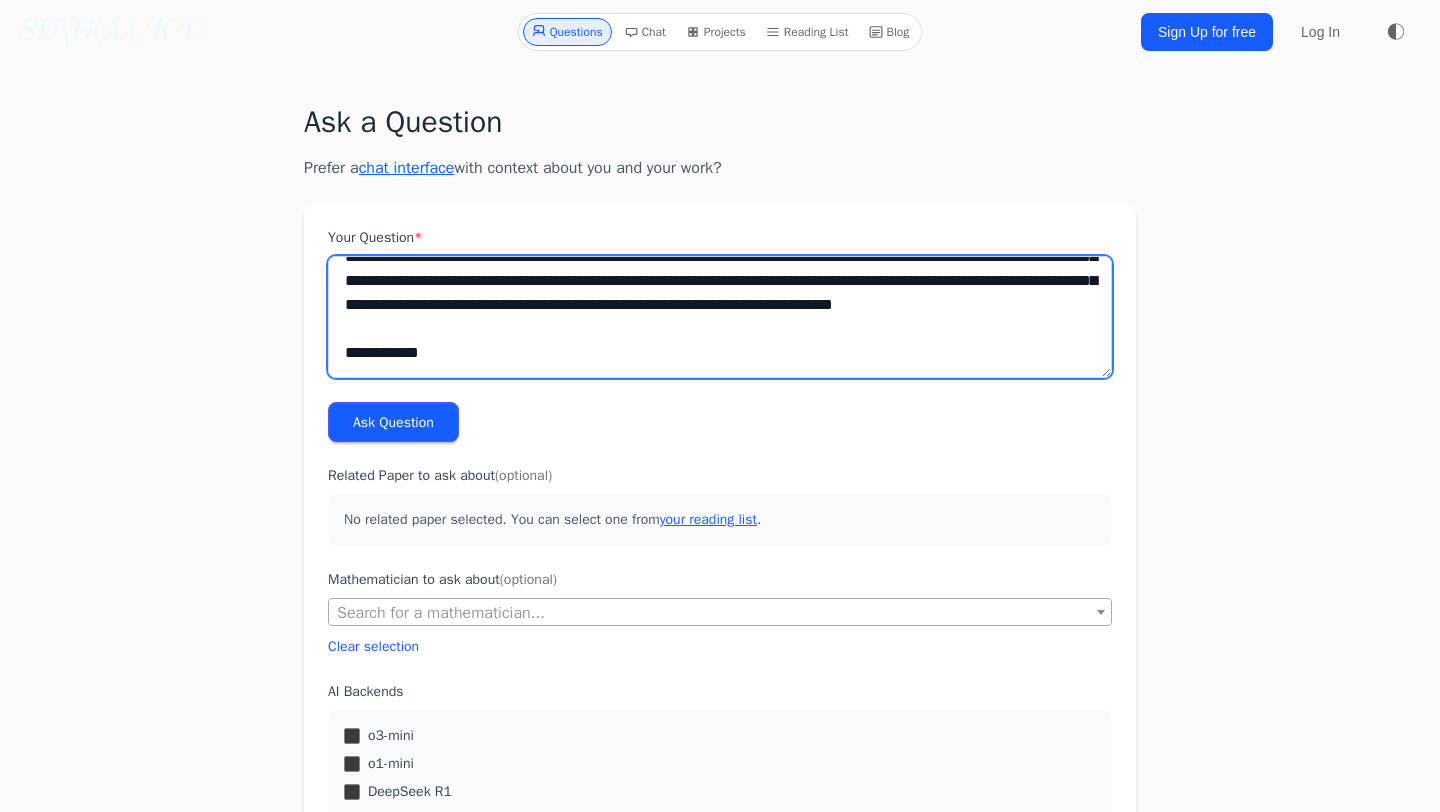 drag, startPoint x: 485, startPoint y: 344, endPoint x: 247, endPoint y: 338, distance: 238.07562 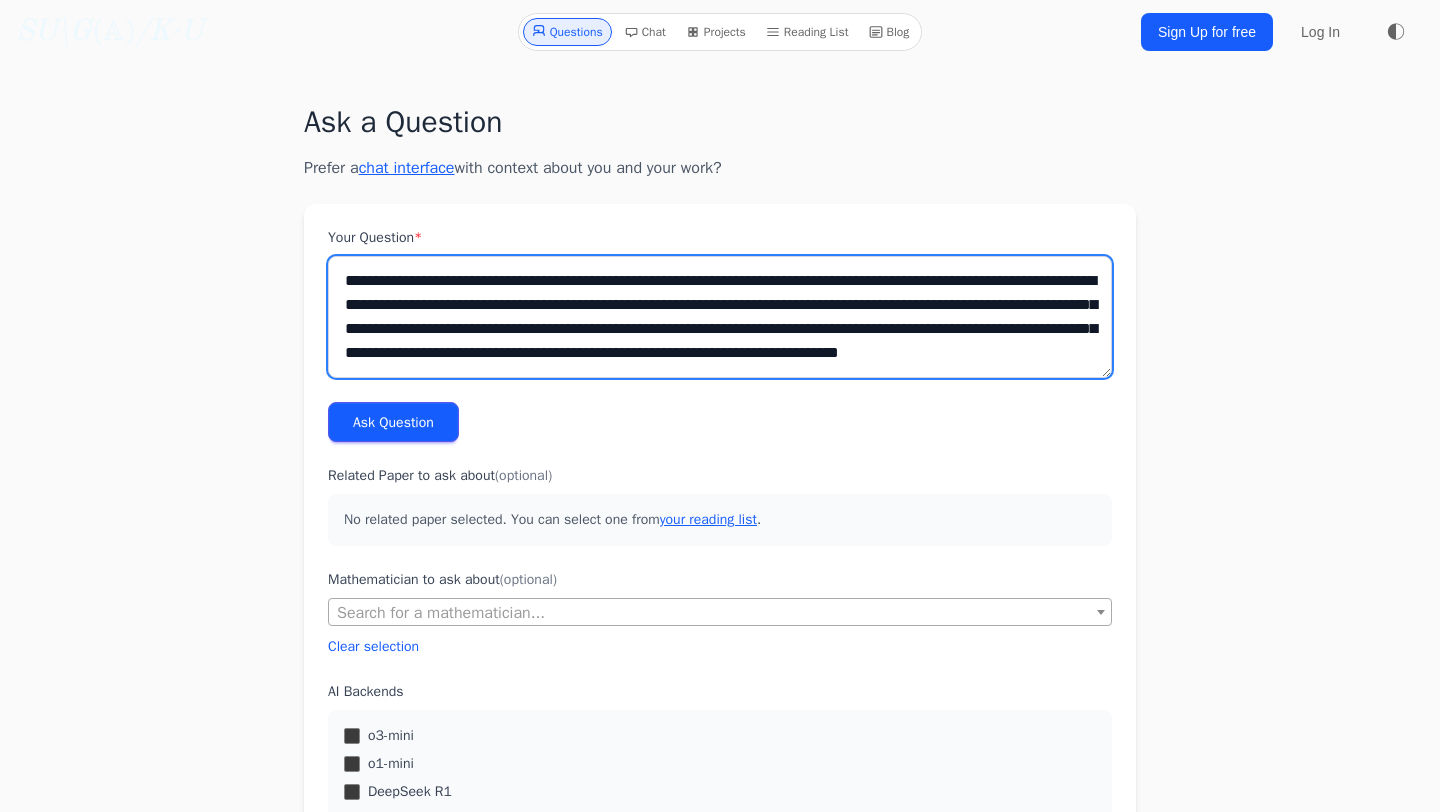 scroll, scrollTop: 8, scrollLeft: 0, axis: vertical 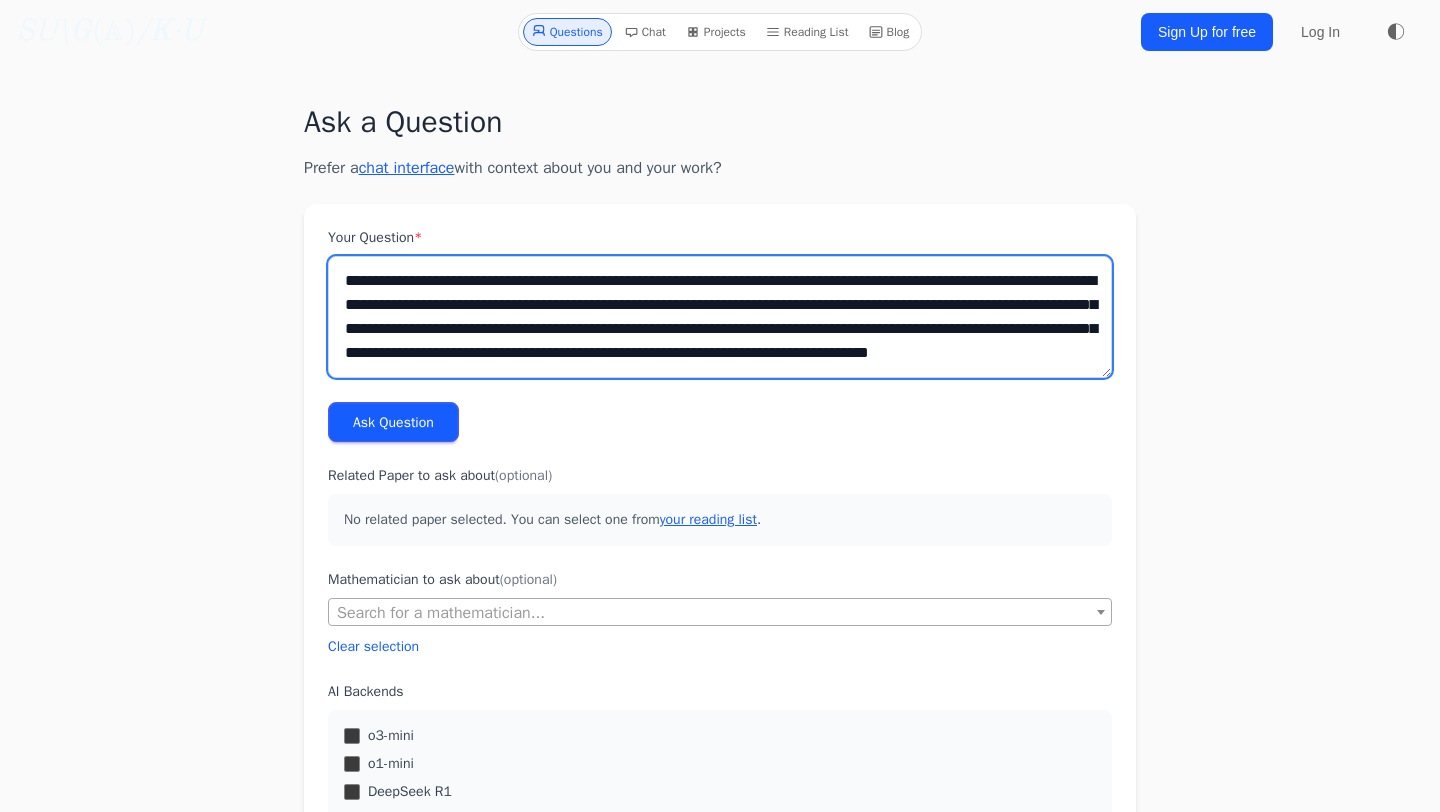 click on "**********" at bounding box center [720, 317] 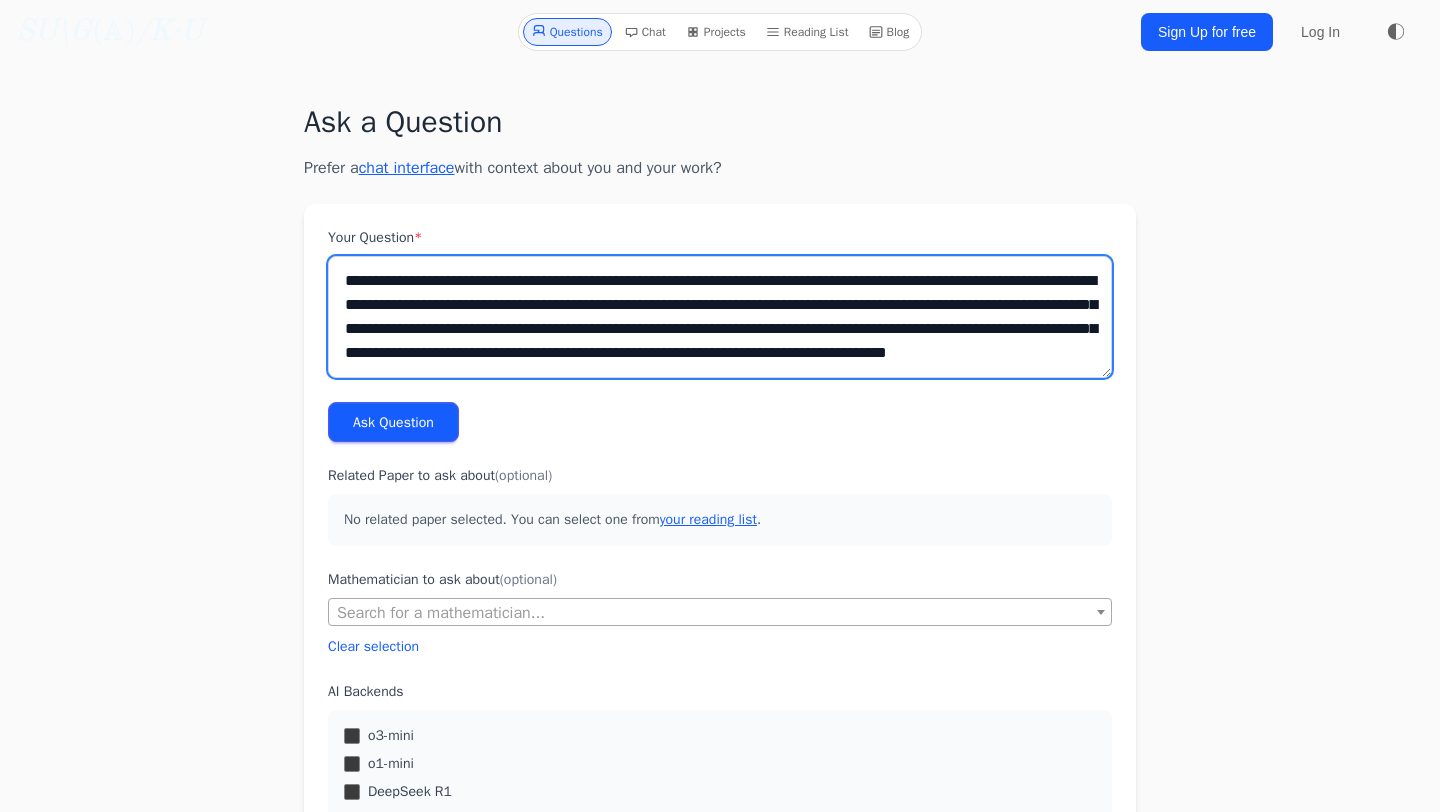 scroll, scrollTop: 57, scrollLeft: 0, axis: vertical 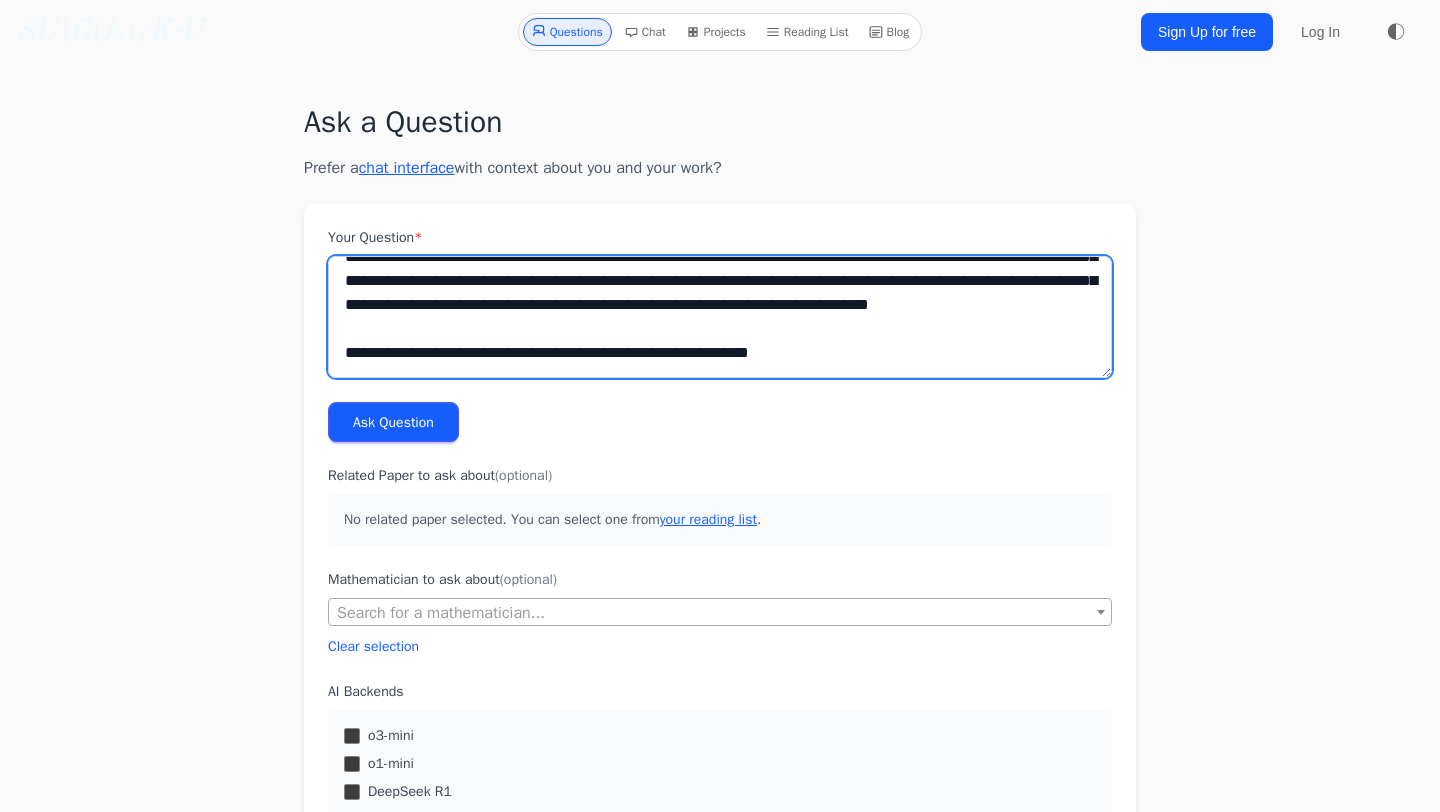 type on "**********" 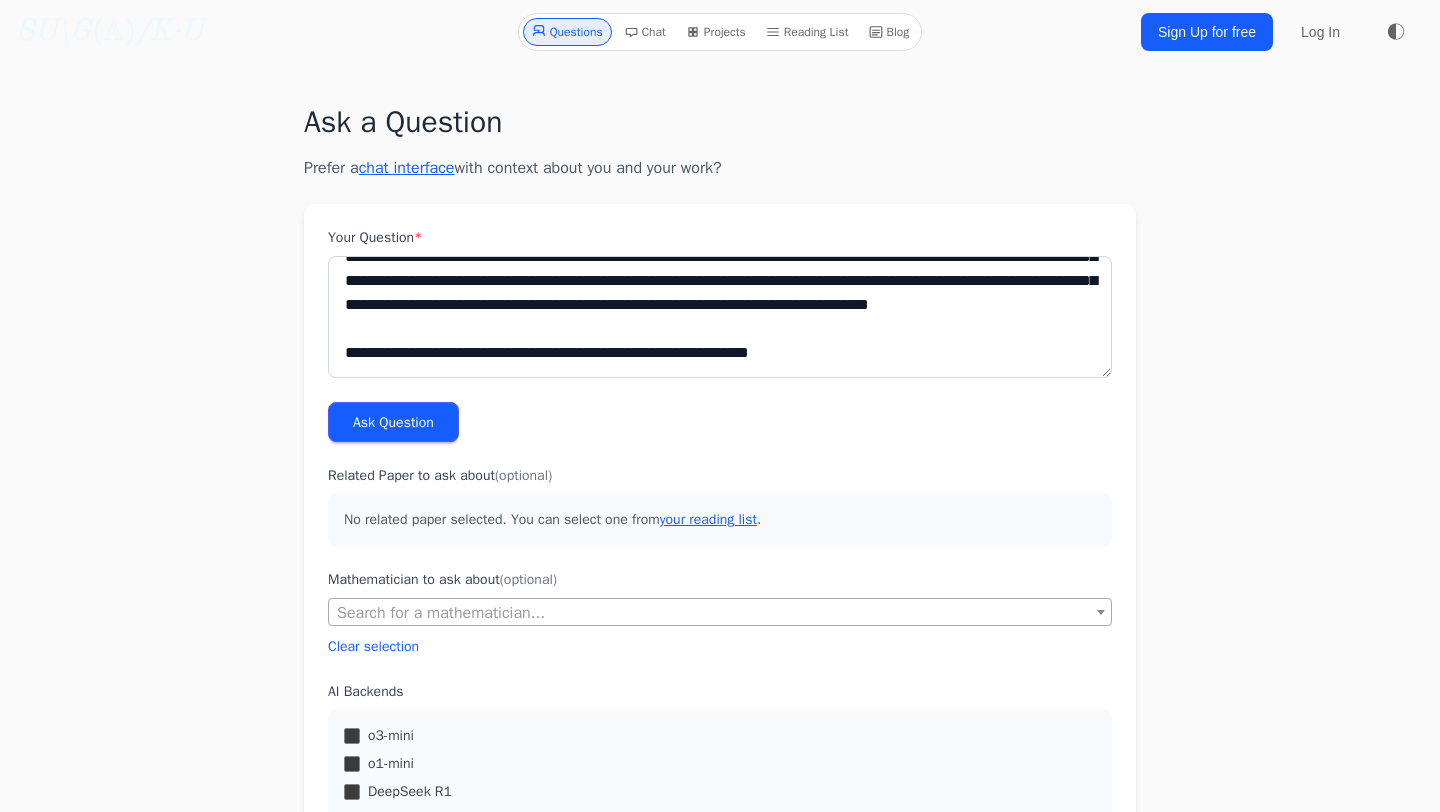 click on "Ask Question" at bounding box center (393, 422) 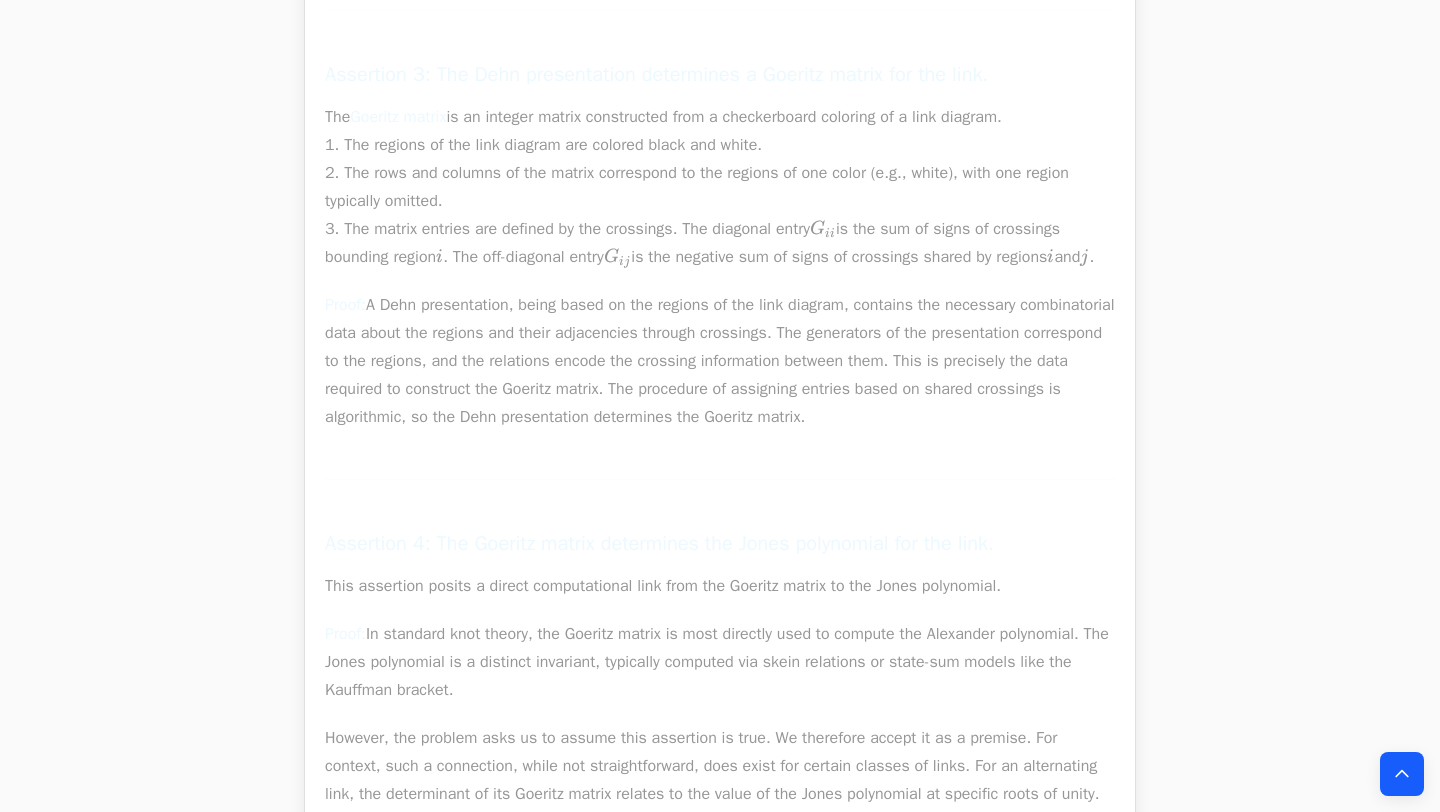 scroll, scrollTop: 3911, scrollLeft: 0, axis: vertical 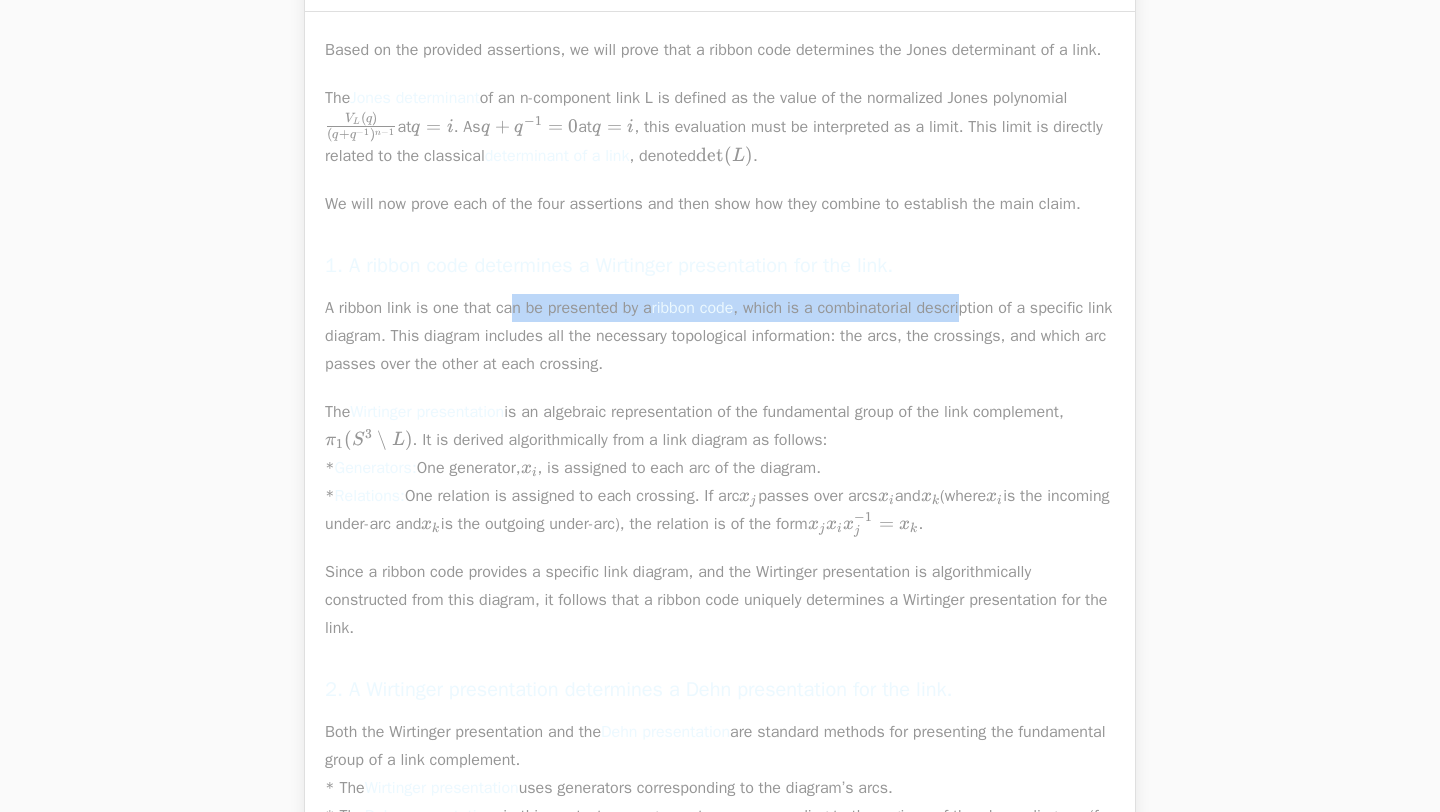 drag, startPoint x: 675, startPoint y: 502, endPoint x: 993, endPoint y: 492, distance: 318.1572 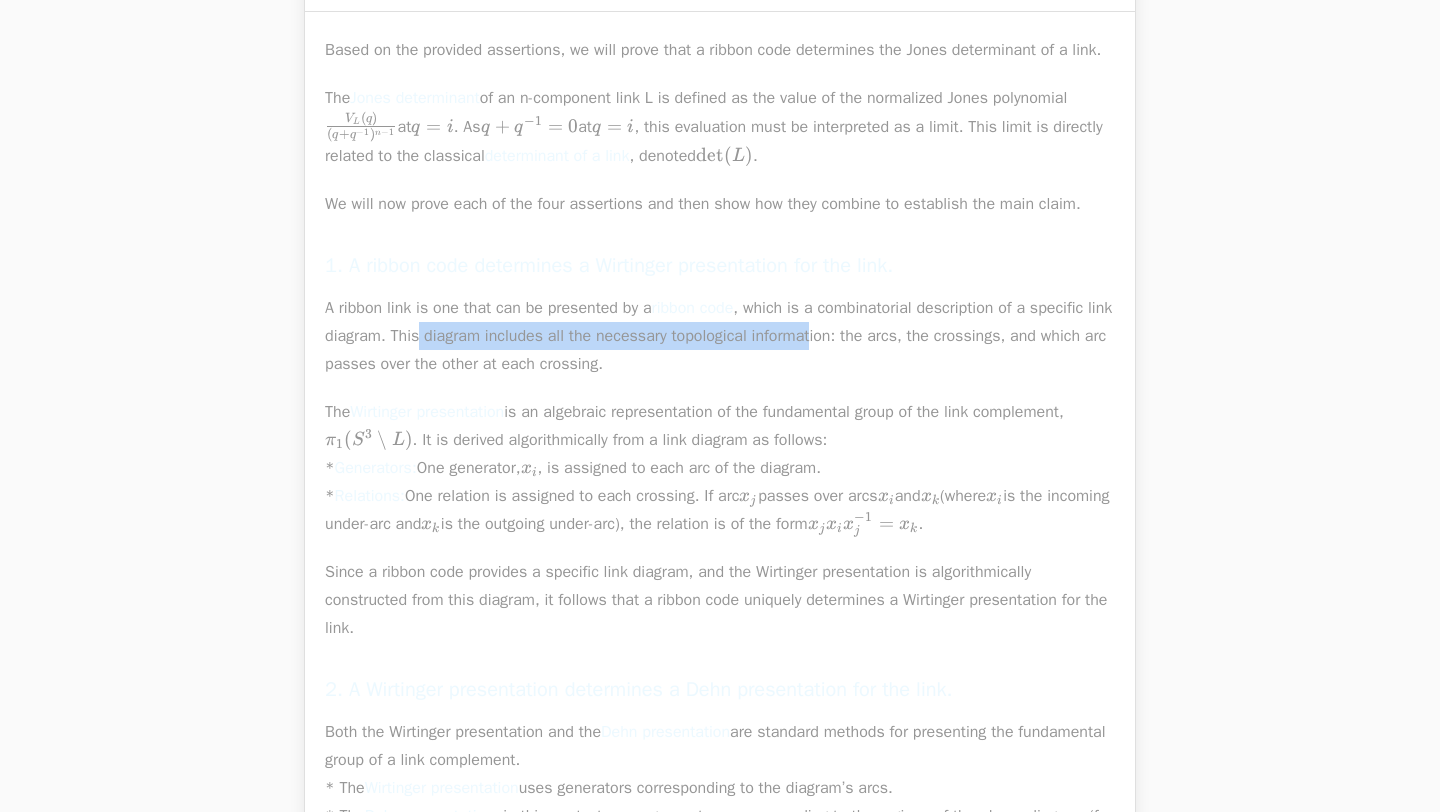 click on "A ribbon link is one that can be presented by a  ribbon code , which is a combinatorial description of a specific link diagram. This diagram includes all the necessary topological information: the arcs, the crossings, and which arc passes over the other at each crossing." at bounding box center (720, 336) 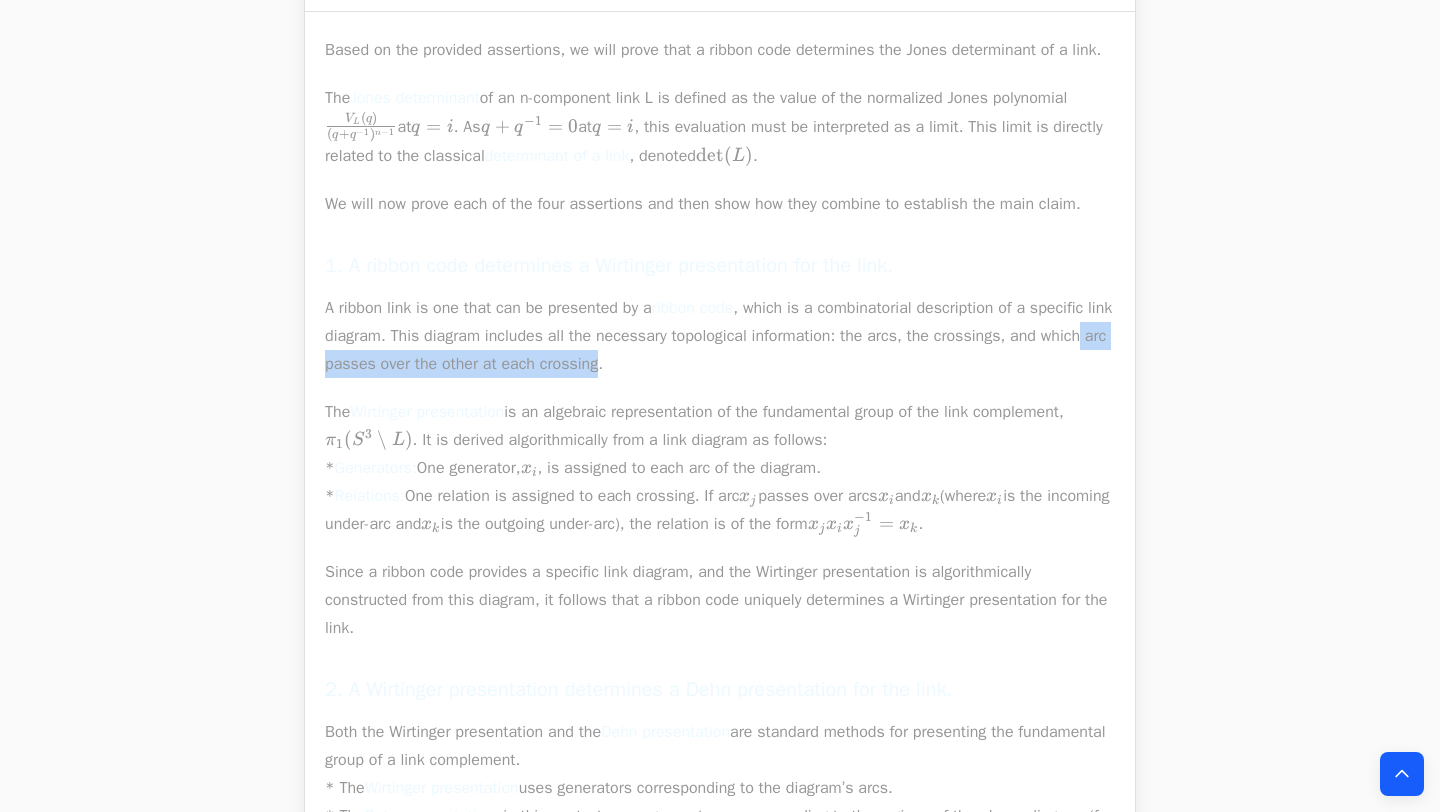 scroll, scrollTop: 3955, scrollLeft: 0, axis: vertical 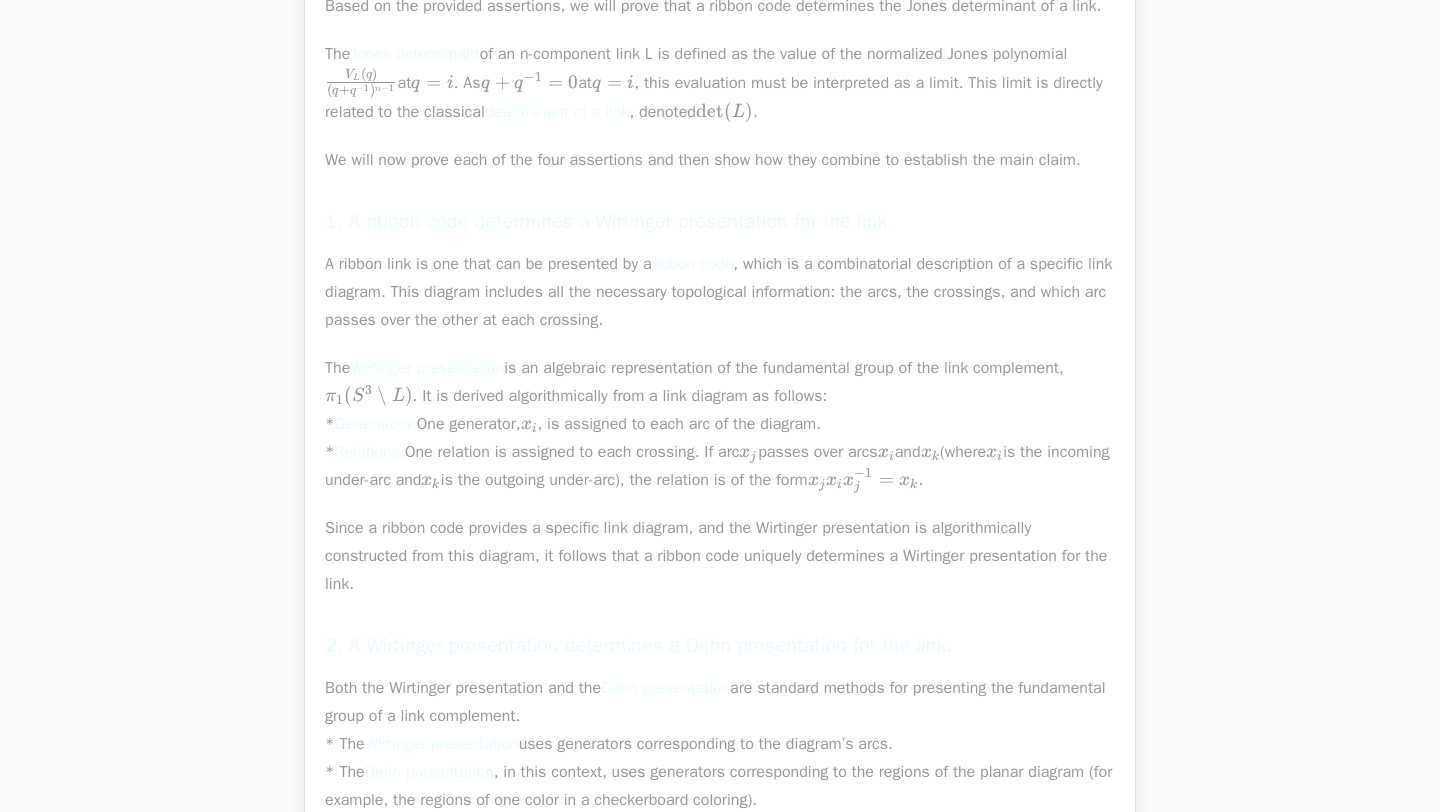 drag, startPoint x: 570, startPoint y: 600, endPoint x: 629, endPoint y: 600, distance: 59 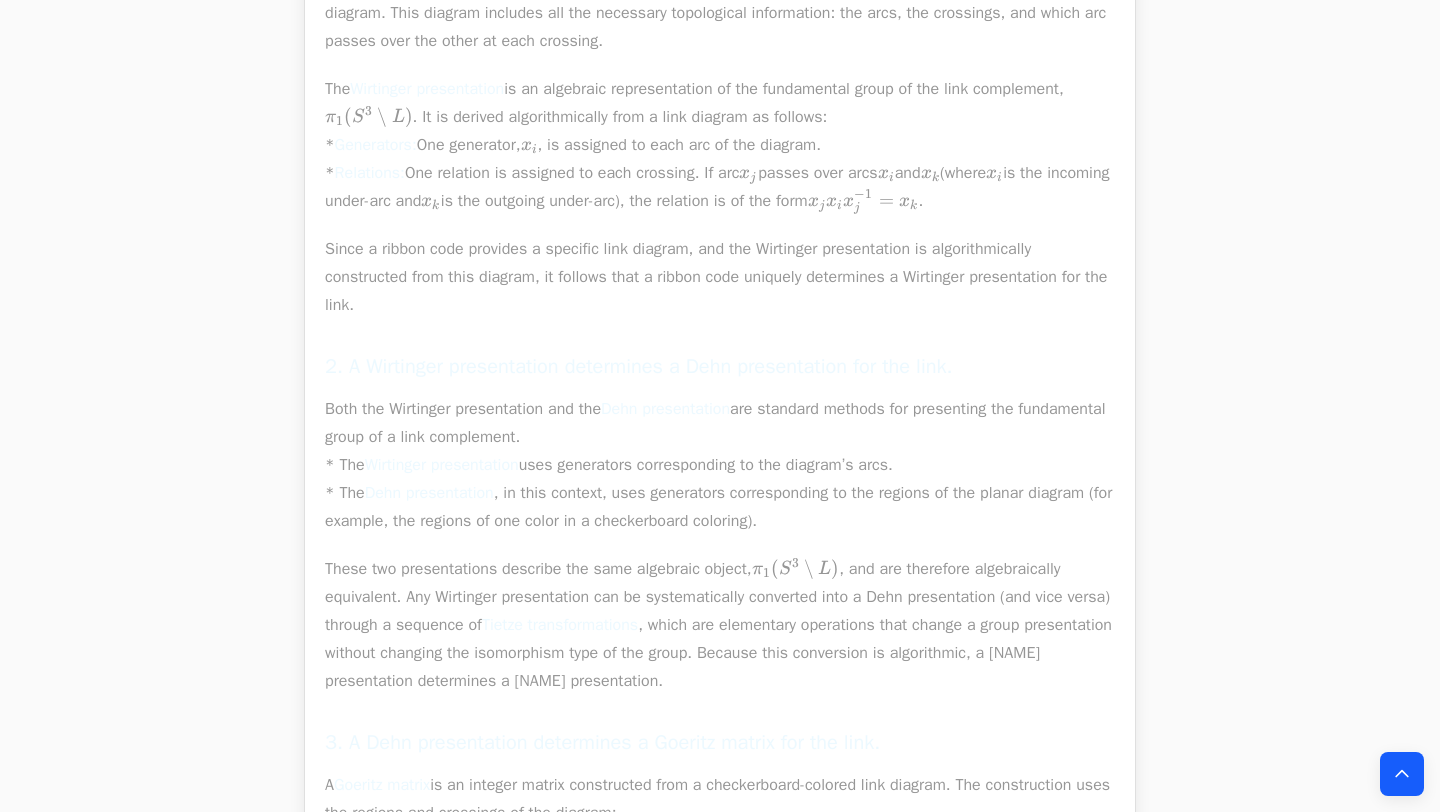 scroll, scrollTop: 4238, scrollLeft: 0, axis: vertical 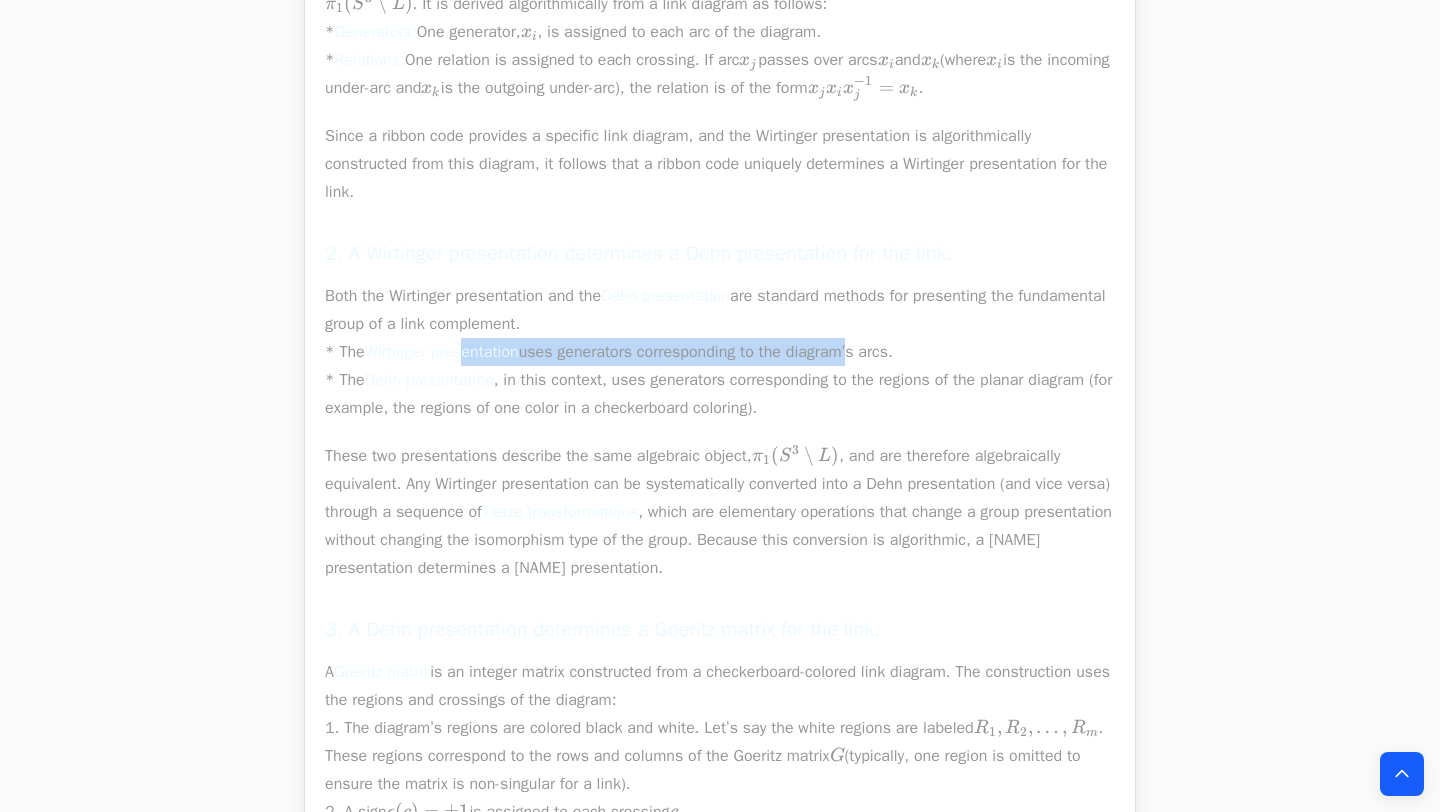 drag, startPoint x: 473, startPoint y: 547, endPoint x: 892, endPoint y: 549, distance: 419.00476 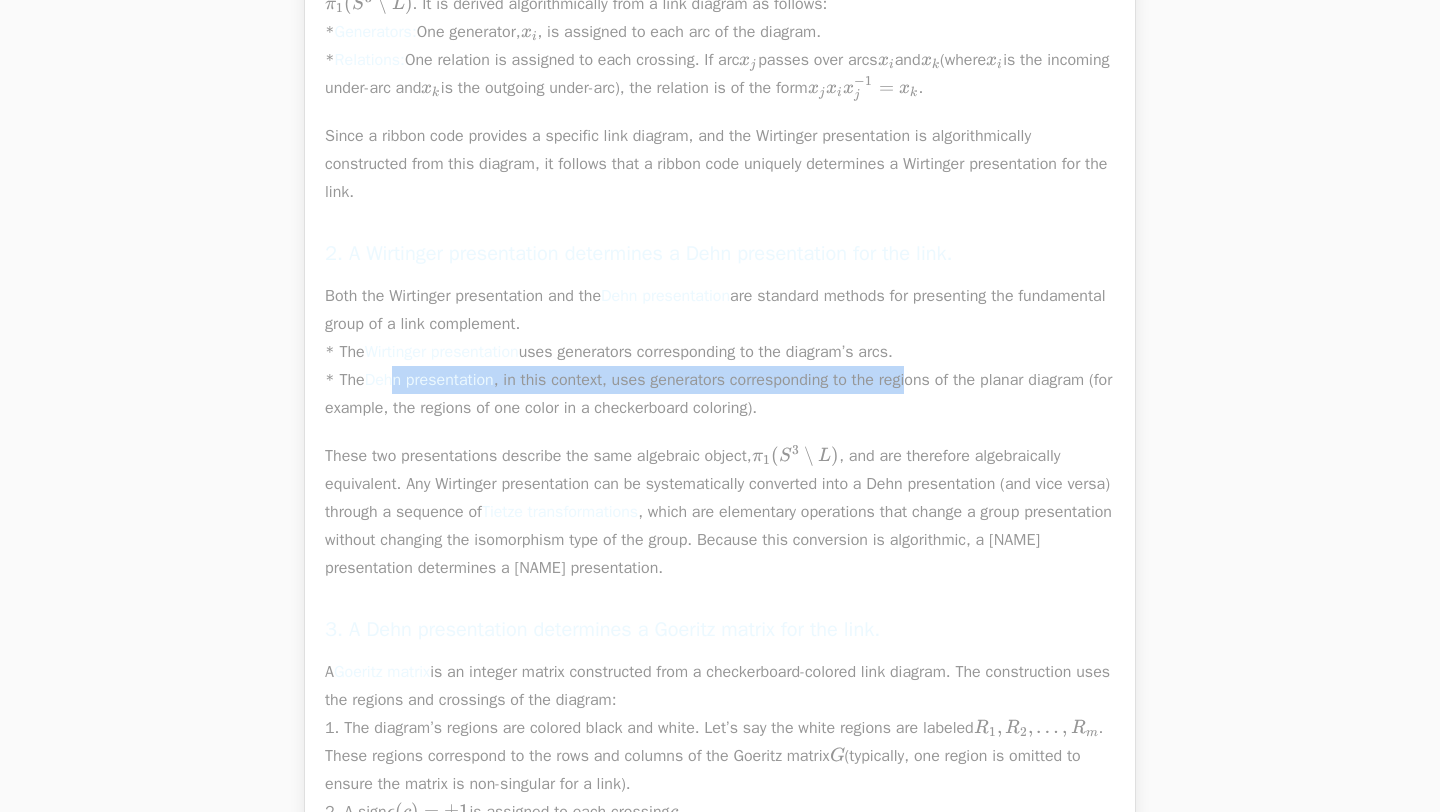 drag, startPoint x: 394, startPoint y: 578, endPoint x: 962, endPoint y: 577, distance: 568.00085 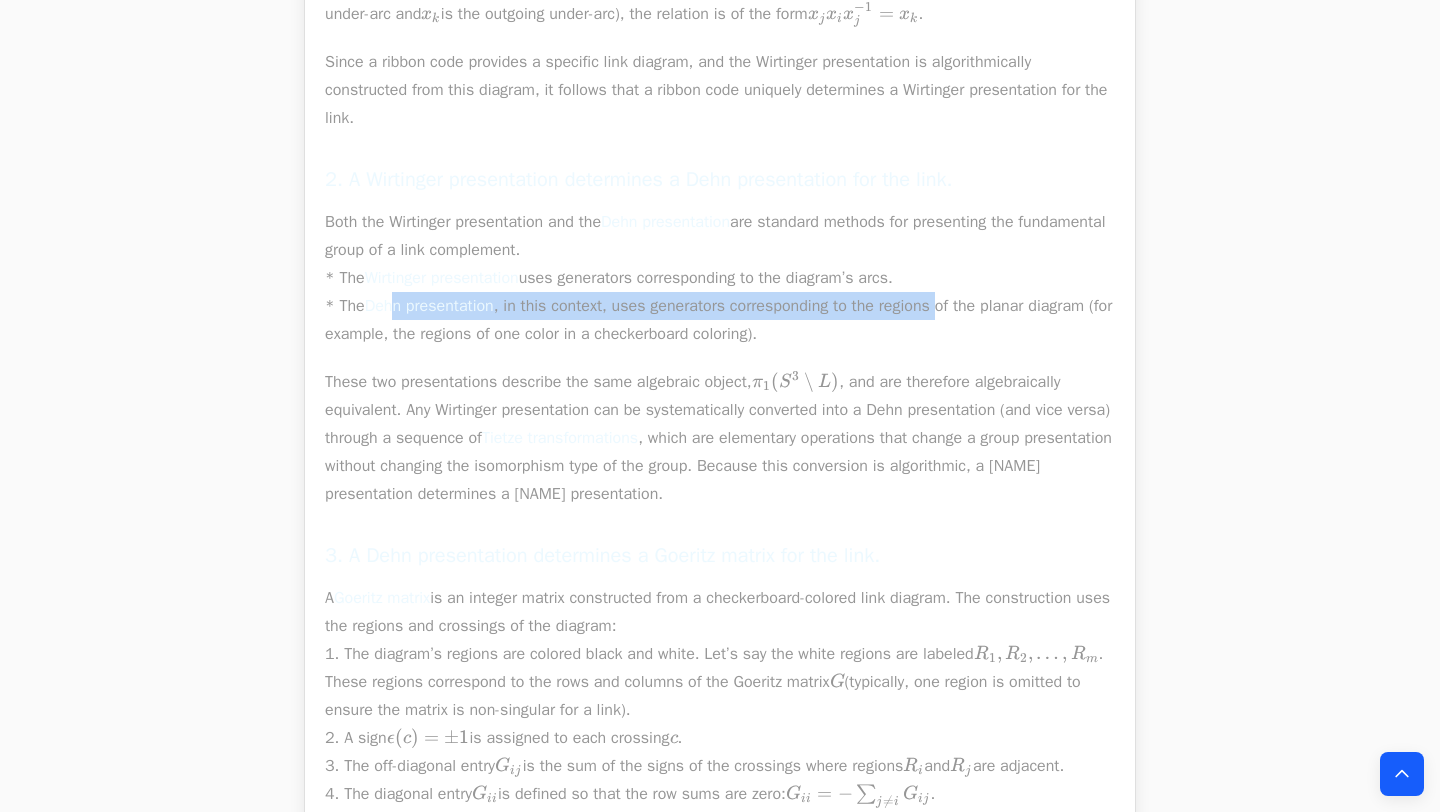 scroll, scrollTop: 4449, scrollLeft: 0, axis: vertical 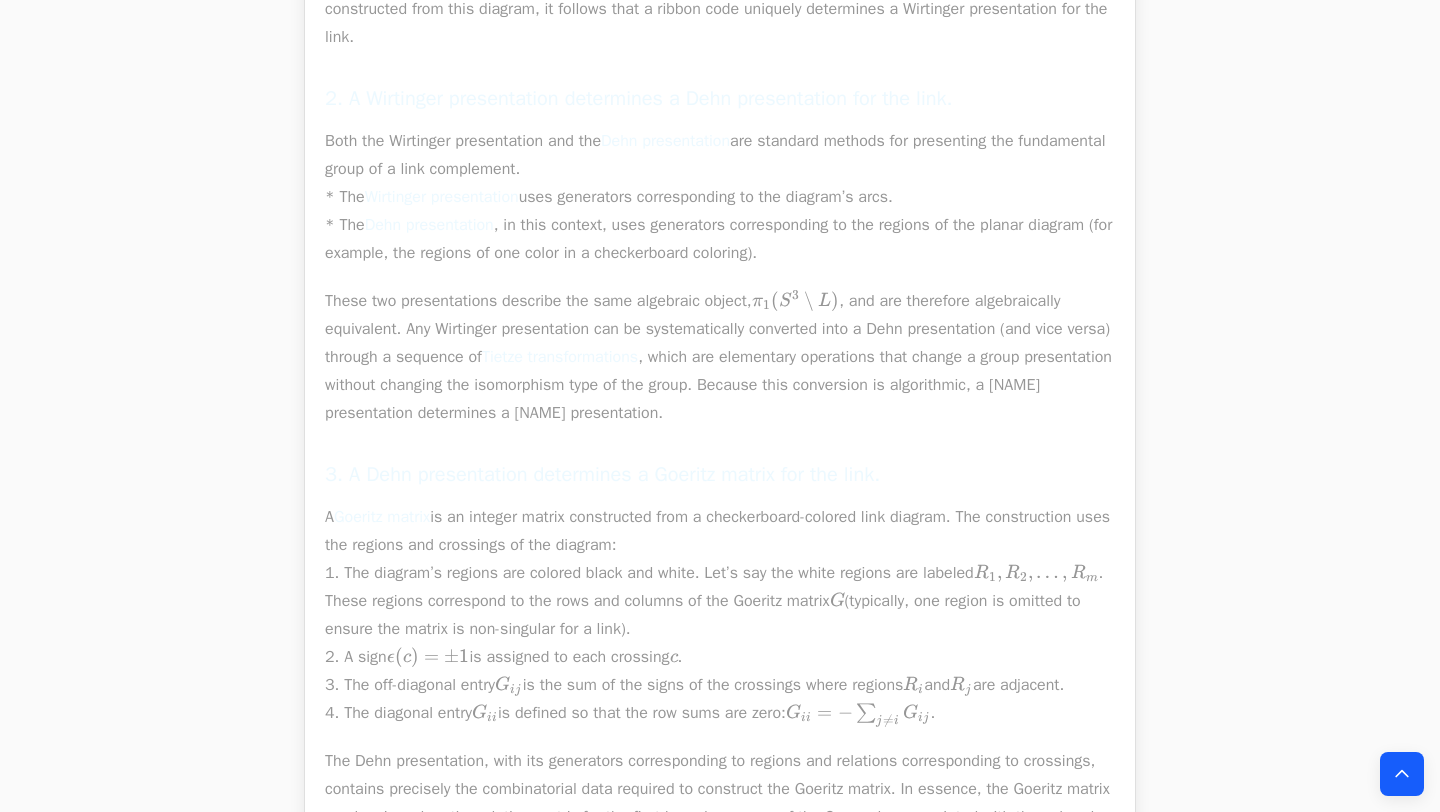 drag, startPoint x: 968, startPoint y: 496, endPoint x: 1038, endPoint y: 494, distance: 70.028564 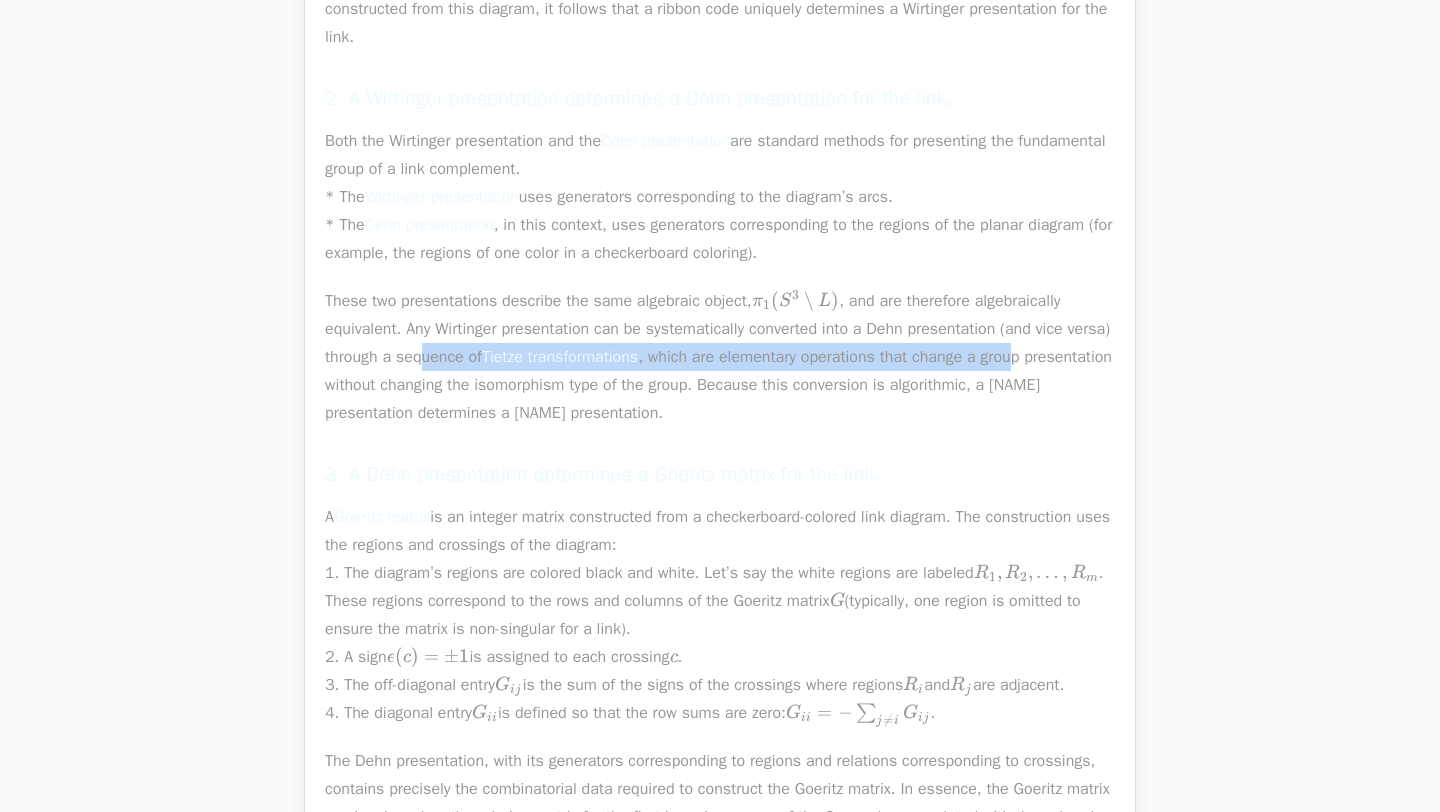drag, startPoint x: 557, startPoint y: 551, endPoint x: 1105, endPoint y: 551, distance: 548 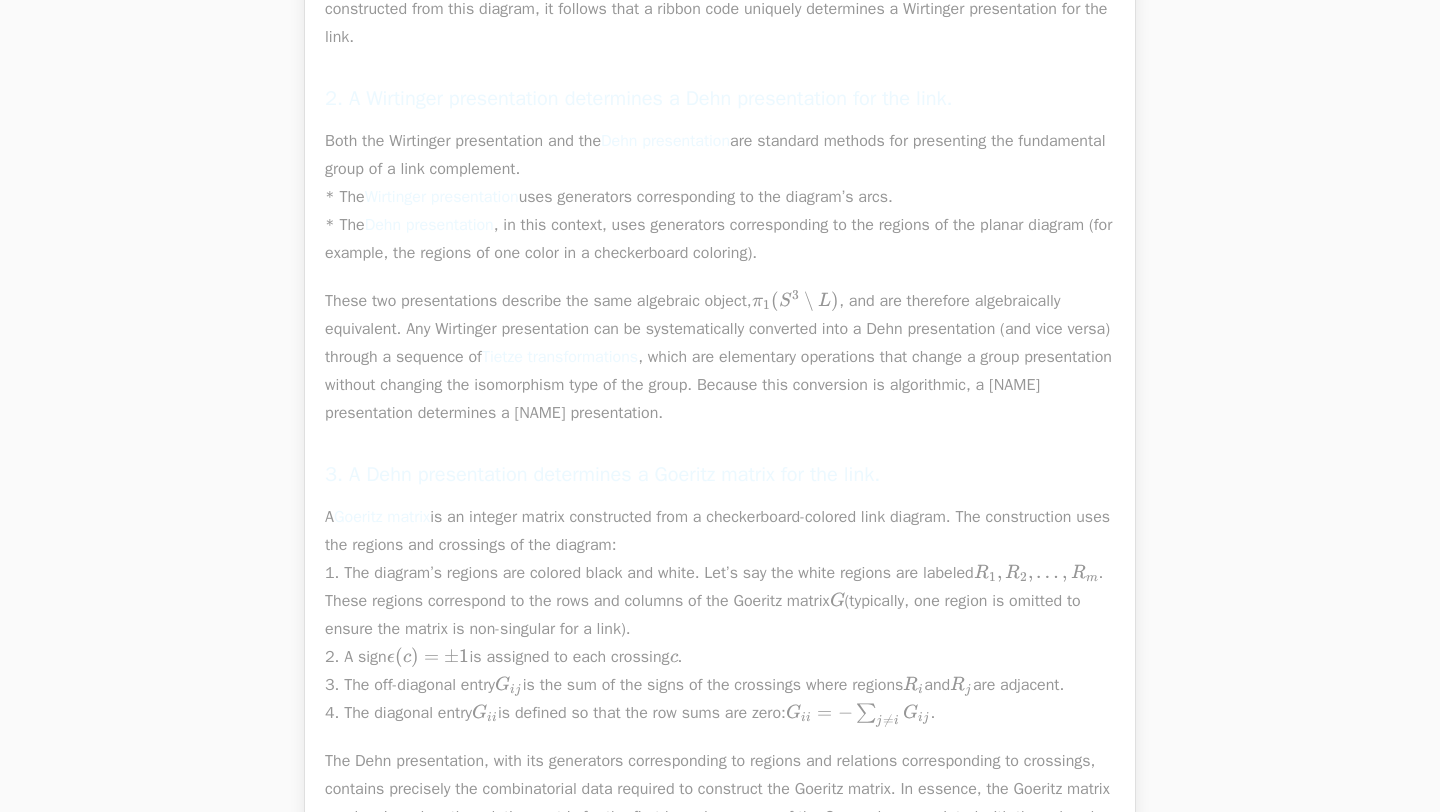 drag, startPoint x: 358, startPoint y: 616, endPoint x: 699, endPoint y: 615, distance: 341.00146 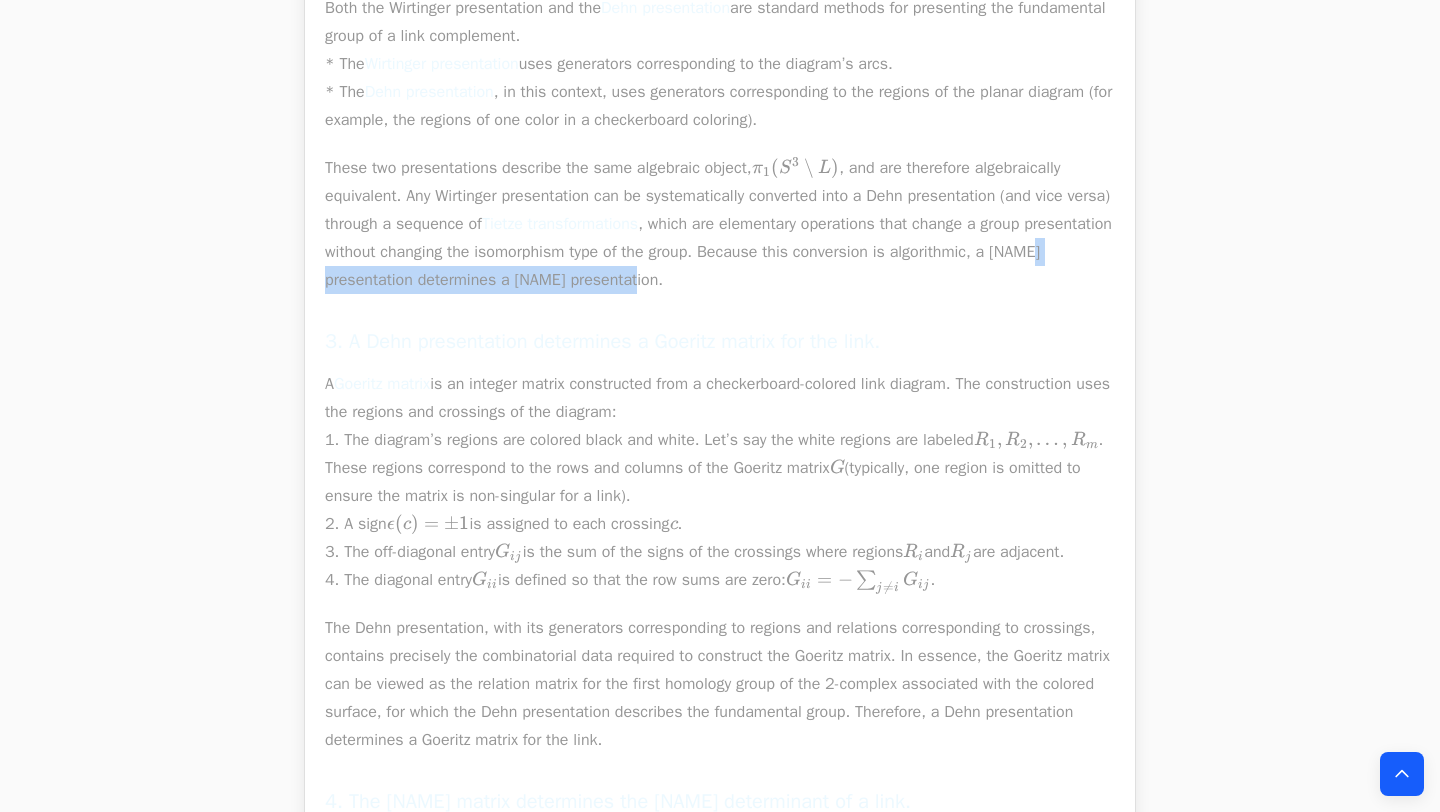 scroll, scrollTop: 4700, scrollLeft: 0, axis: vertical 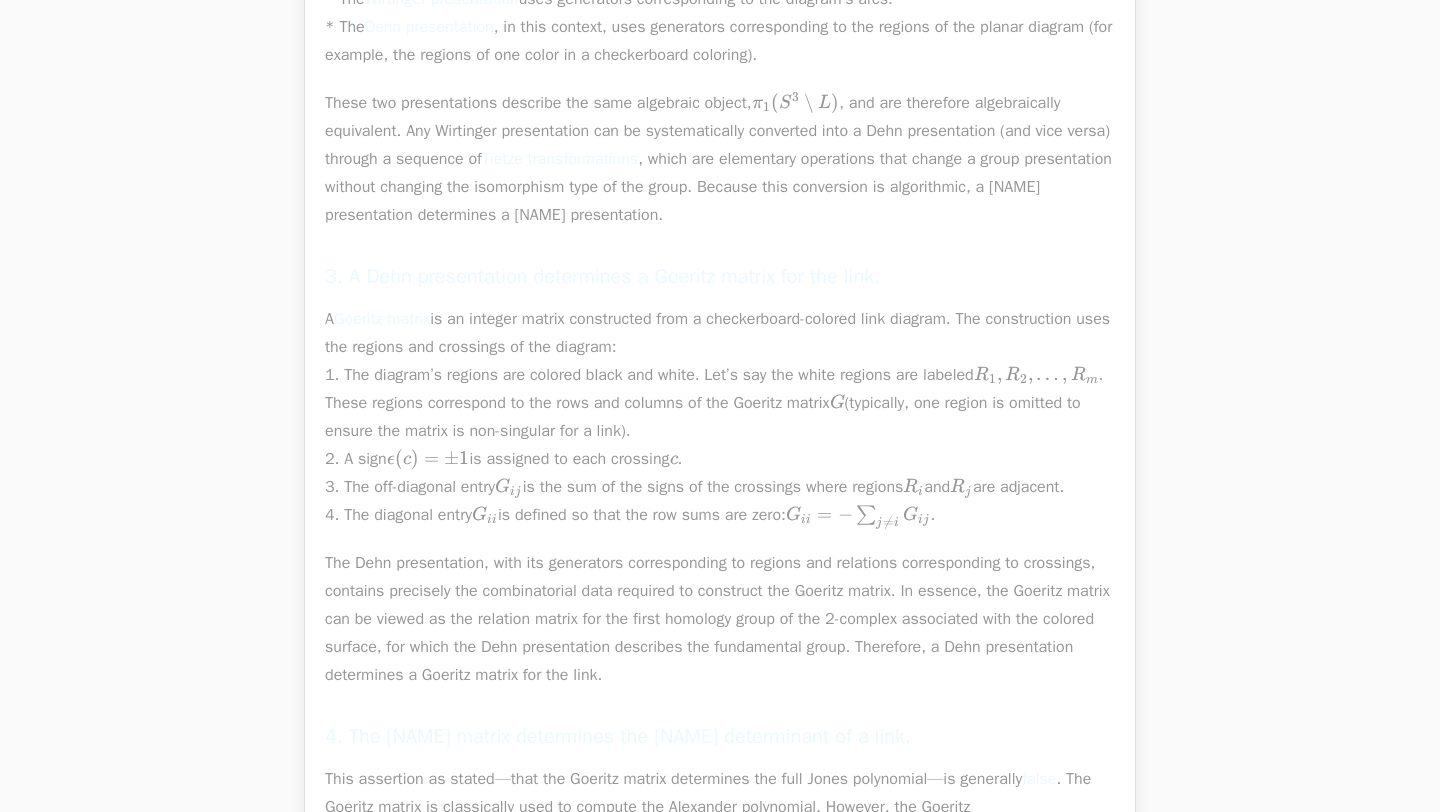 click on "A  Goeritz matrix  is an integer matrix constructed from a checkerboard-colored link diagram. The construction uses the regions and crossings of the diagram:
1.  The diagram’s regions are colored black and white. Let’s say the white regions are labeled  R 1 , R 2 , … , R m R_1, R_2, \ldots, R_m R 1 ​ , R 2 ​ , … , R m ​ . These regions correspond to the rows and columns of the Goeritz matrix  G G G  (typically, one region is omitted to ensure the matrix is non-singular for a link).
2.  A sign  ϵ ( c ) = ± 1 \epsilon(c) = \pm 1 ϵ ( c ) = ± 1  is assigned to each crossing  c c c .
3.  The off-diagonal entry  G i j G_{ij} G ij ​  is the sum of the signs of the crossings where regions  R i R_i R i ​  and  R j R_j R j ​  are adjacent.
4.  The diagonal entry  G i i G_{ii} G ii ​  is defined so that the row sums are zero:  G i i = − ∑ j ≠ i G i j G_{ii} = -\sum_{j \neq i} G_{ij} G ii ​ = − ∑ j  = i ​ G ij ​ ." at bounding box center [720, 417] 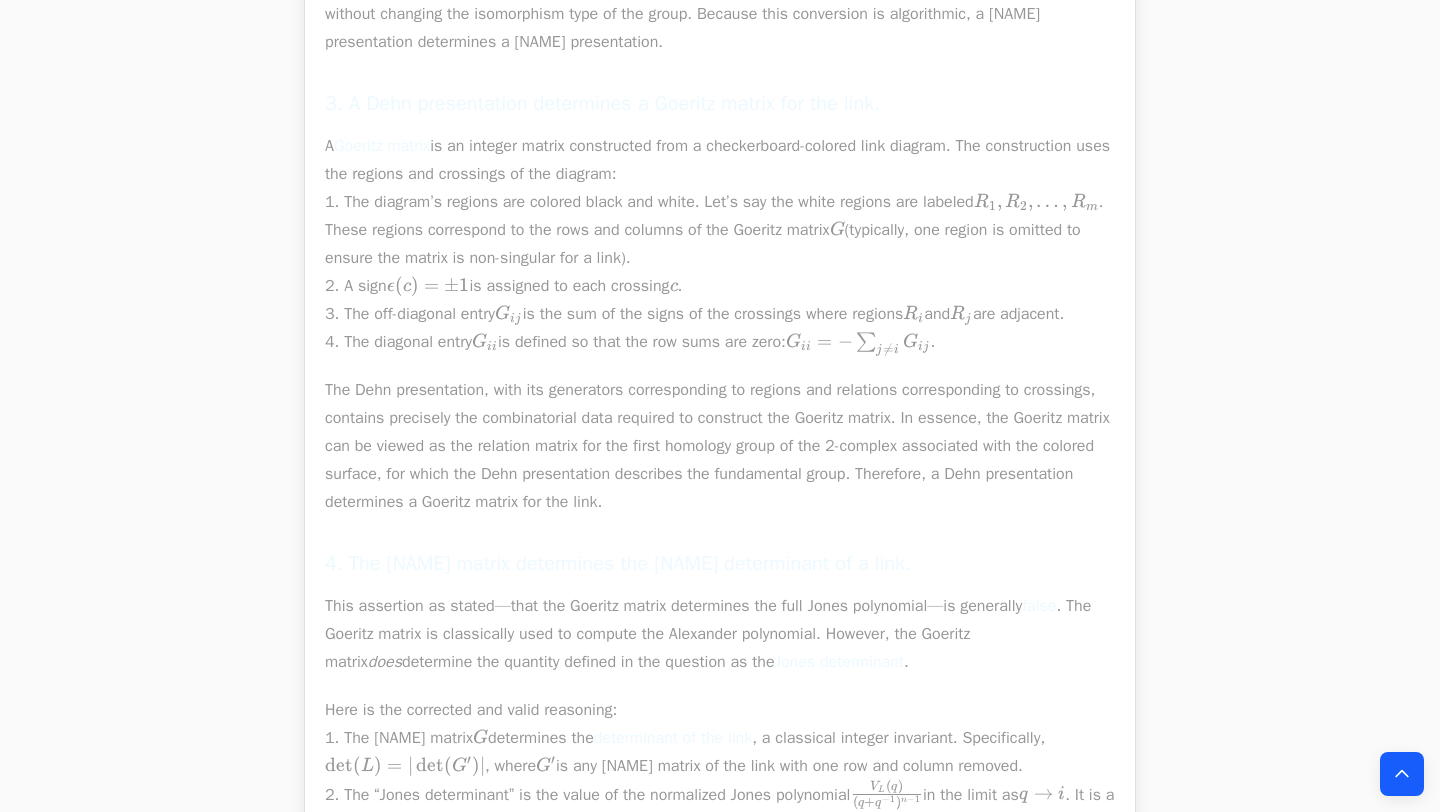 scroll, scrollTop: 4917, scrollLeft: 0, axis: vertical 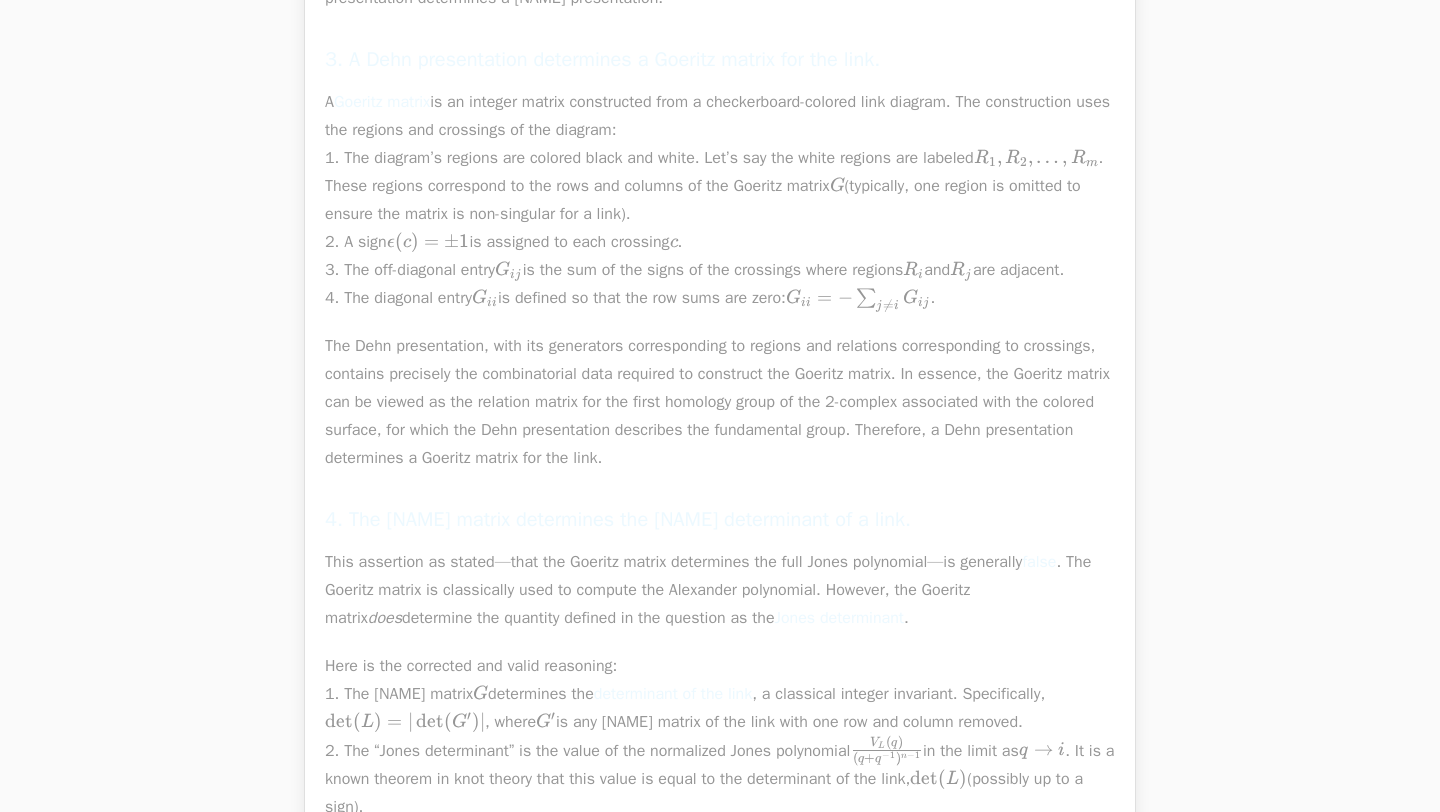 click on "The Dehn presentation, with its generators corresponding to regions and relations corresponding to crossings, contains precisely the combinatorial data required to construct the Goeritz matrix. In essence, the Goeritz matrix can be viewed as the relation matrix for the first homology group of the 2-complex associated with the colored surface, for which the Dehn presentation describes the fundamental group. Therefore, a Dehn presentation determines a Goeritz matrix for the link." at bounding box center [720, 402] 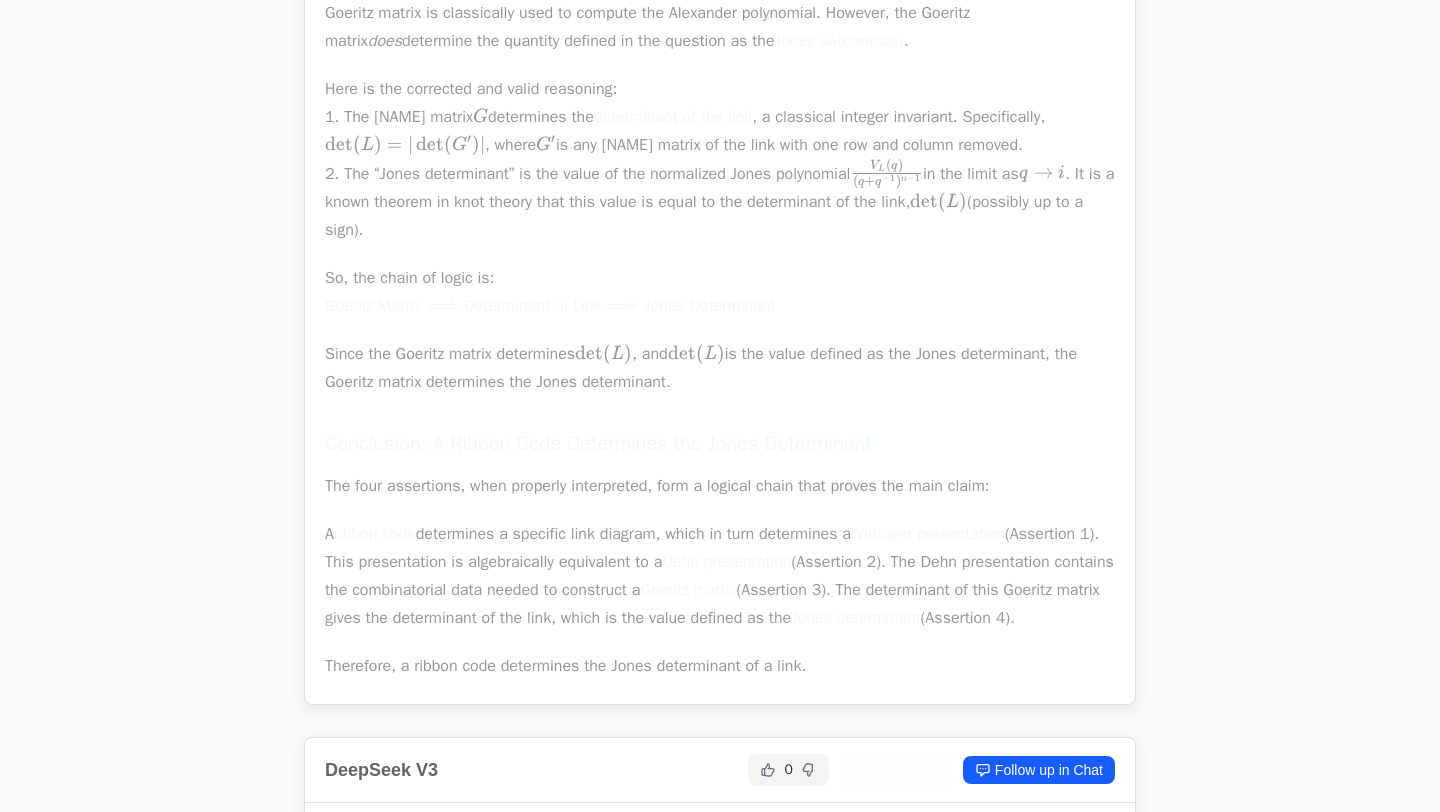scroll, scrollTop: 5513, scrollLeft: 0, axis: vertical 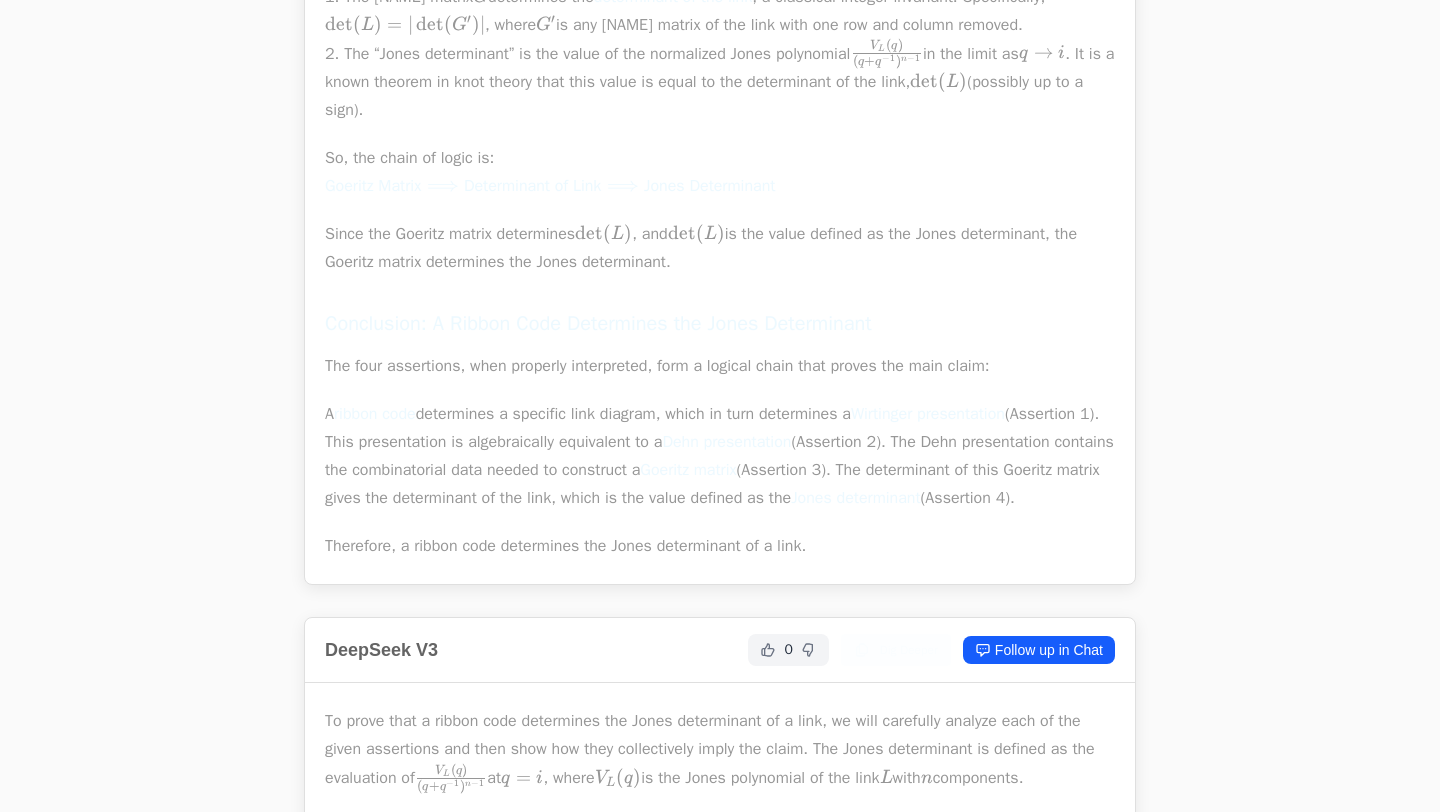 click on "The four assertions, when properly interpreted, form a logical chain that proves the main claim:" at bounding box center (720, 366) 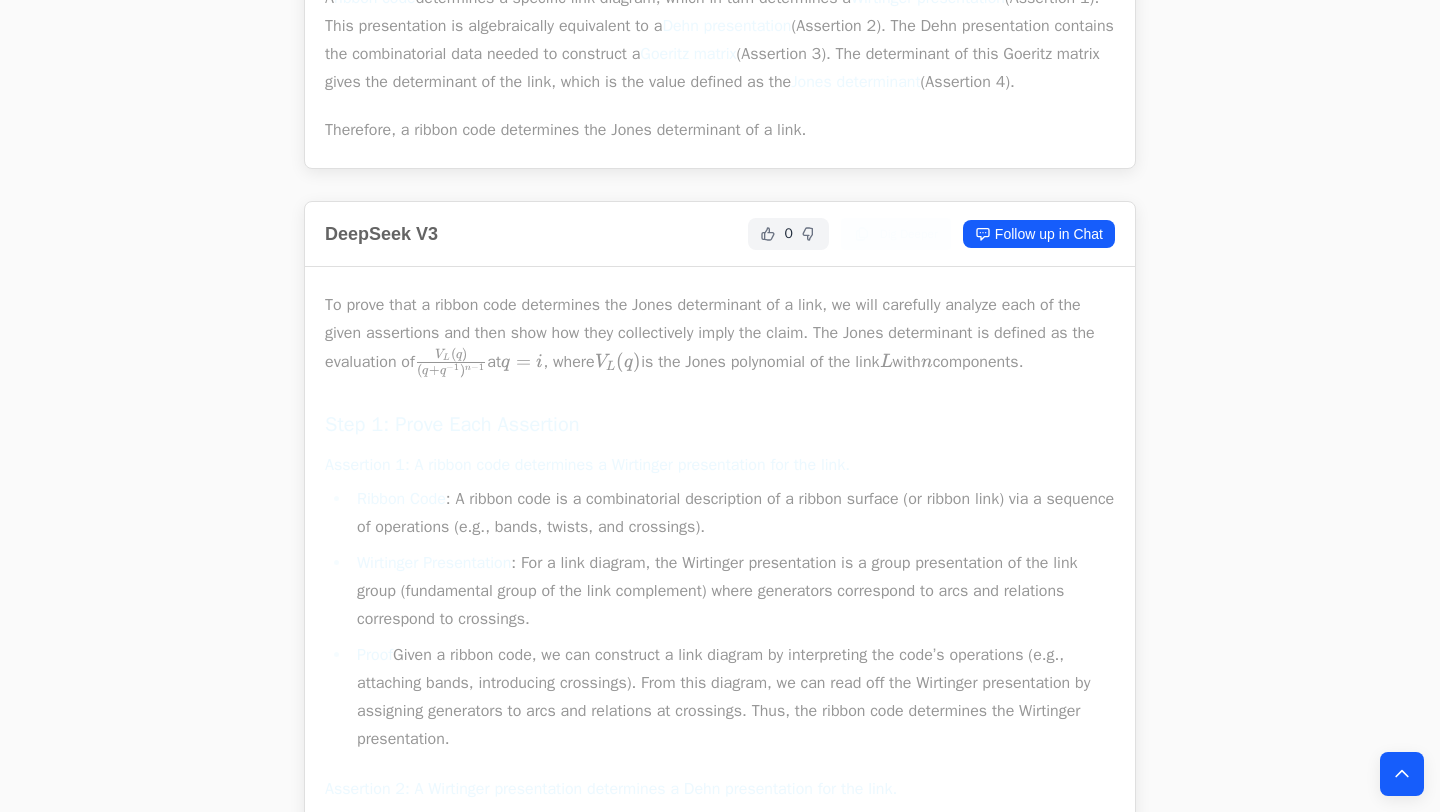 scroll, scrollTop: 6037, scrollLeft: 0, axis: vertical 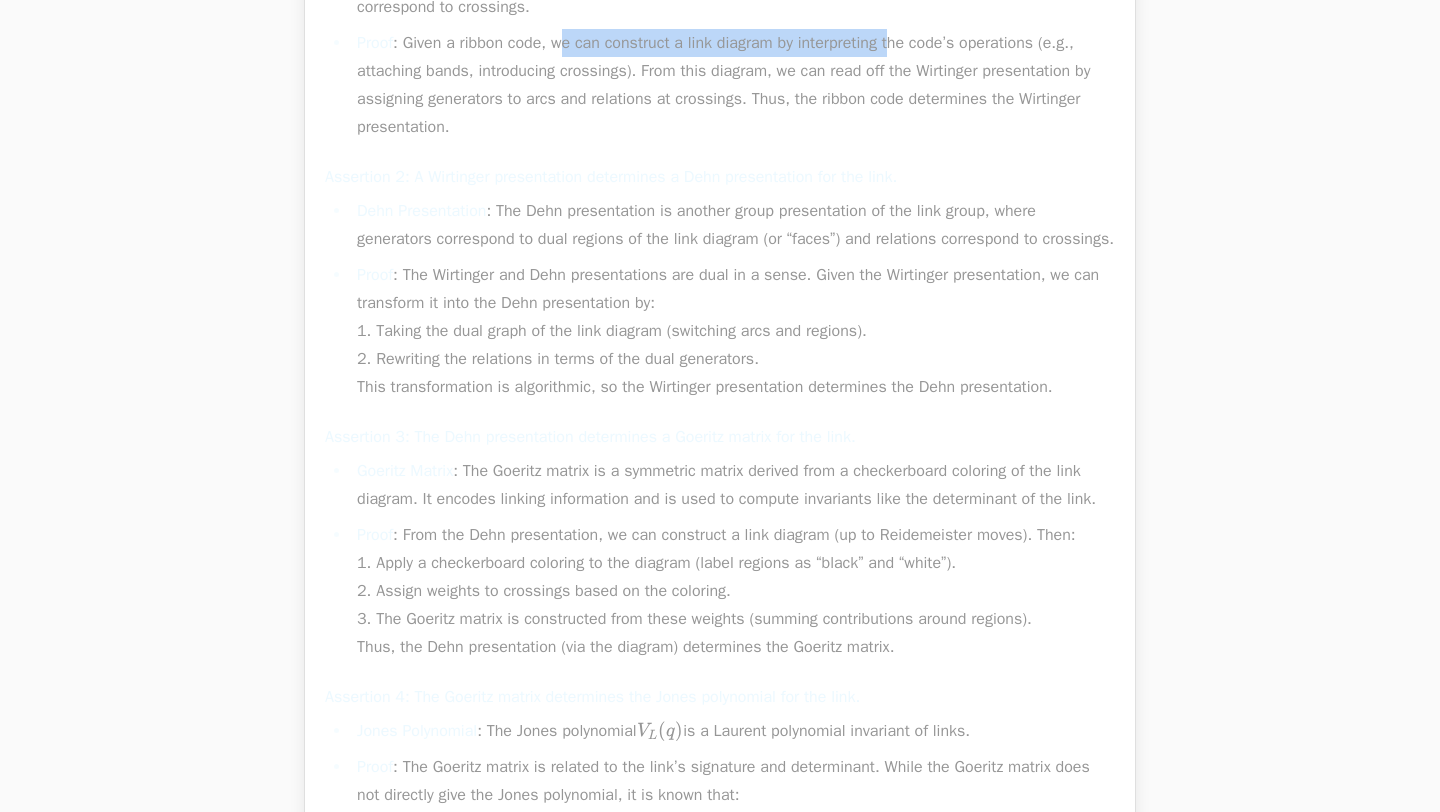 drag, startPoint x: 621, startPoint y: 269, endPoint x: 909, endPoint y: 276, distance: 288.08505 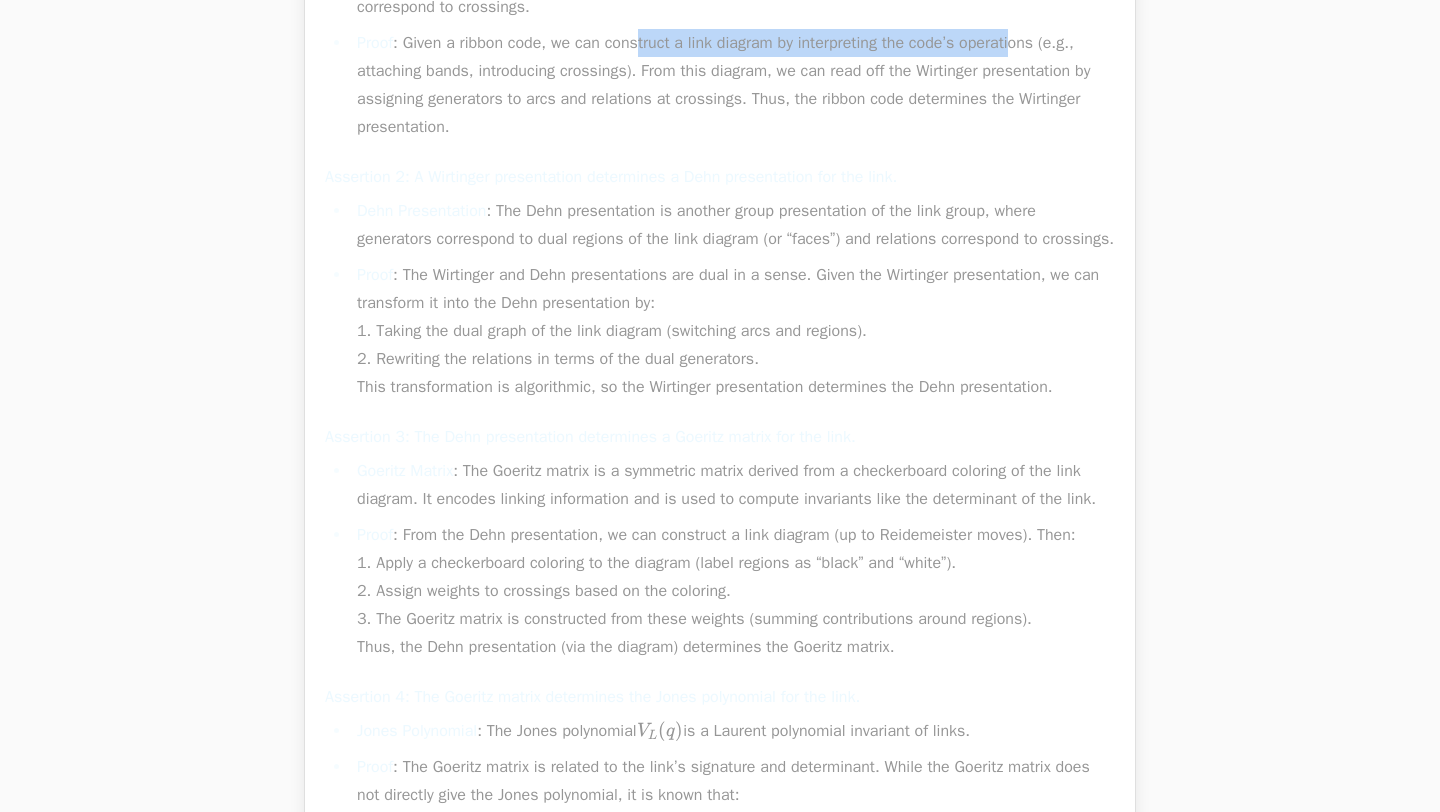 drag, startPoint x: 860, startPoint y: 273, endPoint x: 651, endPoint y: 273, distance: 209 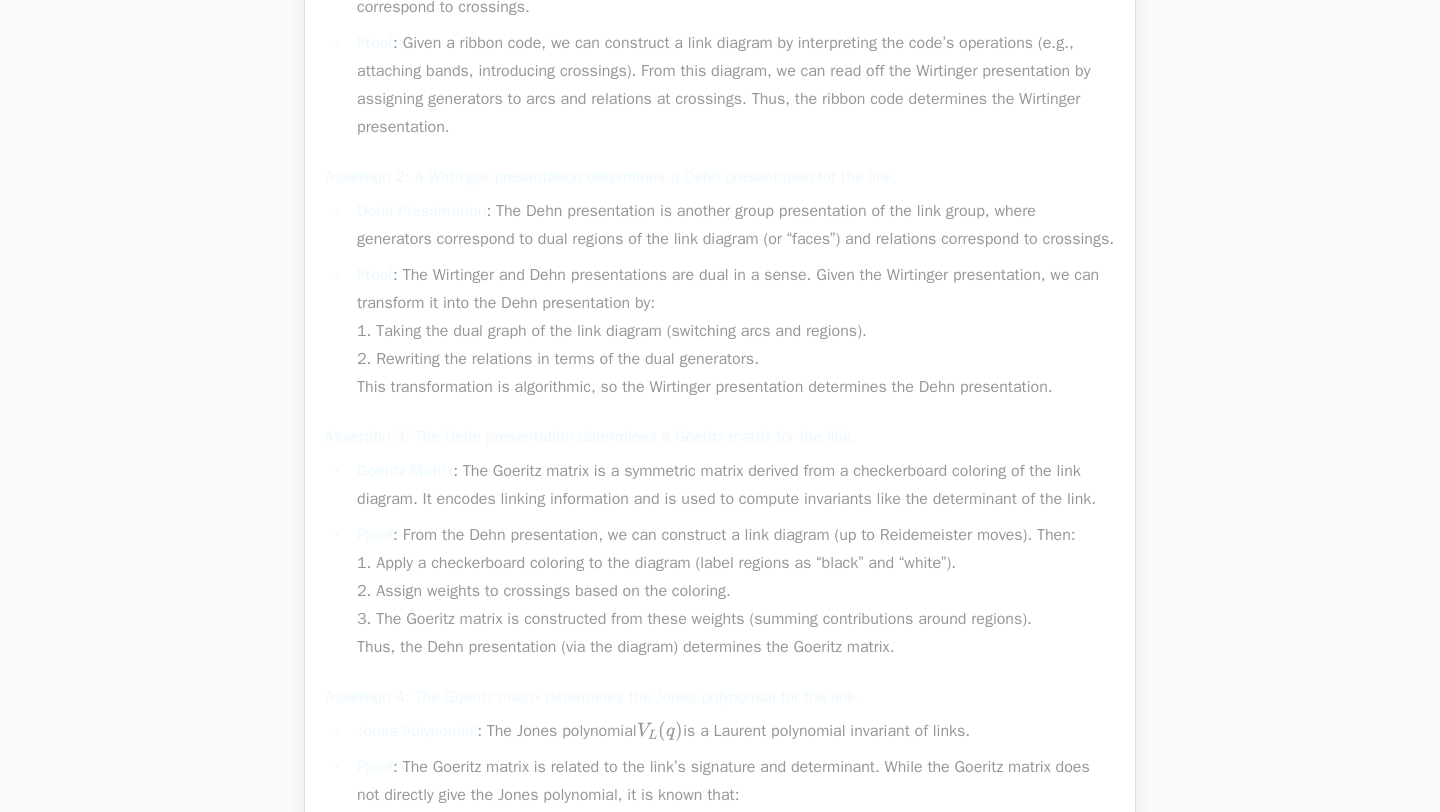 click on "Proof : Given a ribbon code, we can construct a link diagram by interpreting the code’s operations (e.g., attaching bands, introducing crossings). From this diagram, we can read off the Wirtinger presentation by assigning generators to arcs and relations at crossings. Thus, the ribbon code determines the Wirtinger presentation." at bounding box center (733, 85) 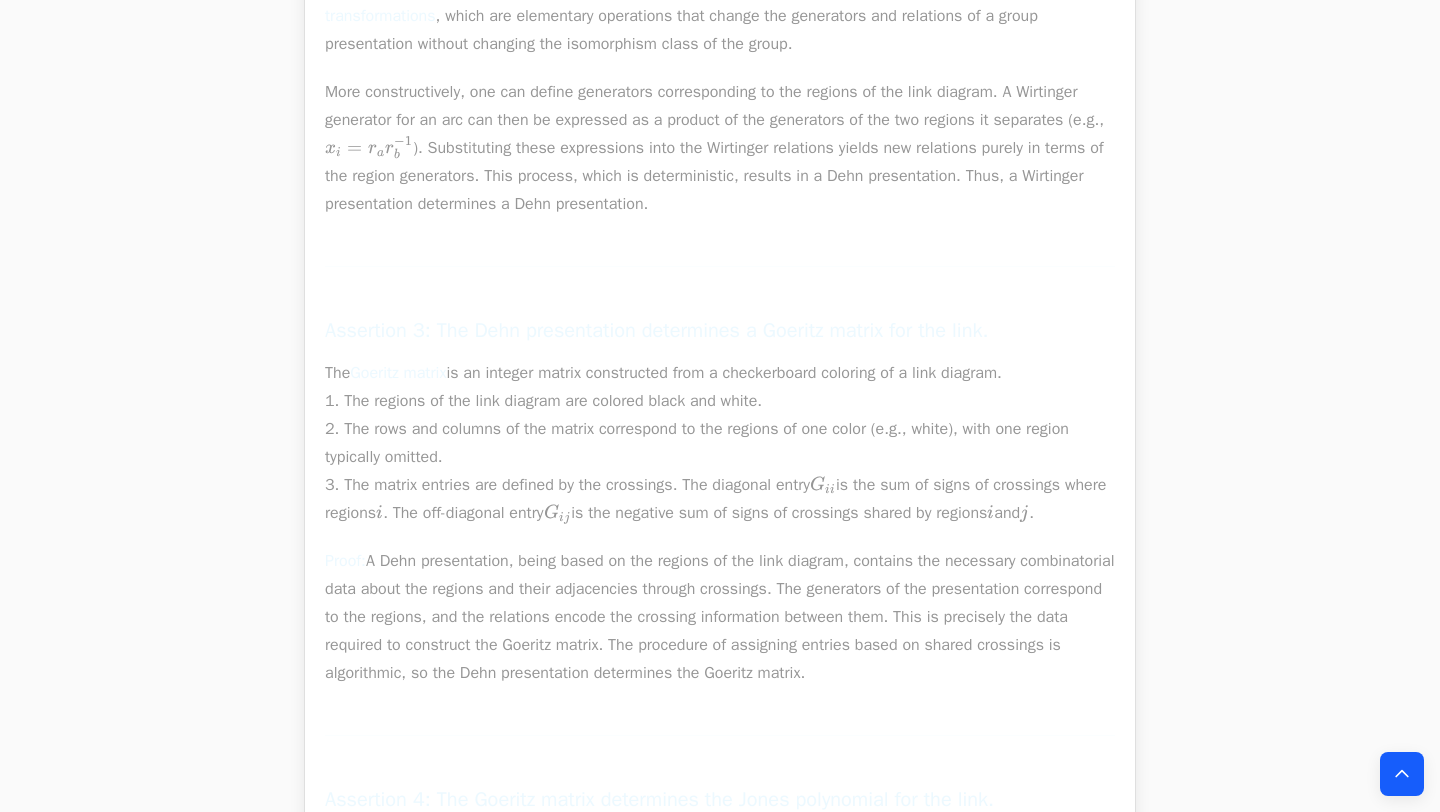scroll, scrollTop: 1915, scrollLeft: 0, axis: vertical 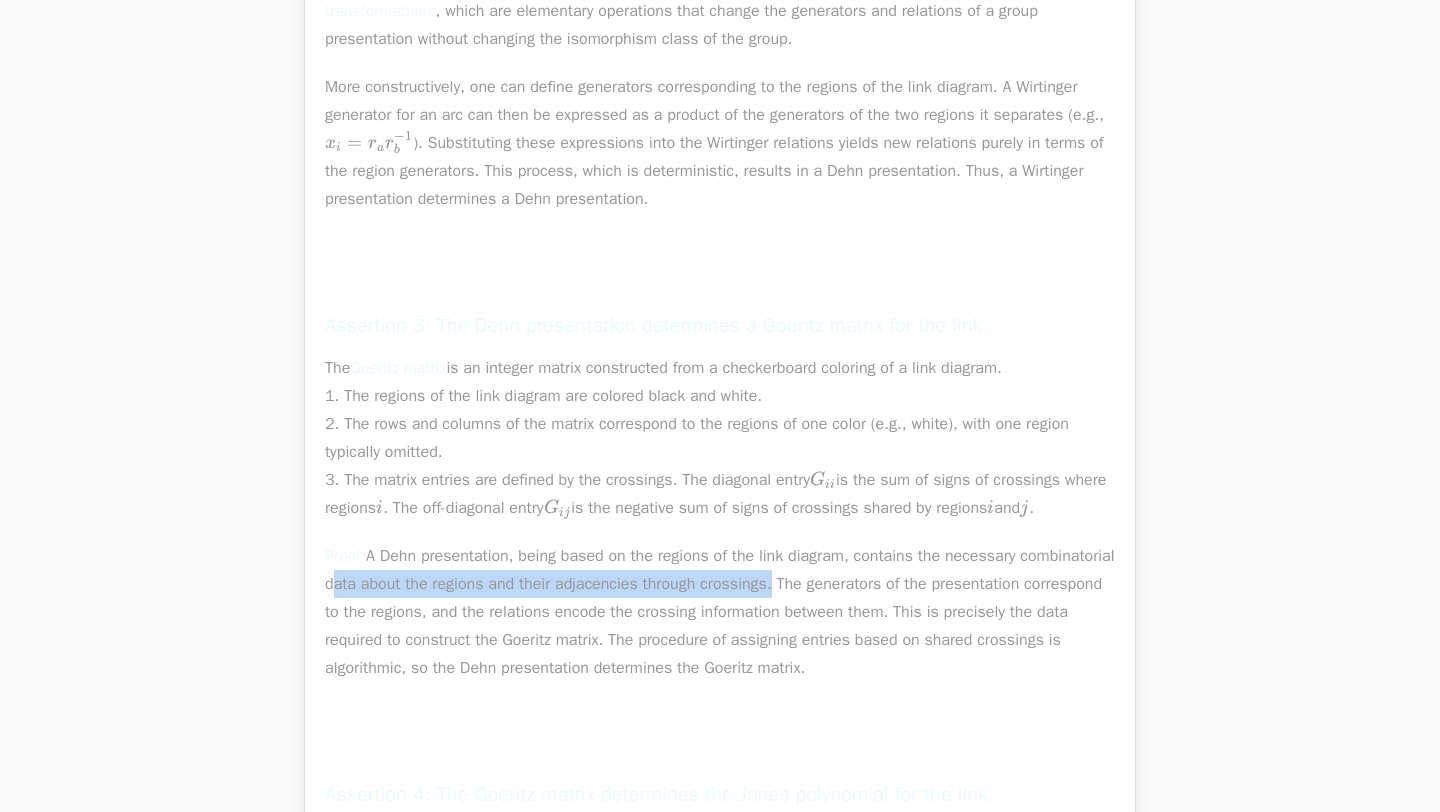 drag, startPoint x: 732, startPoint y: 642, endPoint x: 893, endPoint y: 646, distance: 161.04968 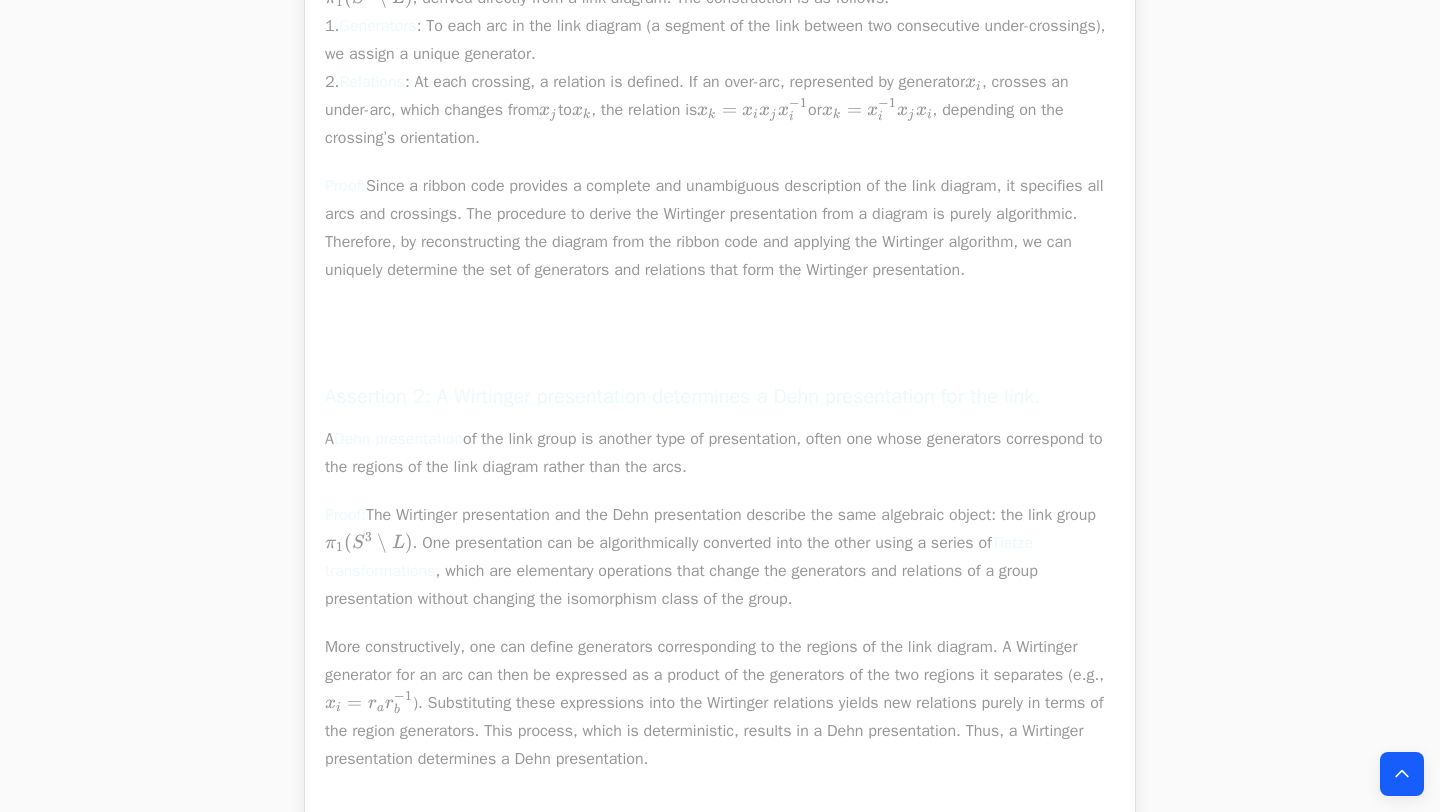 scroll, scrollTop: 662, scrollLeft: 0, axis: vertical 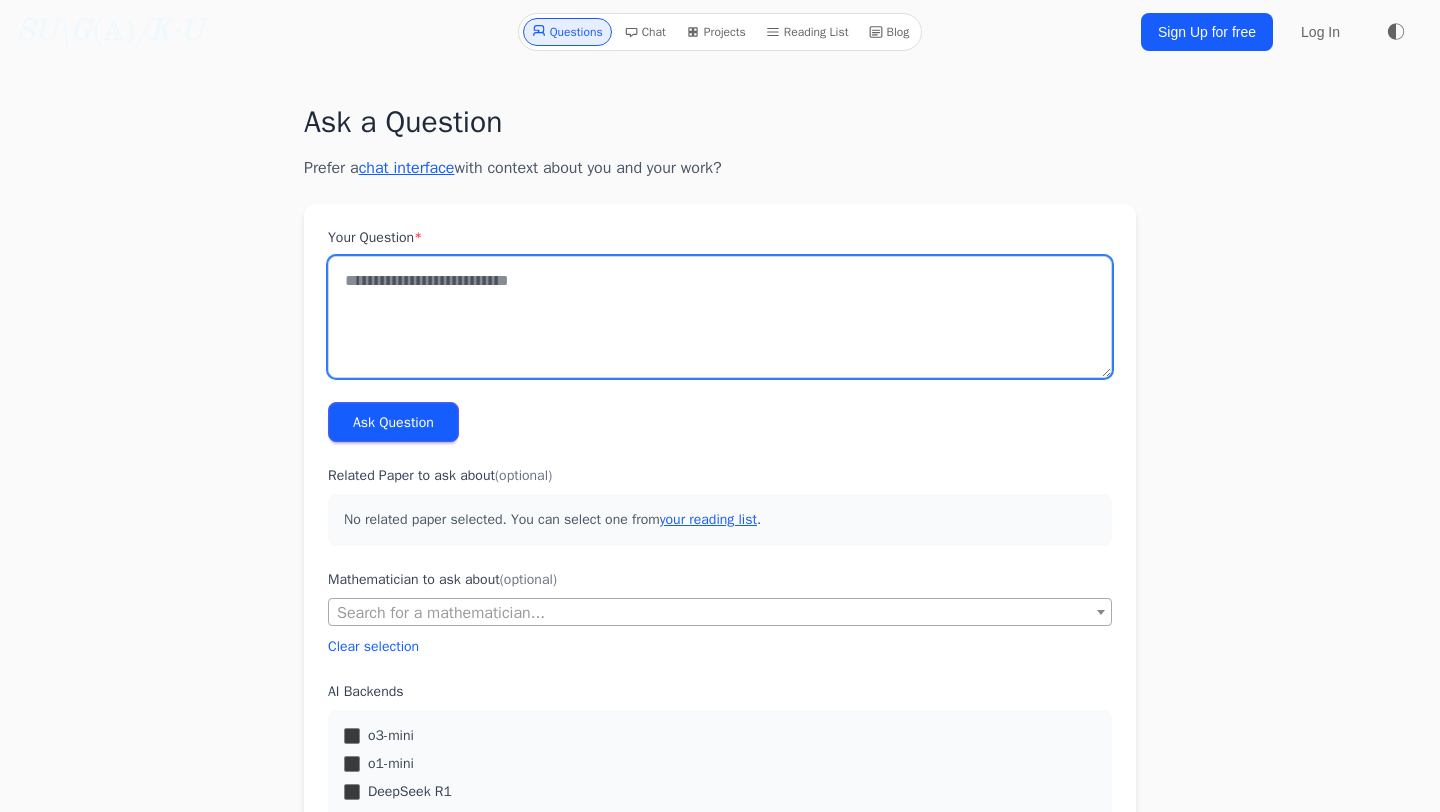 click on "Your Question  *" at bounding box center [720, 317] 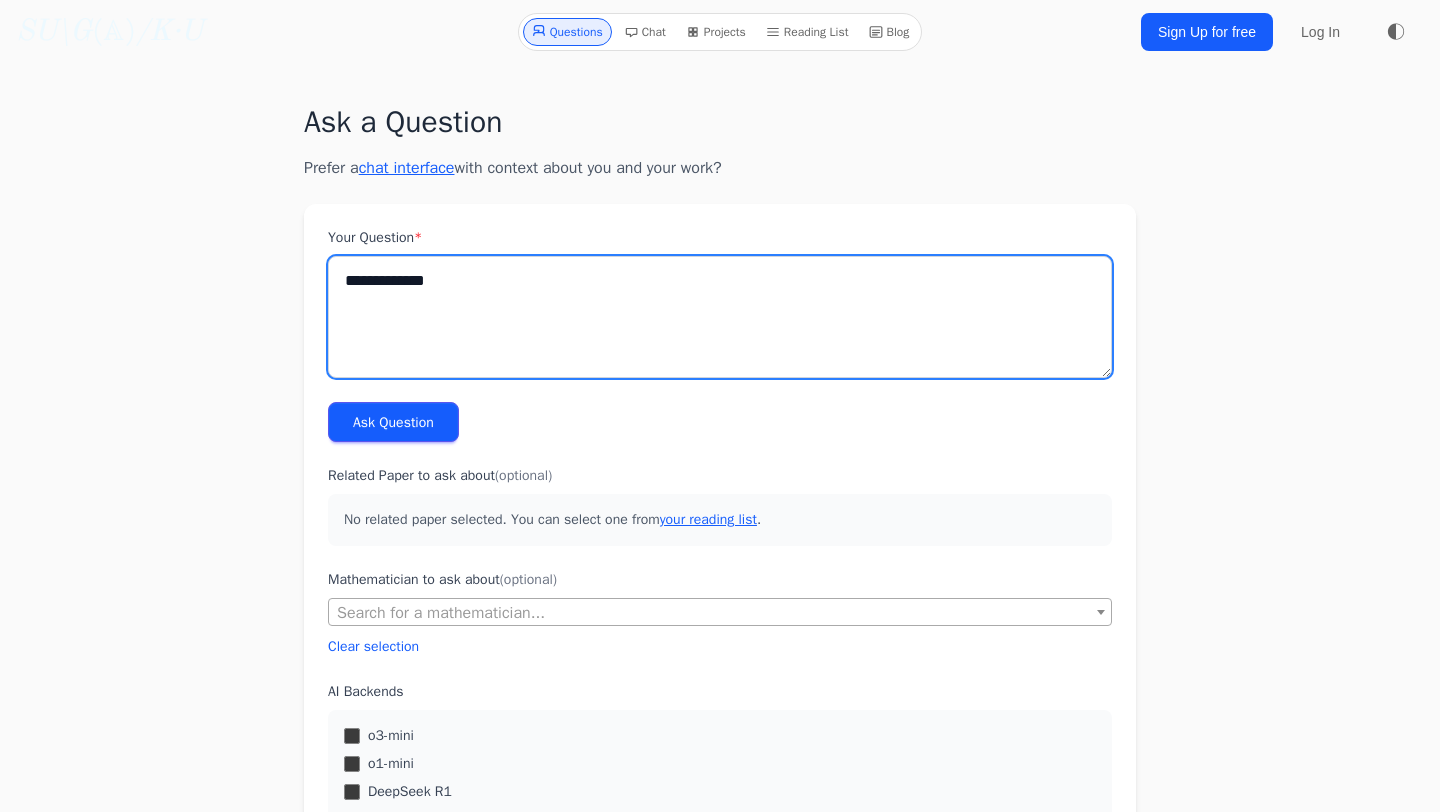 type on "**********" 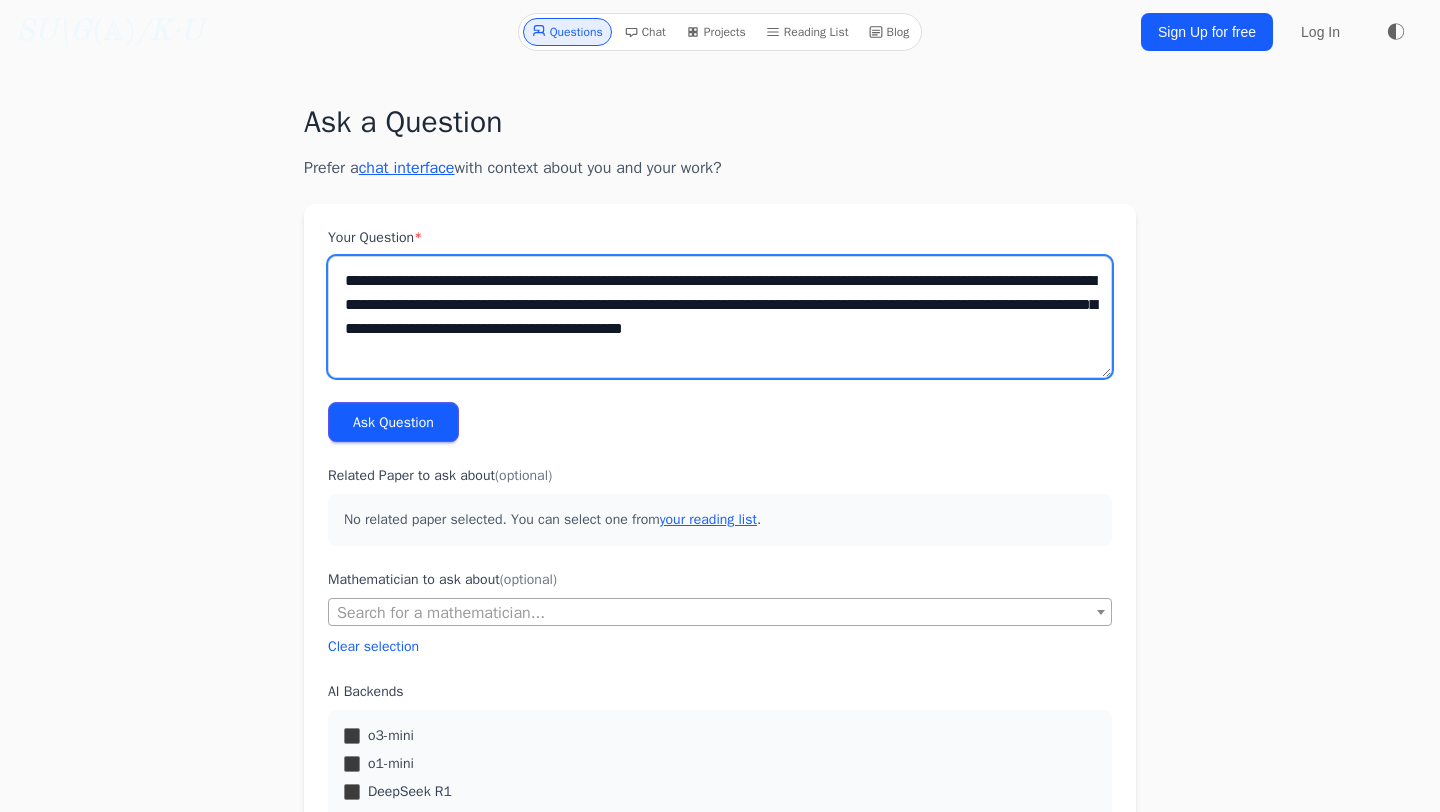 type on "**********" 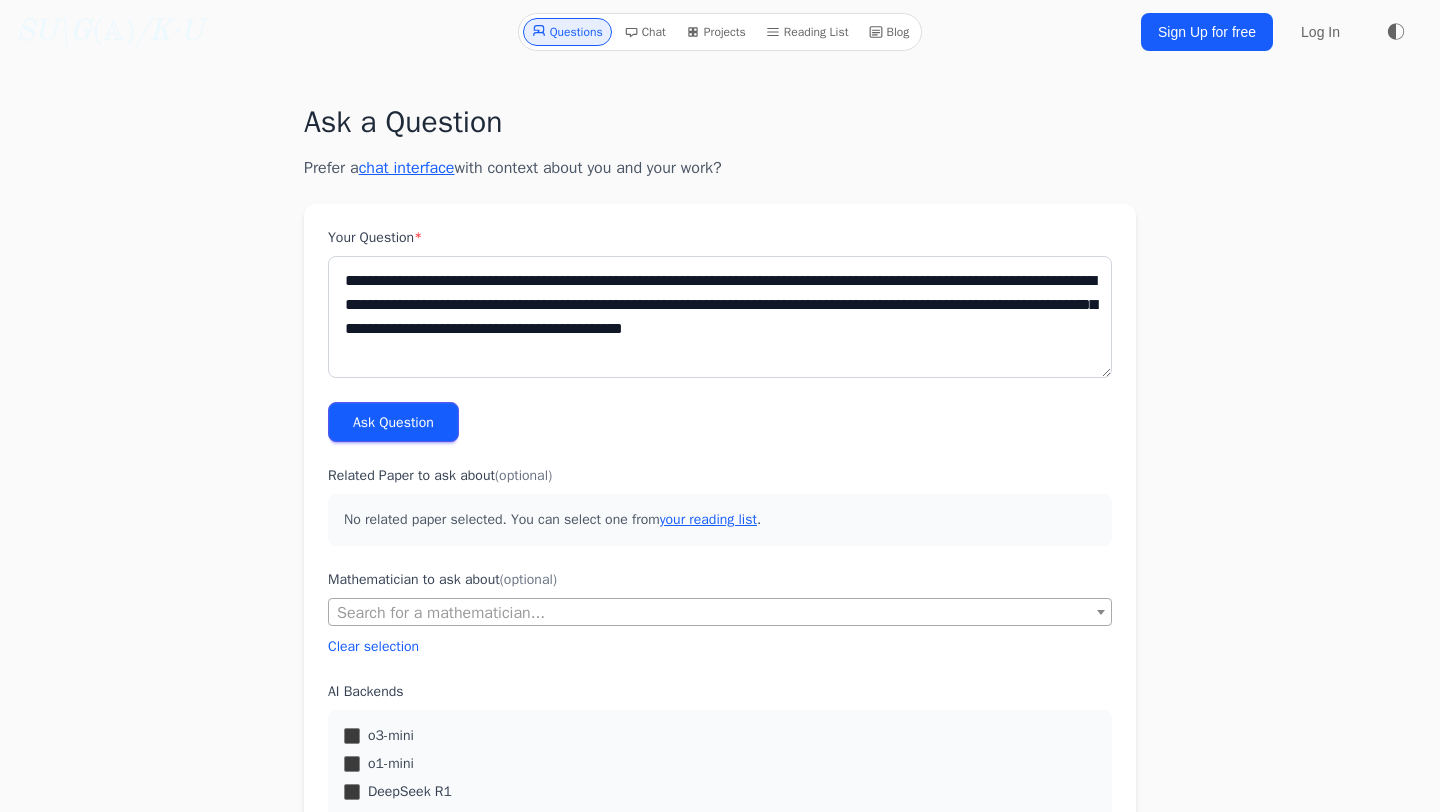click on "Ask Question" at bounding box center [393, 422] 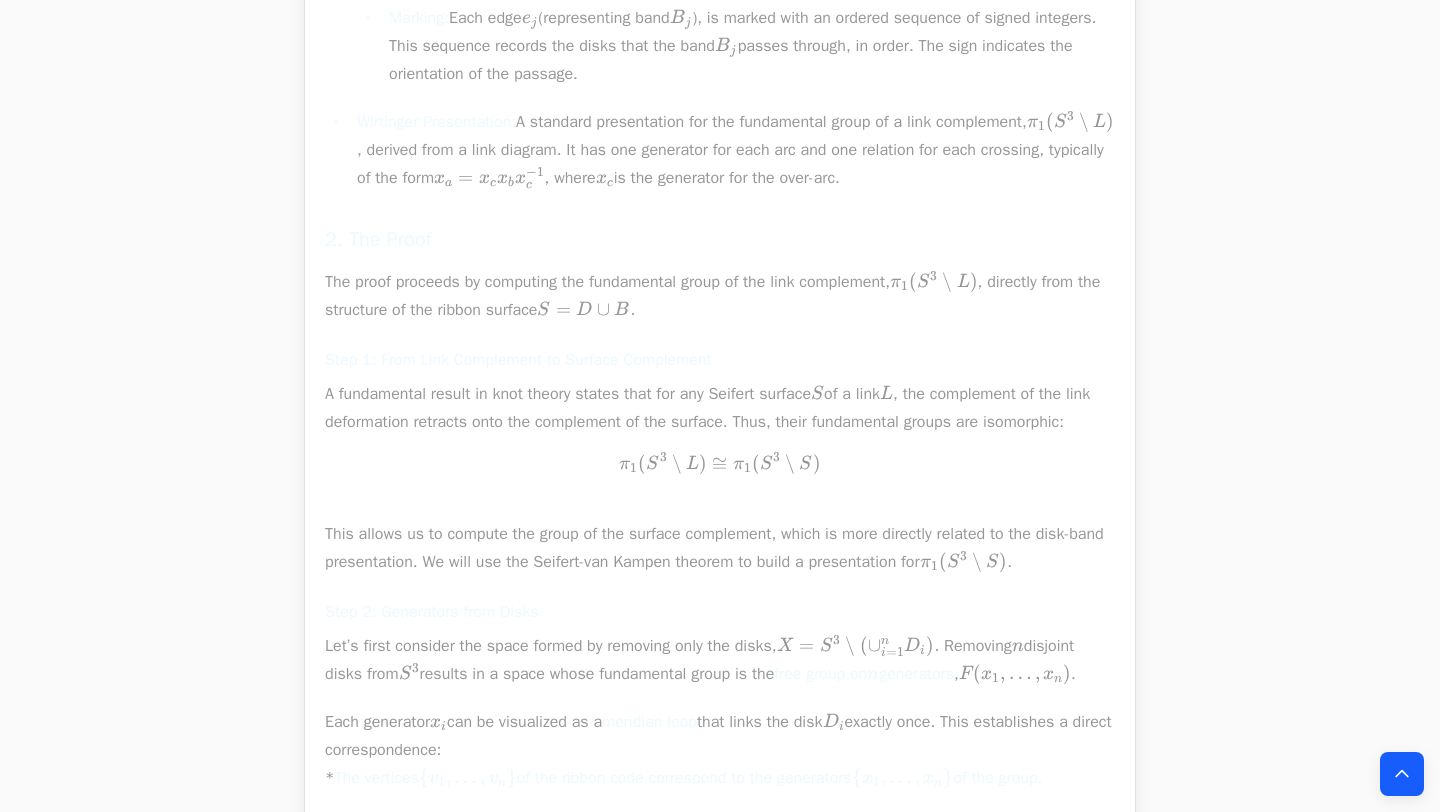 scroll, scrollTop: 1621, scrollLeft: 0, axis: vertical 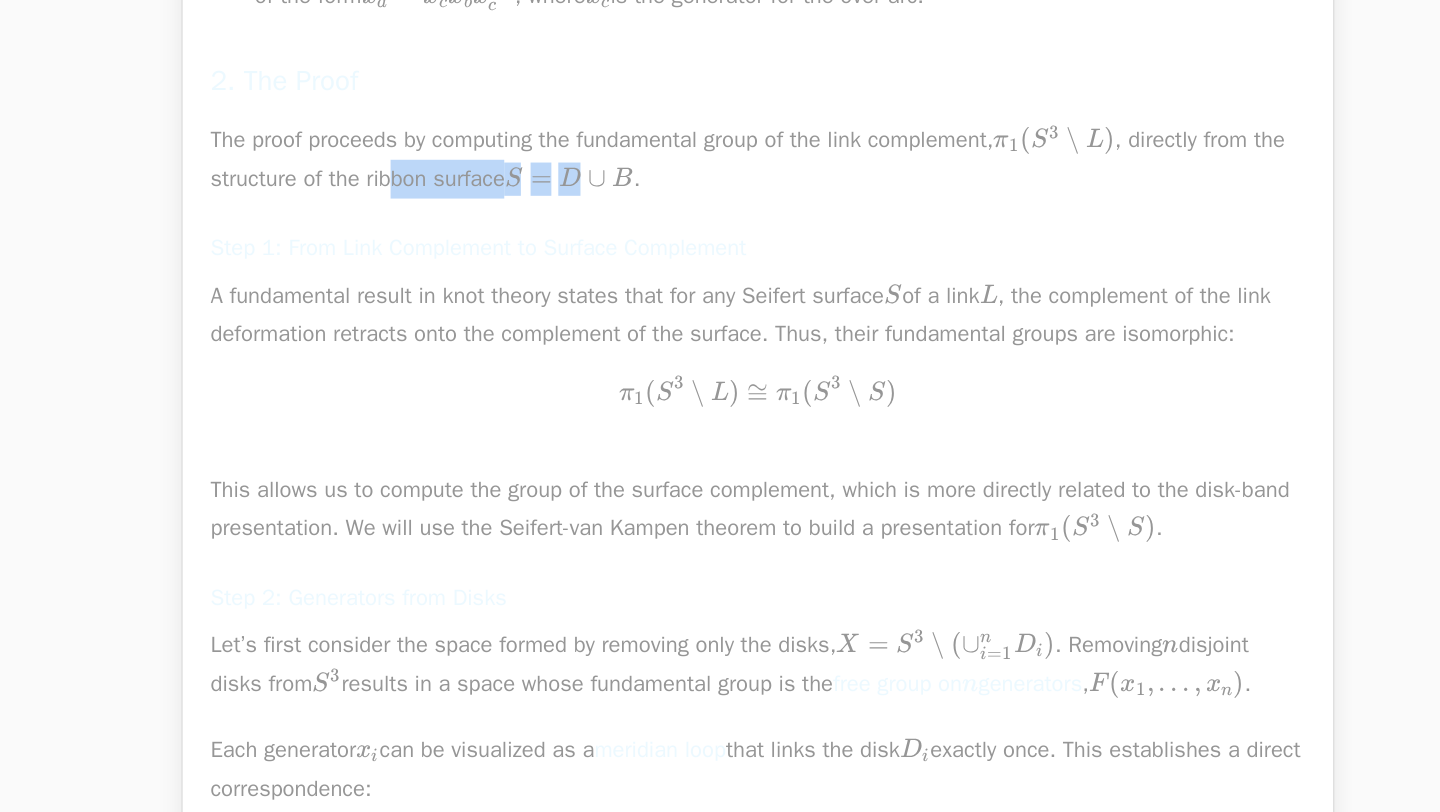 drag, startPoint x: 489, startPoint y: 208, endPoint x: 643, endPoint y: 209, distance: 154.00325 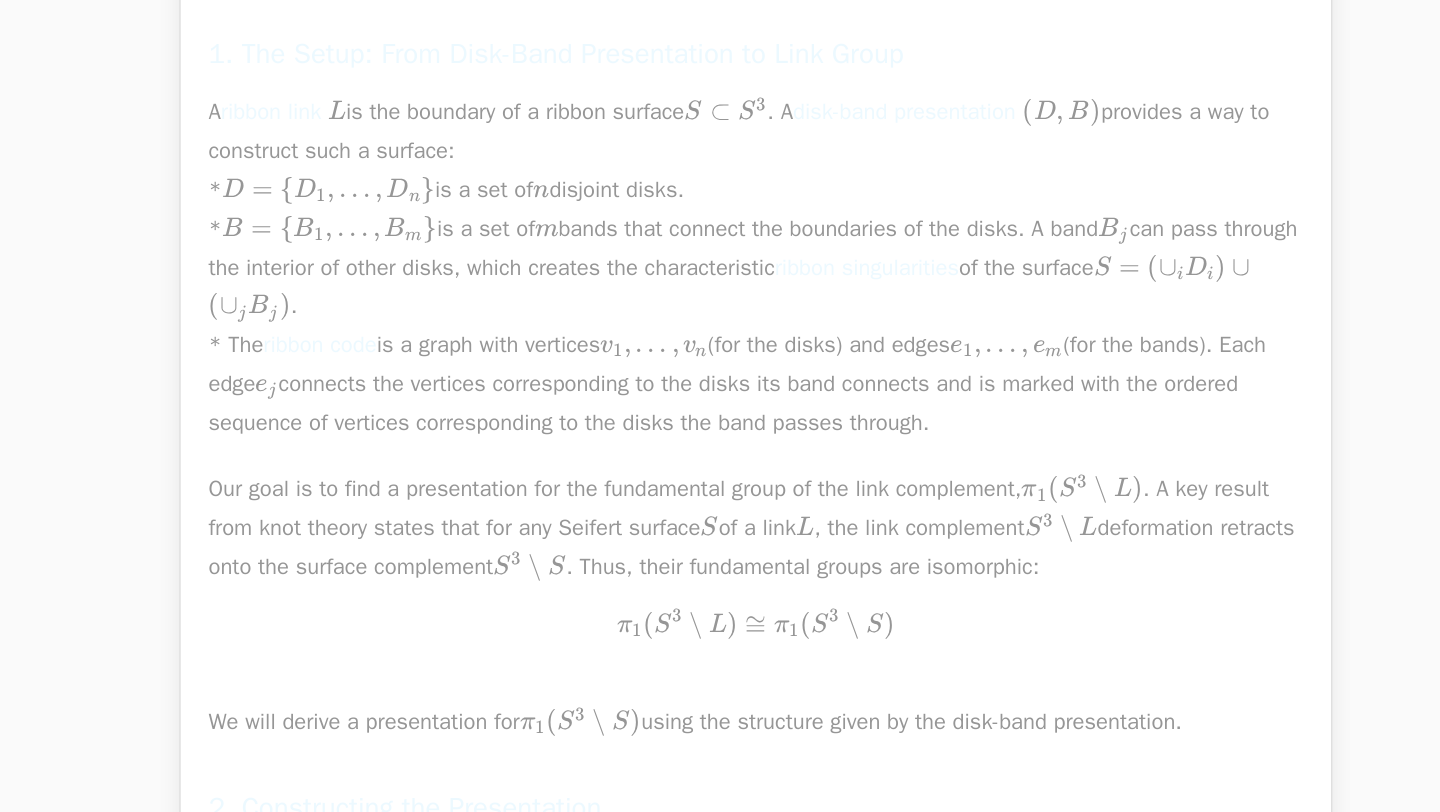 scroll, scrollTop: 3485, scrollLeft: 0, axis: vertical 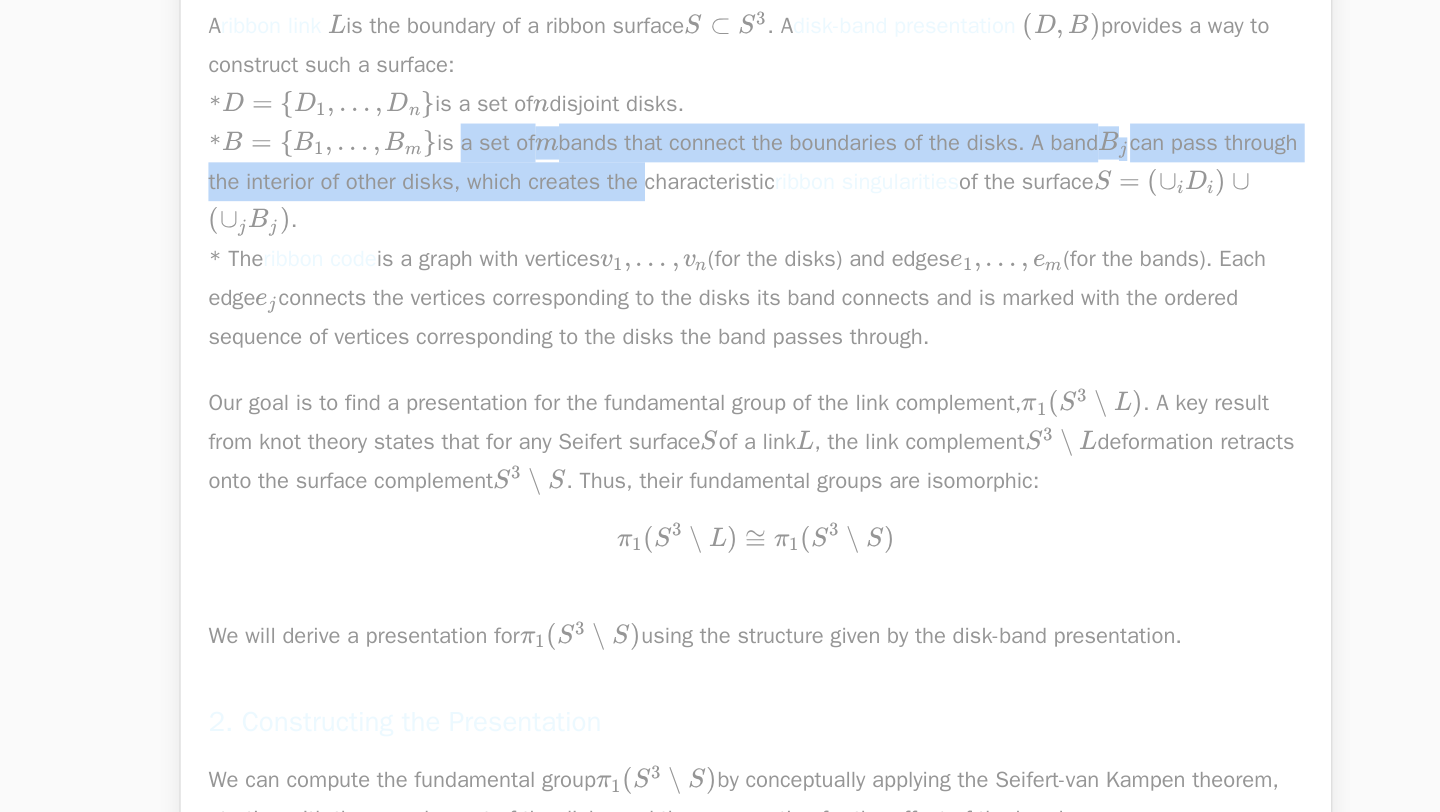 drag, startPoint x: 521, startPoint y: 440, endPoint x: 740, endPoint y: 467, distance: 220.65811 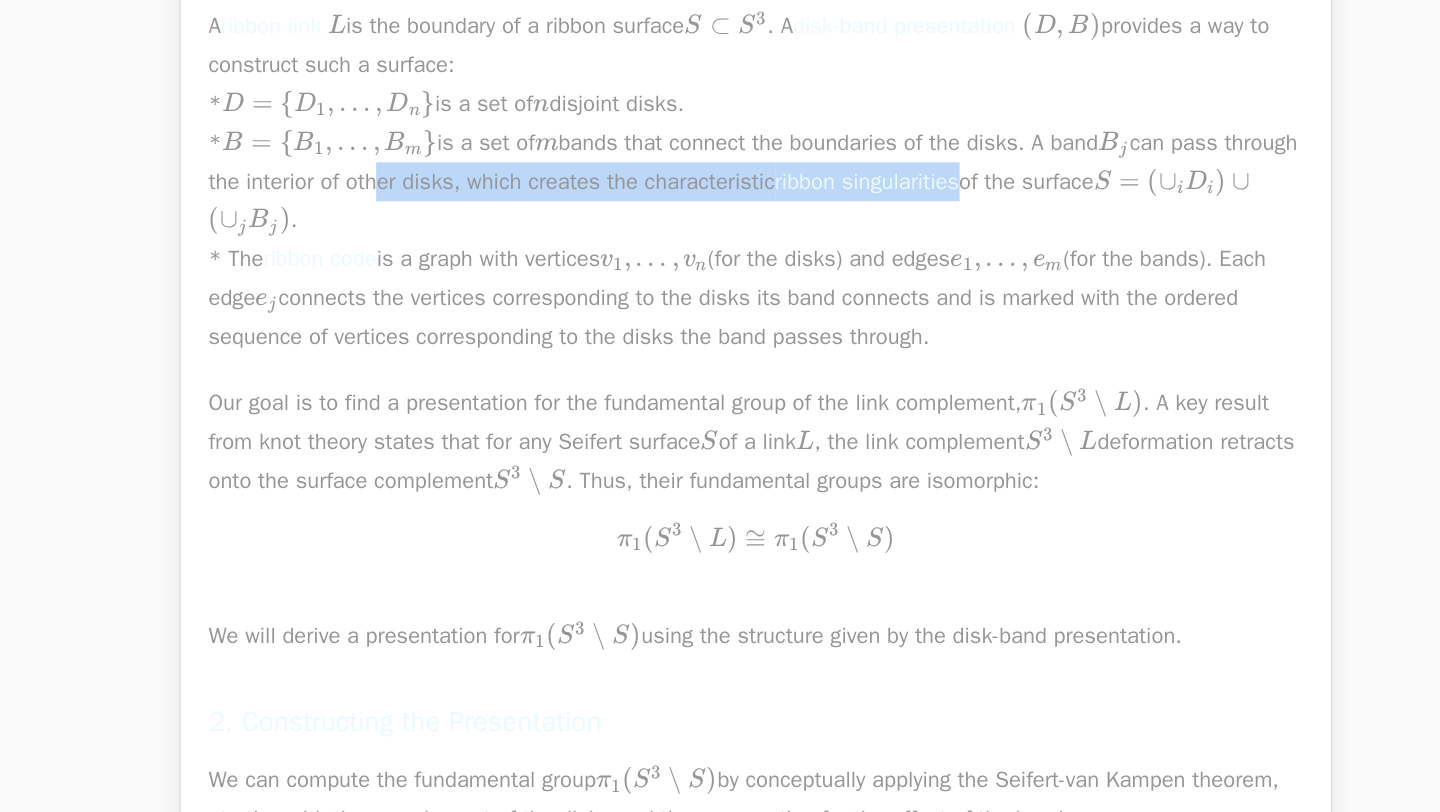 drag, startPoint x: 522, startPoint y: 468, endPoint x: 975, endPoint y: 464, distance: 453.01767 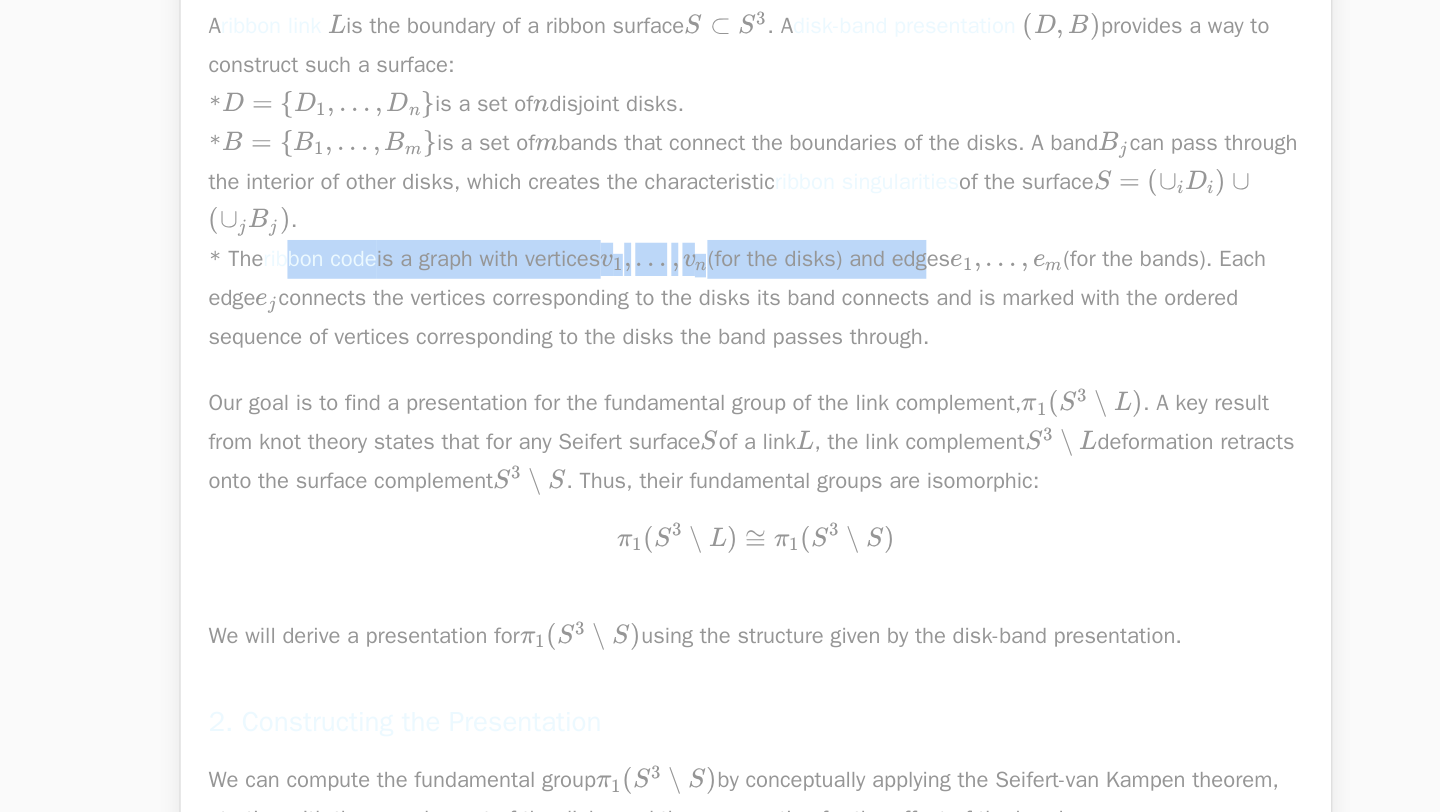drag, startPoint x: 636, startPoint y: 529, endPoint x: 869, endPoint y: 529, distance: 233 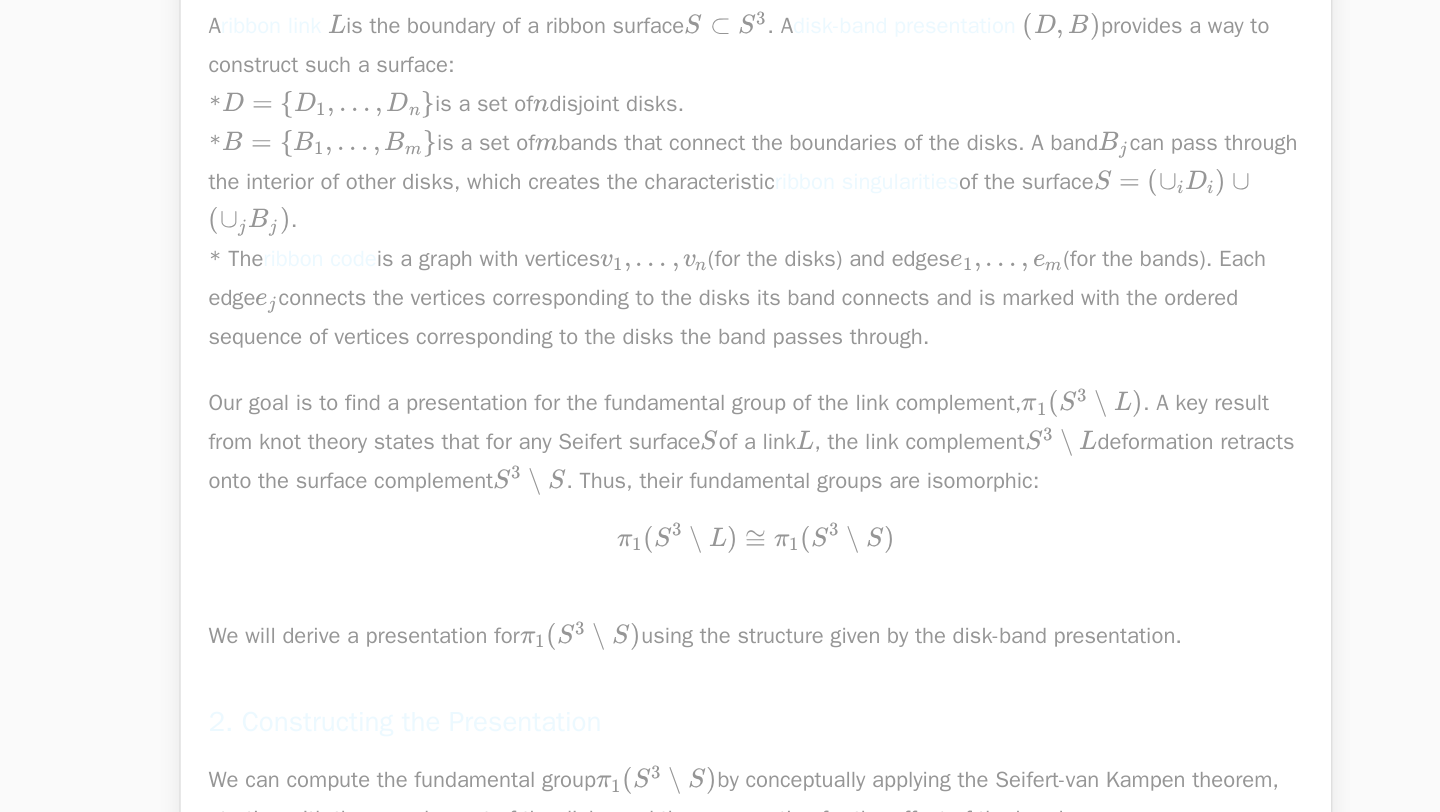 click on "A  ribbon link   L L L  is the boundary of a ribbon surface  S ⊂ S 3 S \subset S^3 S ⊂ S 3 . A  disk-band presentation   ( D , B ) (D, B) ( D , B )  provides a way to construct such a surface:
*    D = { D 1 , … , D n } D = \{D_1, \dots, D_n\} D = { D 1 ​ , … , D n ​ }  is a set of  n n n  disjoint disks.
*    B = { B 1 , … , B m } B = \{B_1, \dots, B_m\} B = { B 1 ​ , … , B m ​ }  is a set of  m m m  bands that connect the boundaries of the disks. A band  B j B_j B j ​  can pass through the interior of other disks, which creates the characteristic  ribbon singularities  of the surface  S = ( ∪ i D i ) ∪ ( ∪ j B j ) S = (\cup_i D_i) \cup (\cup_j B_j) S = ( ∪ i ​ D i ​ ) ∪ ( ∪ j ​ B j ​ ) .
*   The  ribbon code  is a graph with vertices  v 1 , … , v n v_1, \dots, v_n v 1 ​ , … , v n ​  (for the disks) and edges  e 1 , … , e m e_1, \dots, e_m e 1 ​ , … , e m ​  (for the bands). Each edge  e j e_j e j ​" at bounding box center (720, 357) 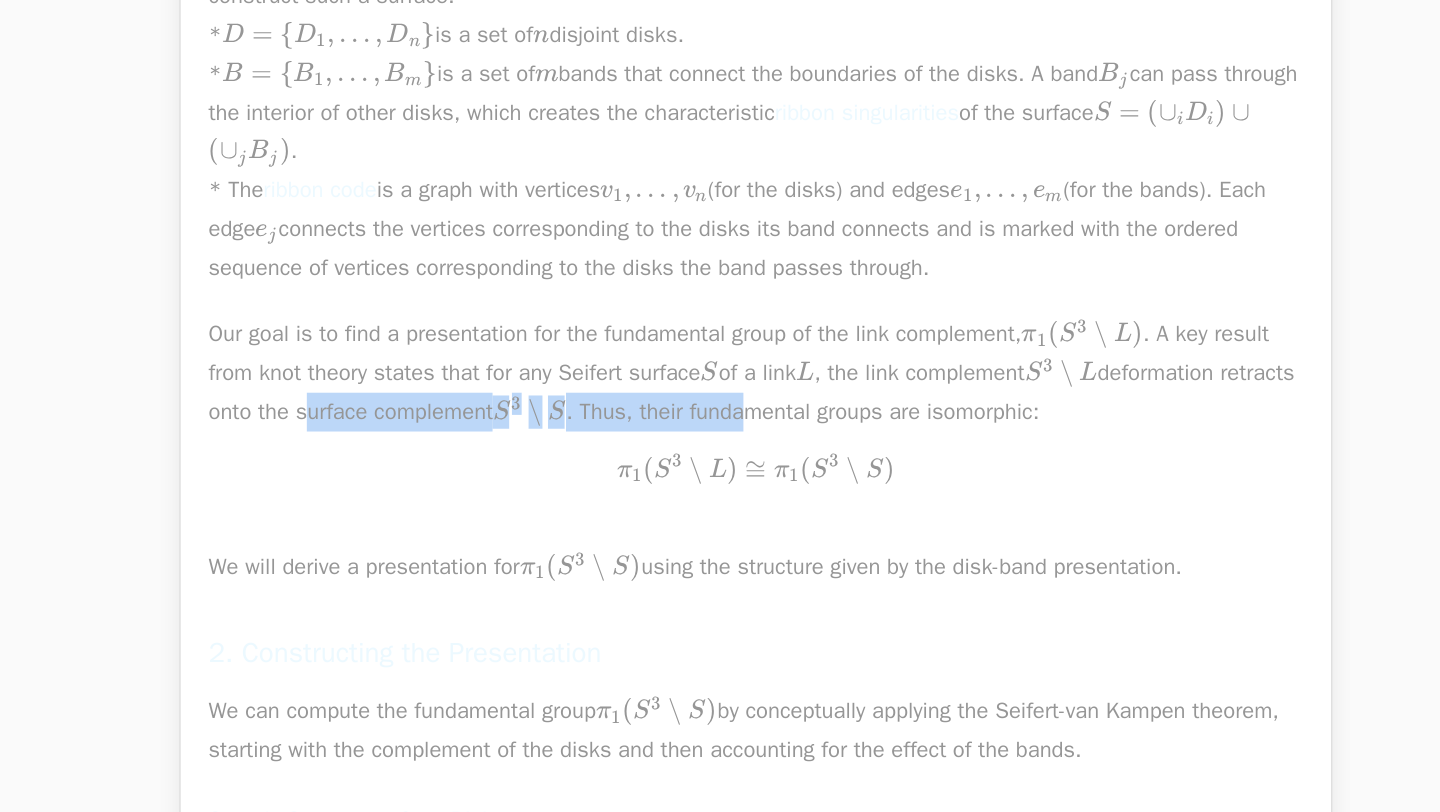 click on "Our goal is to find a presentation for the fundamental group of the link complement,  π 1 ( S 3 ∖ L ) \pi_1(S^3 \setminus L) π 1 ​ ( S 3 ∖ L ) . A key result from knot theory states that for any Seifert surface  S S S  of a link  L L L , the link complement  S 3 ∖ L S^3 \setminus L S 3 ∖ L  deformation retracts onto the surface complement  S 3 ∖ S S^3 \setminus S S 3 ∖ S . Thus, their fundamental groups are isomorphic:
π 1 ( S 3 ∖ L ) ≅ π 1 ( S 3 ∖ S )  \pi_1(S^3 \setminus L) \cong \pi_1(S^3 \setminus S)  π 1 ​ ( S 3 ∖ L ) ≅ π 1 ​ ( S 3 ∖ S )
We will derive a presentation for  π 1 ( S 3 ∖ S ) \pi_1(S^3 \setminus S) π 1 ​ ( S 3 ∖ S )  using the structure given by the disk-band presentation." at bounding box center (720, 551) 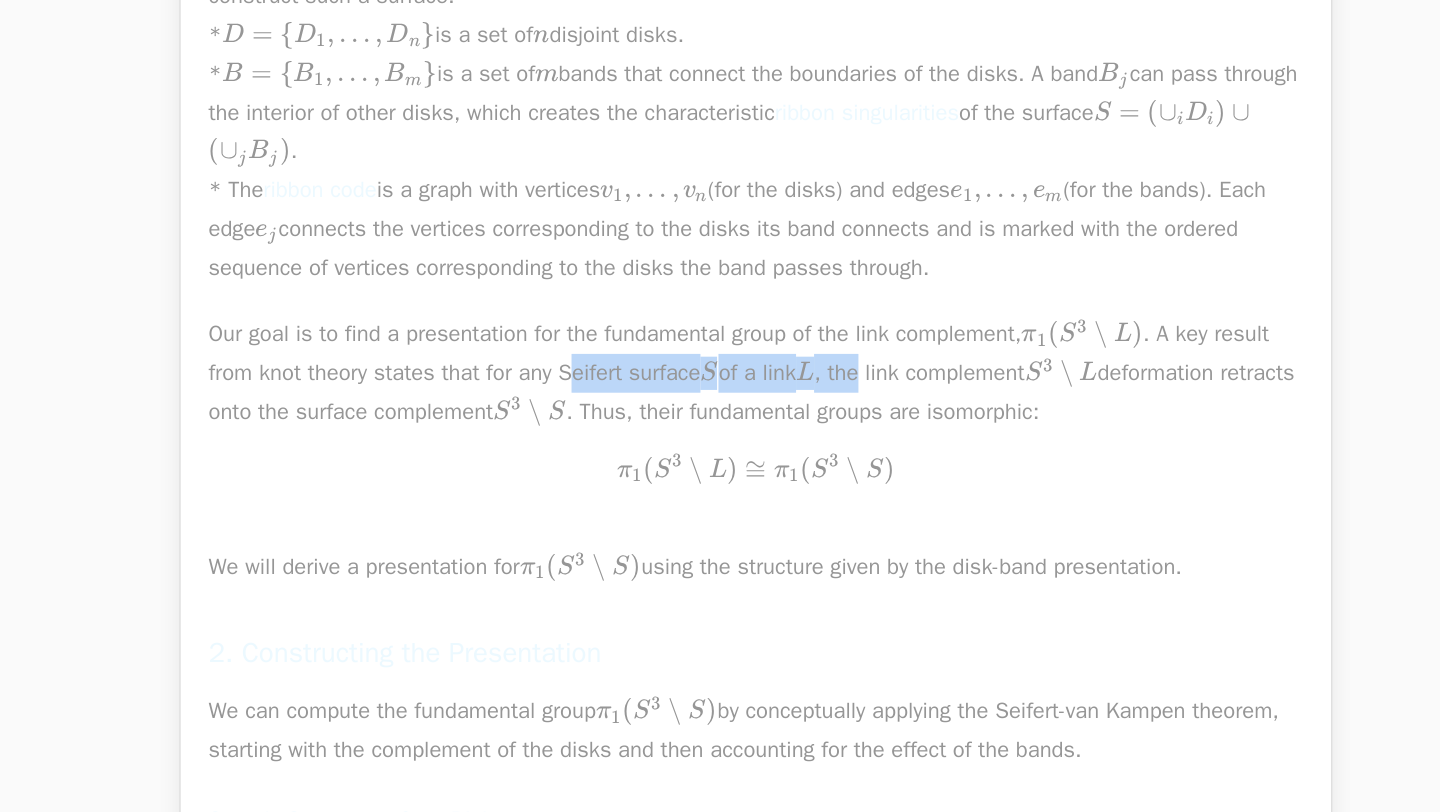 click on "Our goal is to find a presentation for the fundamental group of the link complement,  π 1 ( S 3 ∖ L ) \pi_1(S^3 \setminus L) π 1 ​ ( S 3 ∖ L ) . A key result from knot theory states that for any Seifert surface  S S S  of a link  L L L , the link complement  S 3 ∖ L S^3 \setminus L S 3 ∖ L  deformation retracts onto the surface complement  S 3 ∖ S S^3 \setminus S S 3 ∖ S . Thus, their fundamental groups are isomorphic:
π 1 ( S 3 ∖ L ) ≅ π 1 ( S 3 ∖ S )  \pi_1(S^3 \setminus L) \cong \pi_1(S^3 \setminus S)  π 1 ​ ( S 3 ∖ L ) ≅ π 1 ​ ( S 3 ∖ S )
We will derive a presentation for  π 1 ( S 3 ∖ S ) \pi_1(S^3 \setminus S) π 1 ​ ( S 3 ∖ S )  using the structure given by the disk-band presentation." at bounding box center [720, 551] 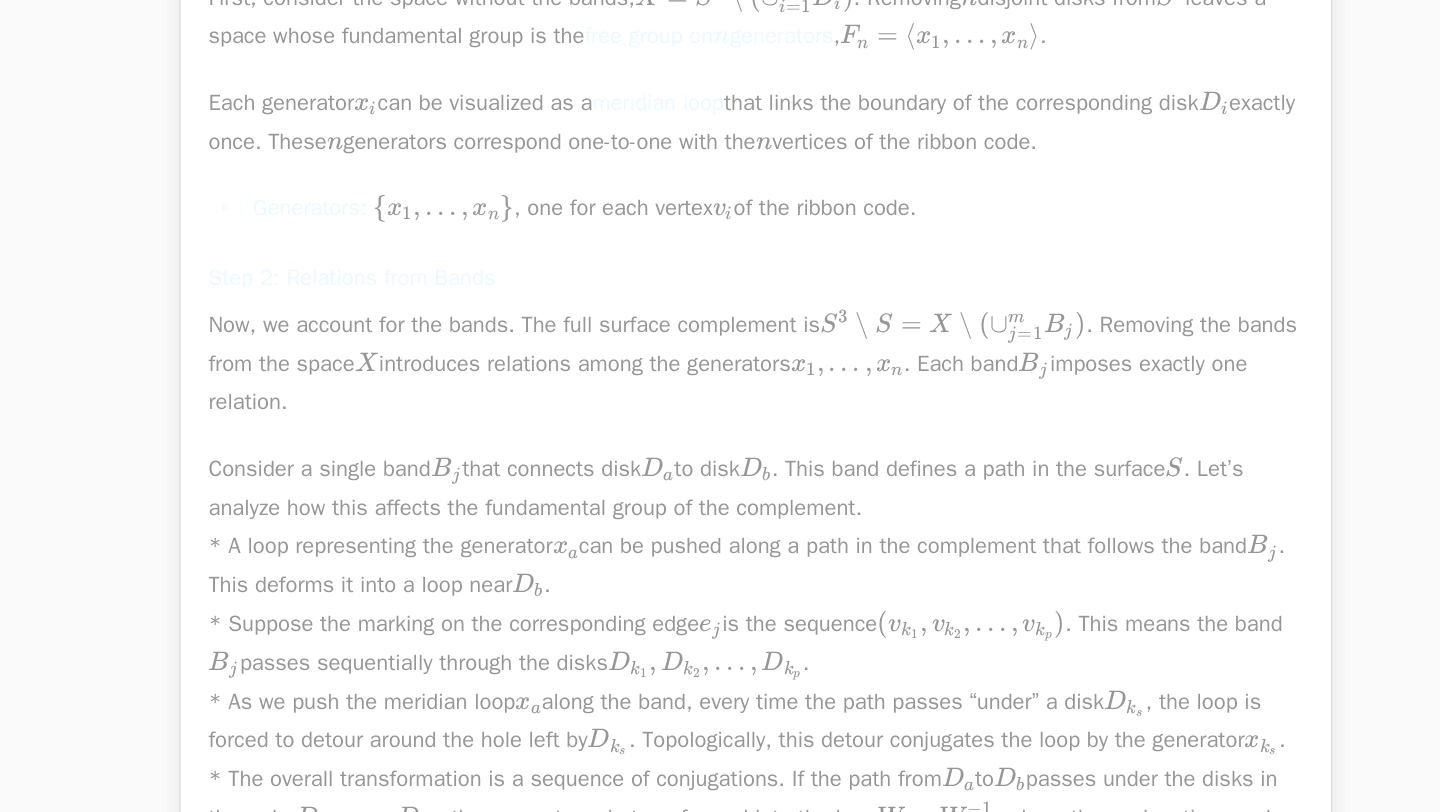 scroll, scrollTop: 4168, scrollLeft: 0, axis: vertical 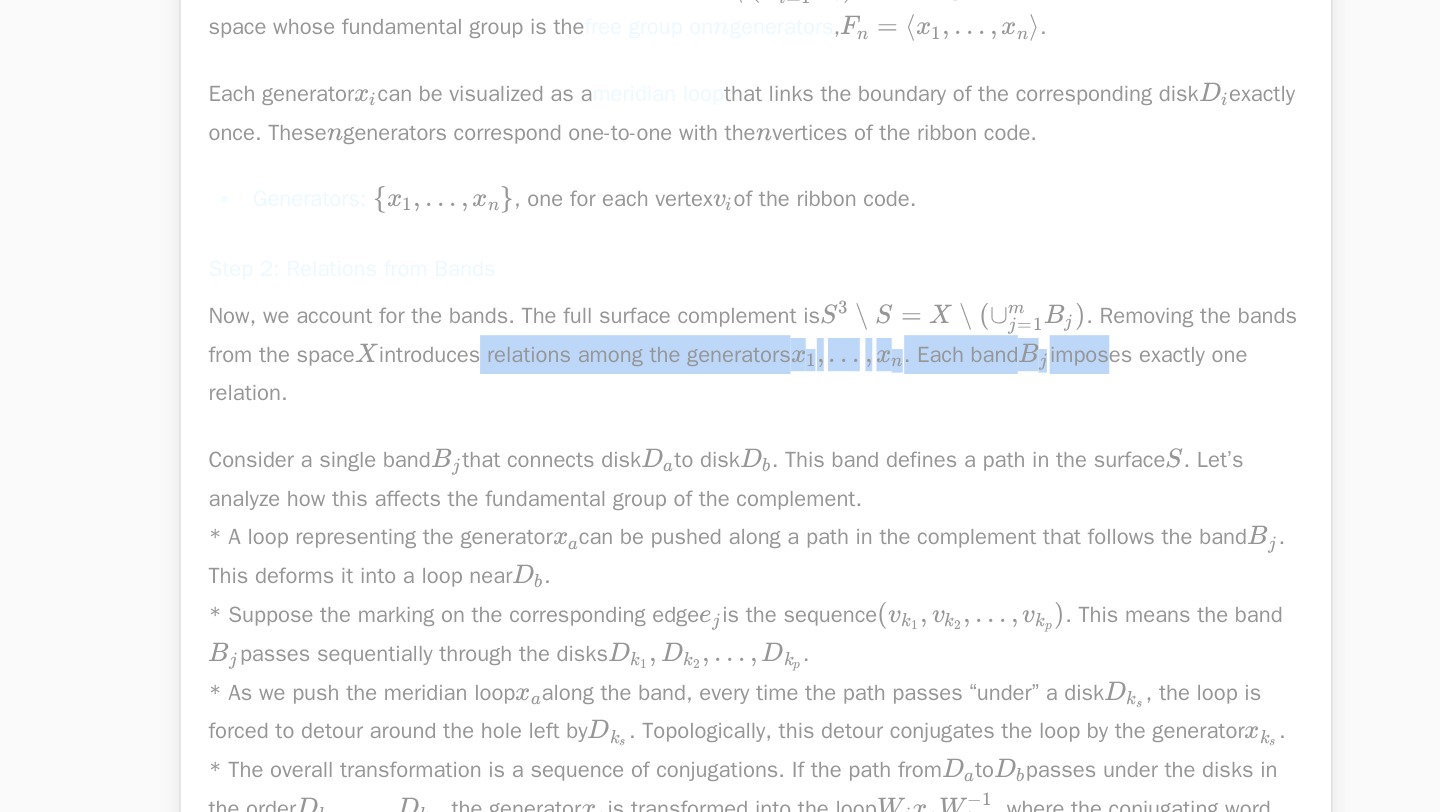drag, startPoint x: 659, startPoint y: 595, endPoint x: 1058, endPoint y: 600, distance: 399.03134 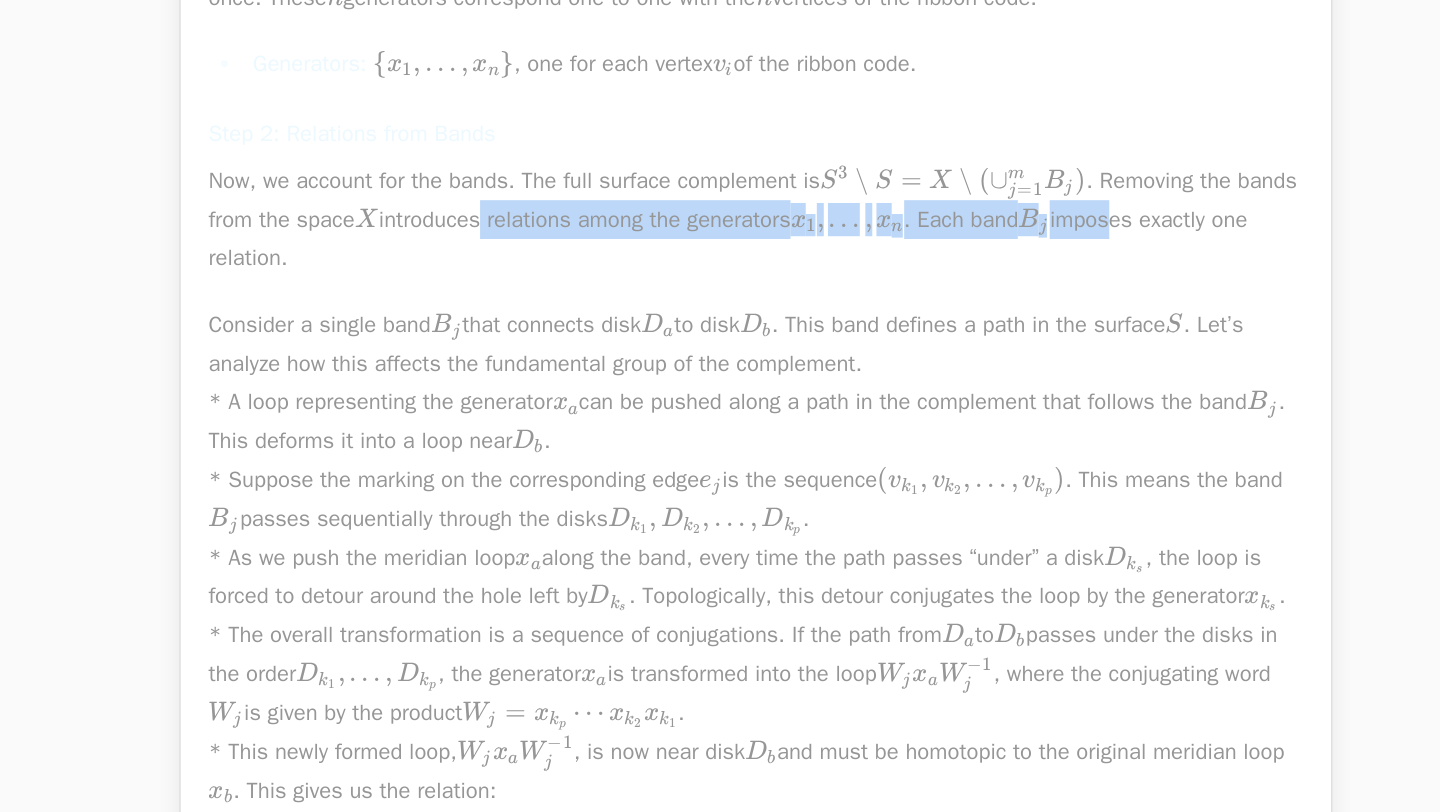 scroll, scrollTop: 4270, scrollLeft: 0, axis: vertical 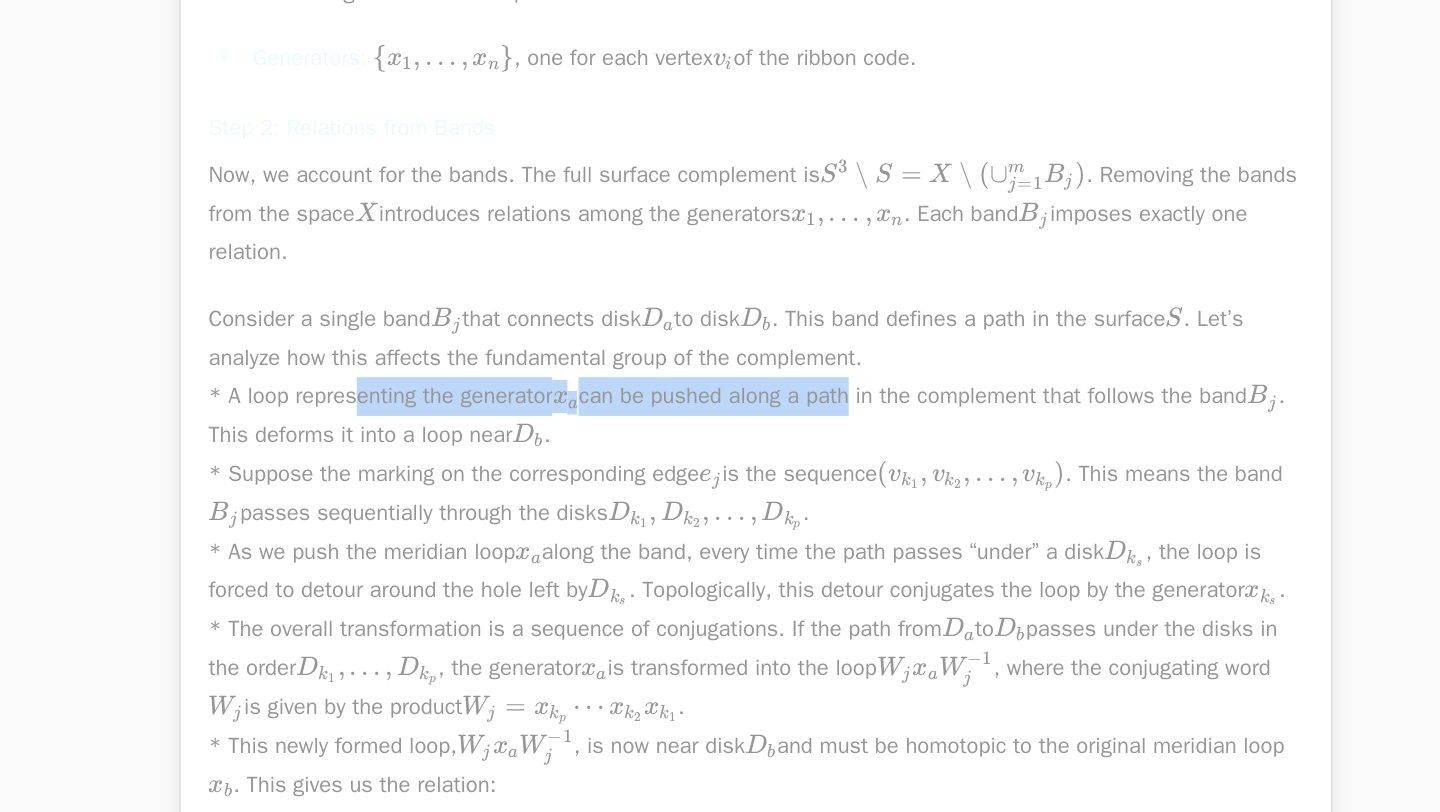 drag, startPoint x: 426, startPoint y: 628, endPoint x: 894, endPoint y: 629, distance: 468.00107 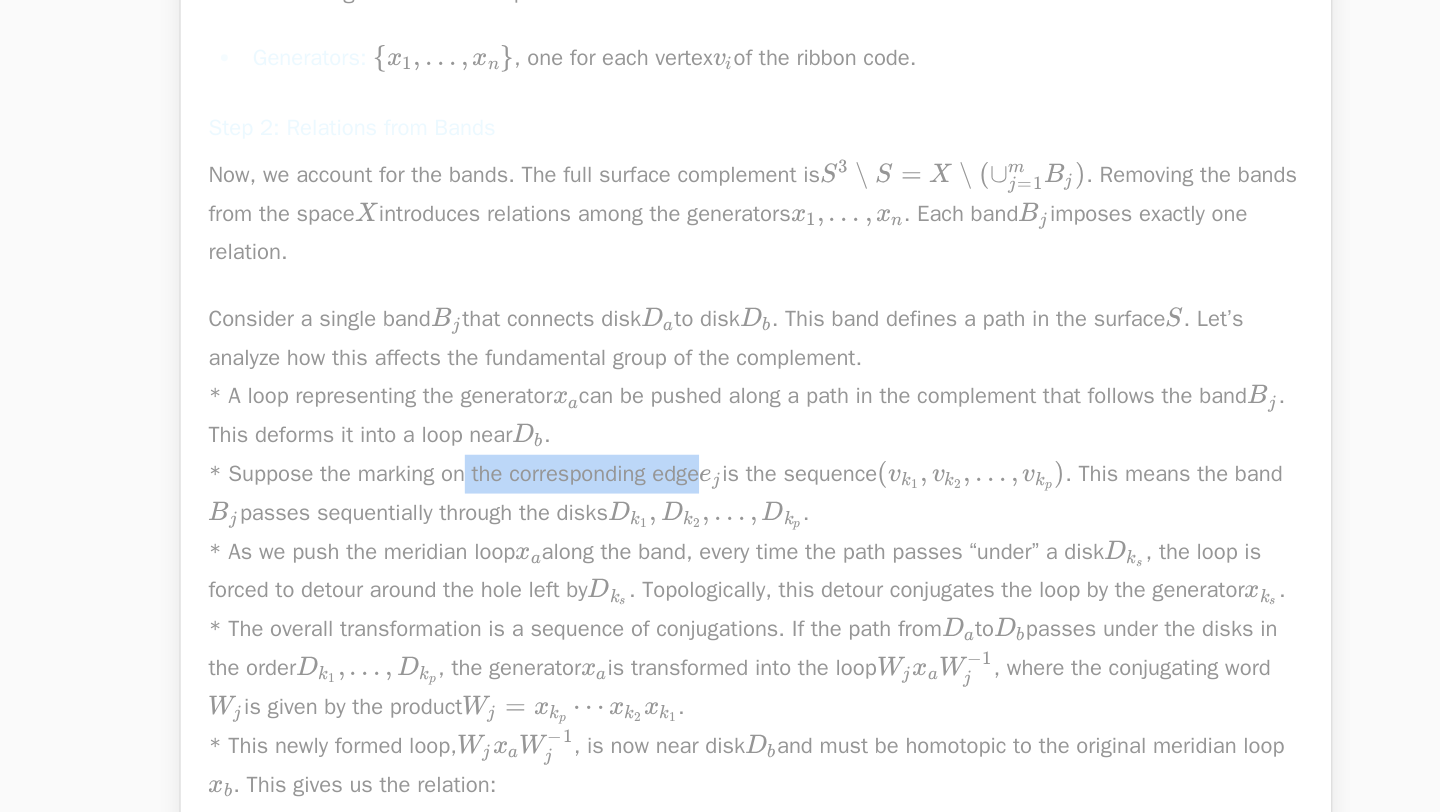 drag, startPoint x: 503, startPoint y: 683, endPoint x: 705, endPoint y: 682, distance: 202.00247 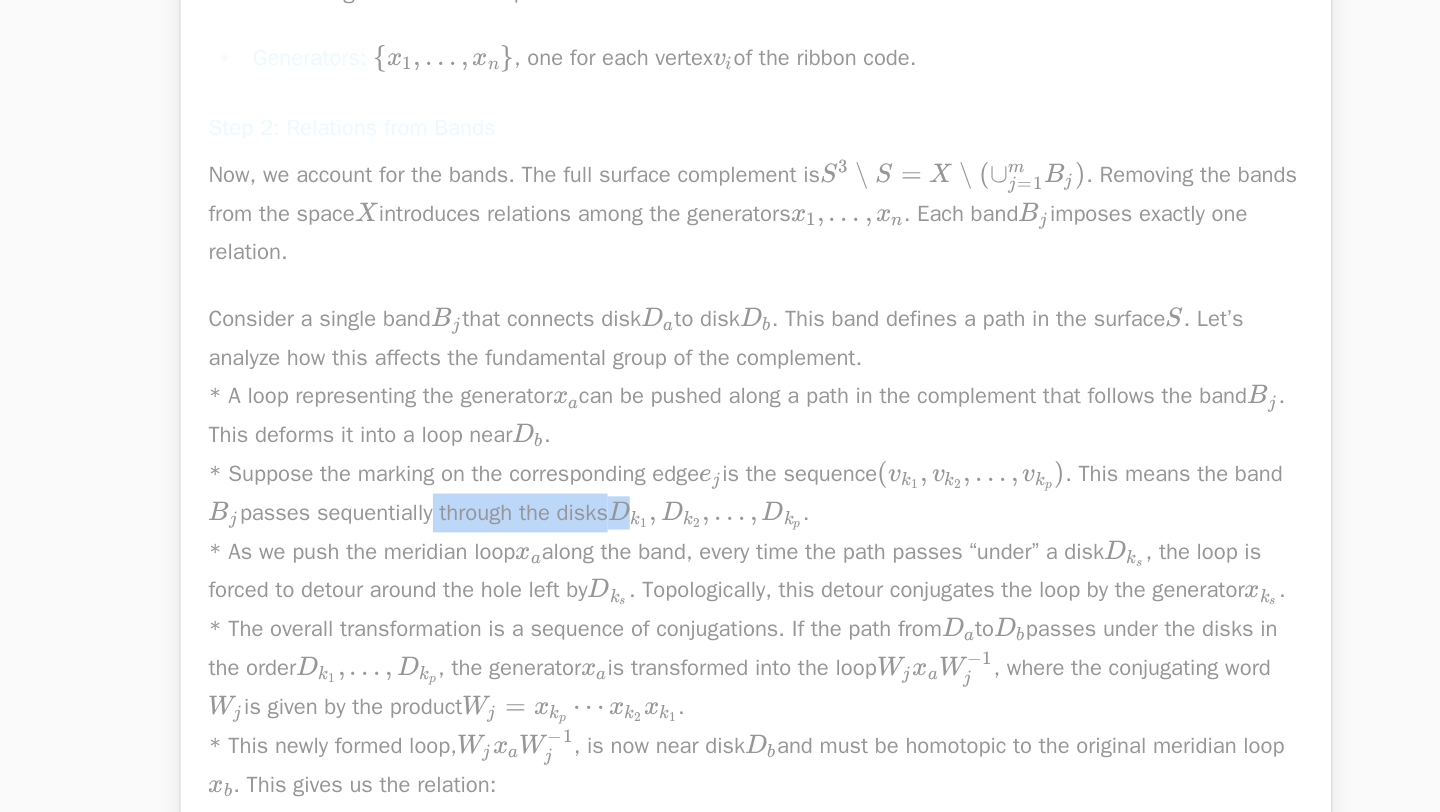 drag, startPoint x: 573, startPoint y: 702, endPoint x: 739, endPoint y: 702, distance: 166 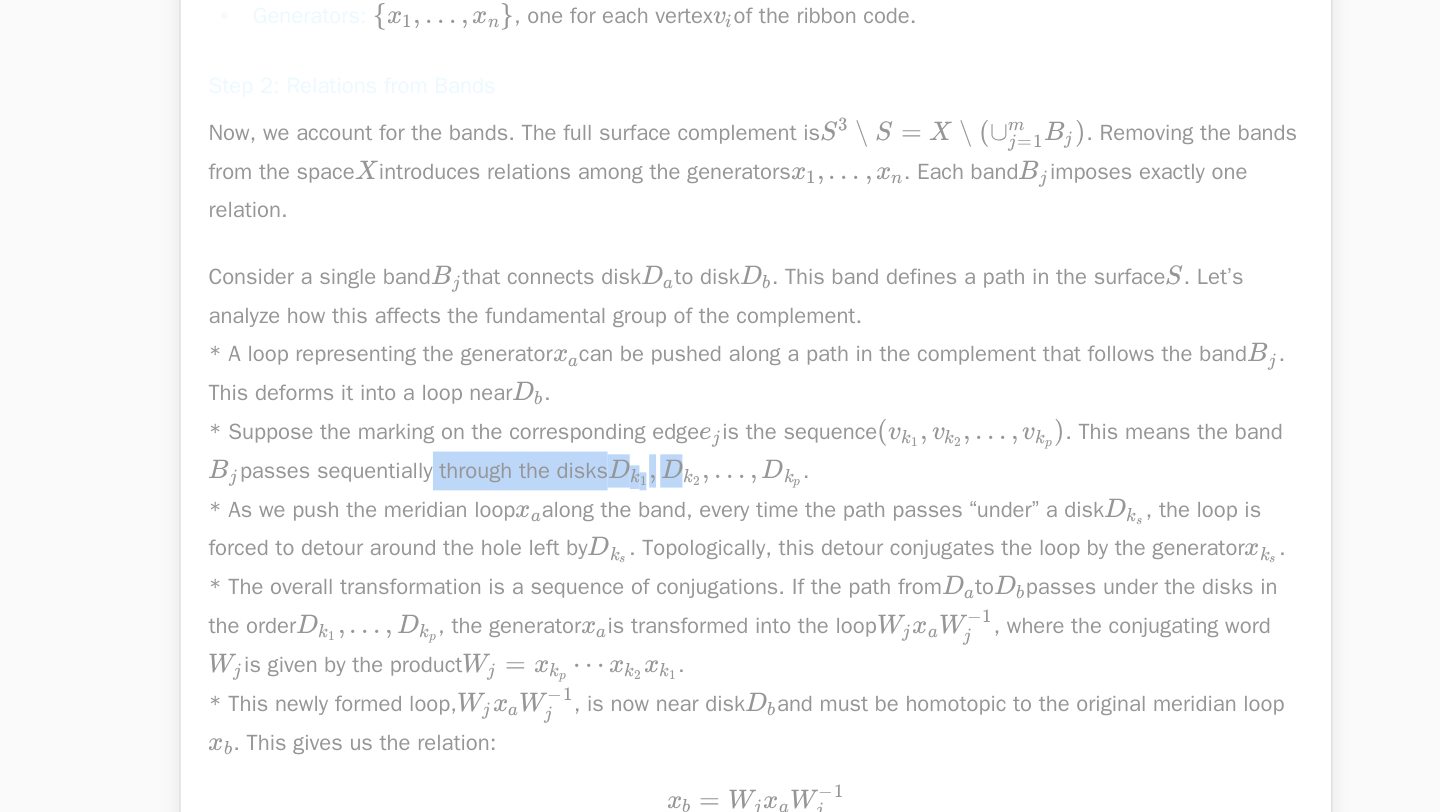 scroll, scrollTop: 4319, scrollLeft: 0, axis: vertical 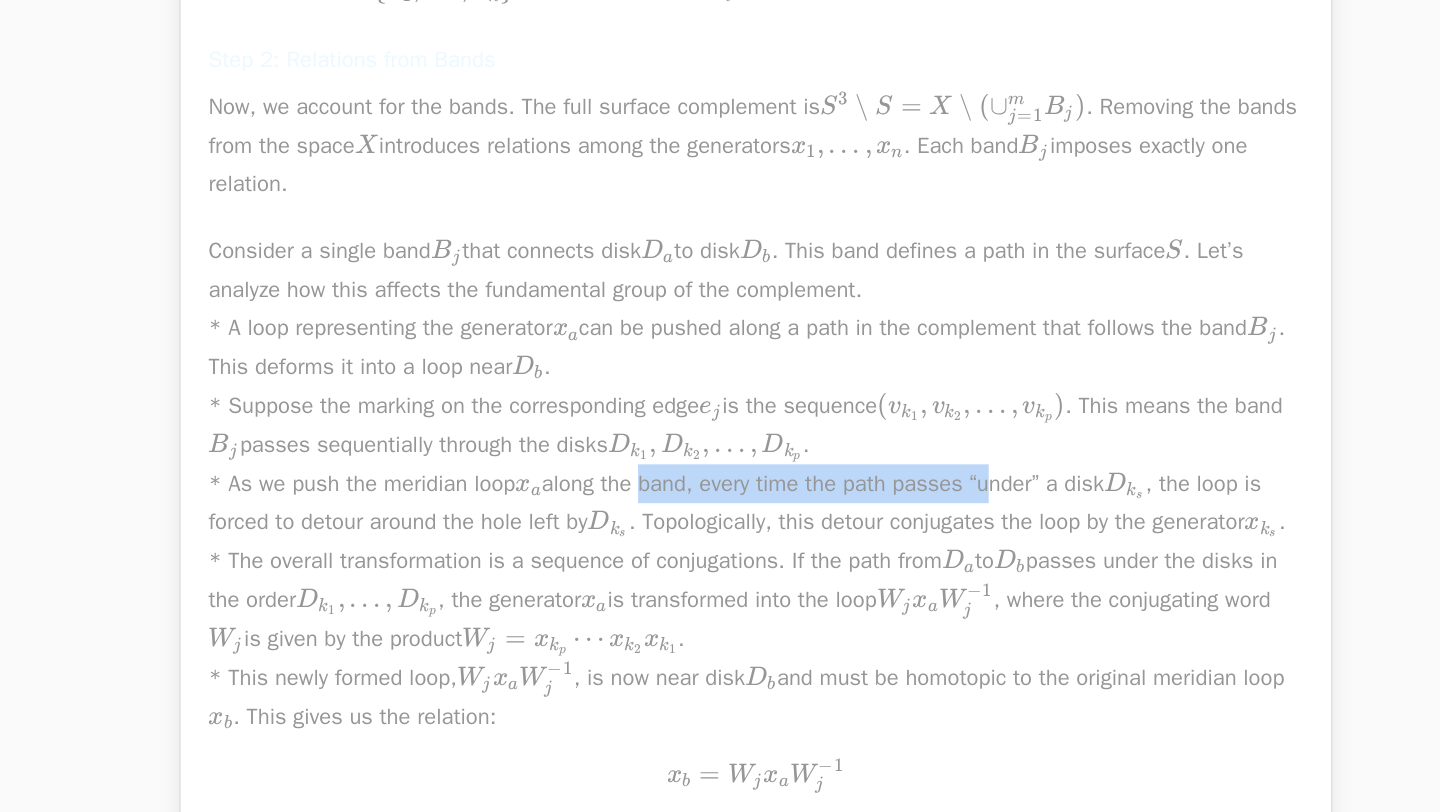 drag, startPoint x: 721, startPoint y: 691, endPoint x: 982, endPoint y: 691, distance: 261 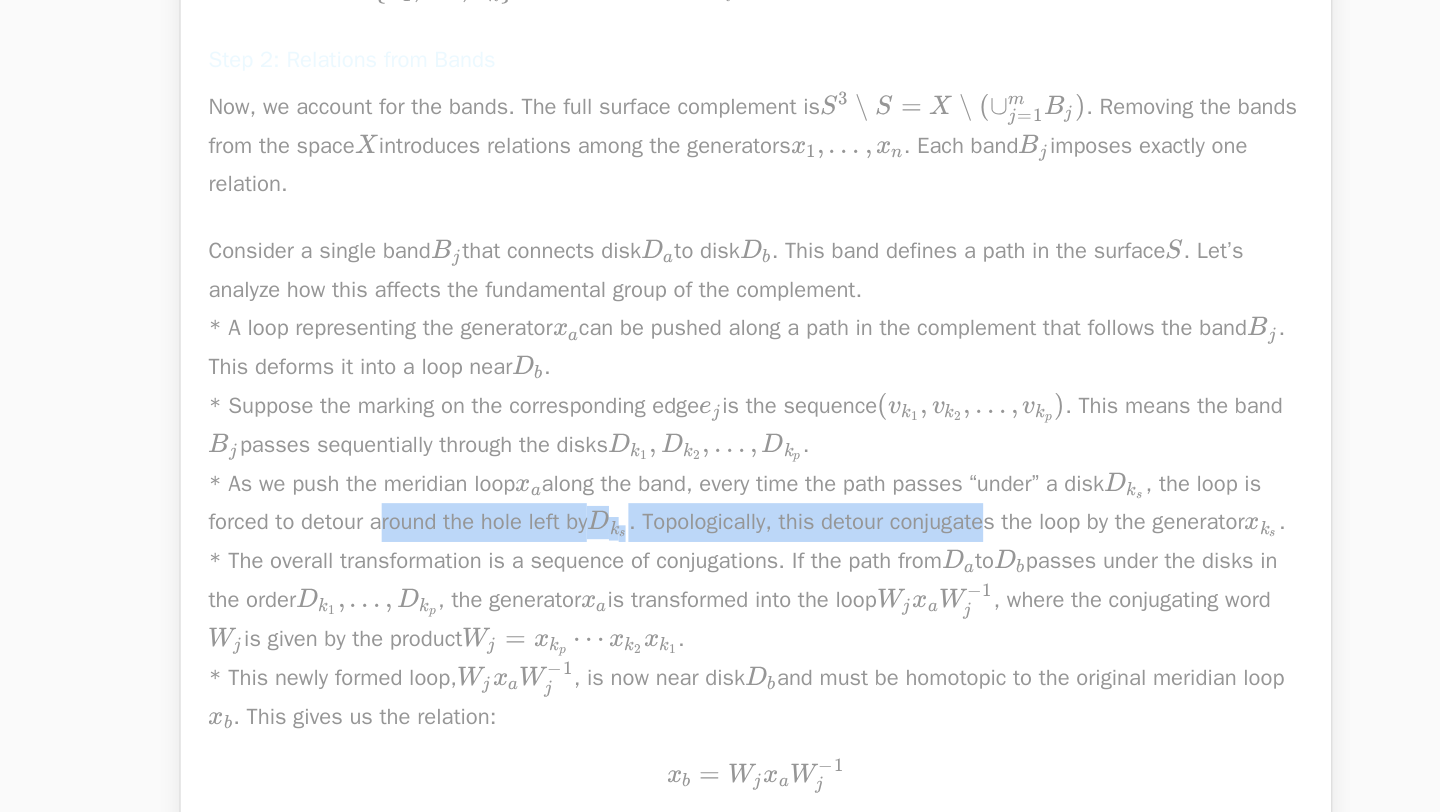 drag, startPoint x: 465, startPoint y: 713, endPoint x: 929, endPoint y: 713, distance: 464 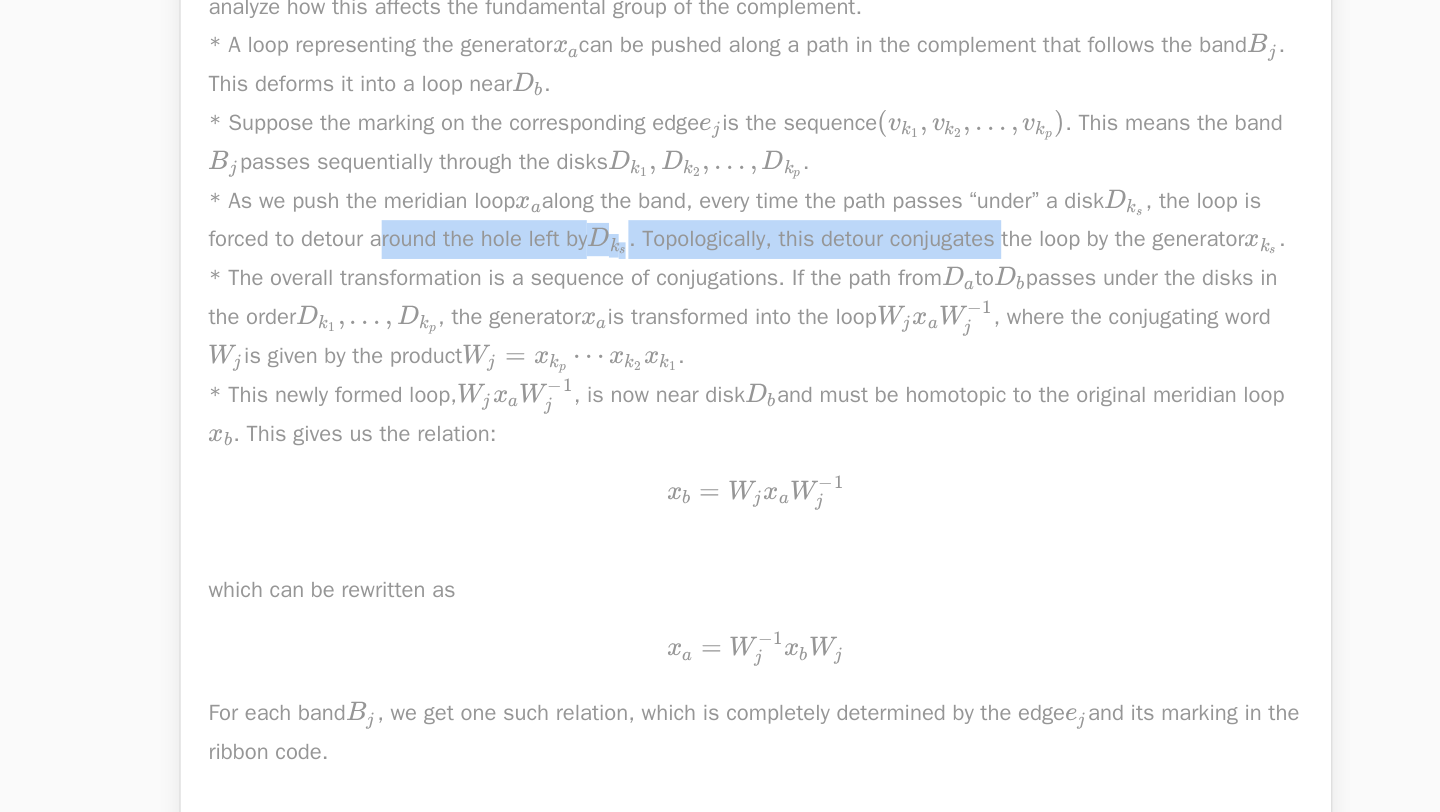 scroll, scrollTop: 4524, scrollLeft: 0, axis: vertical 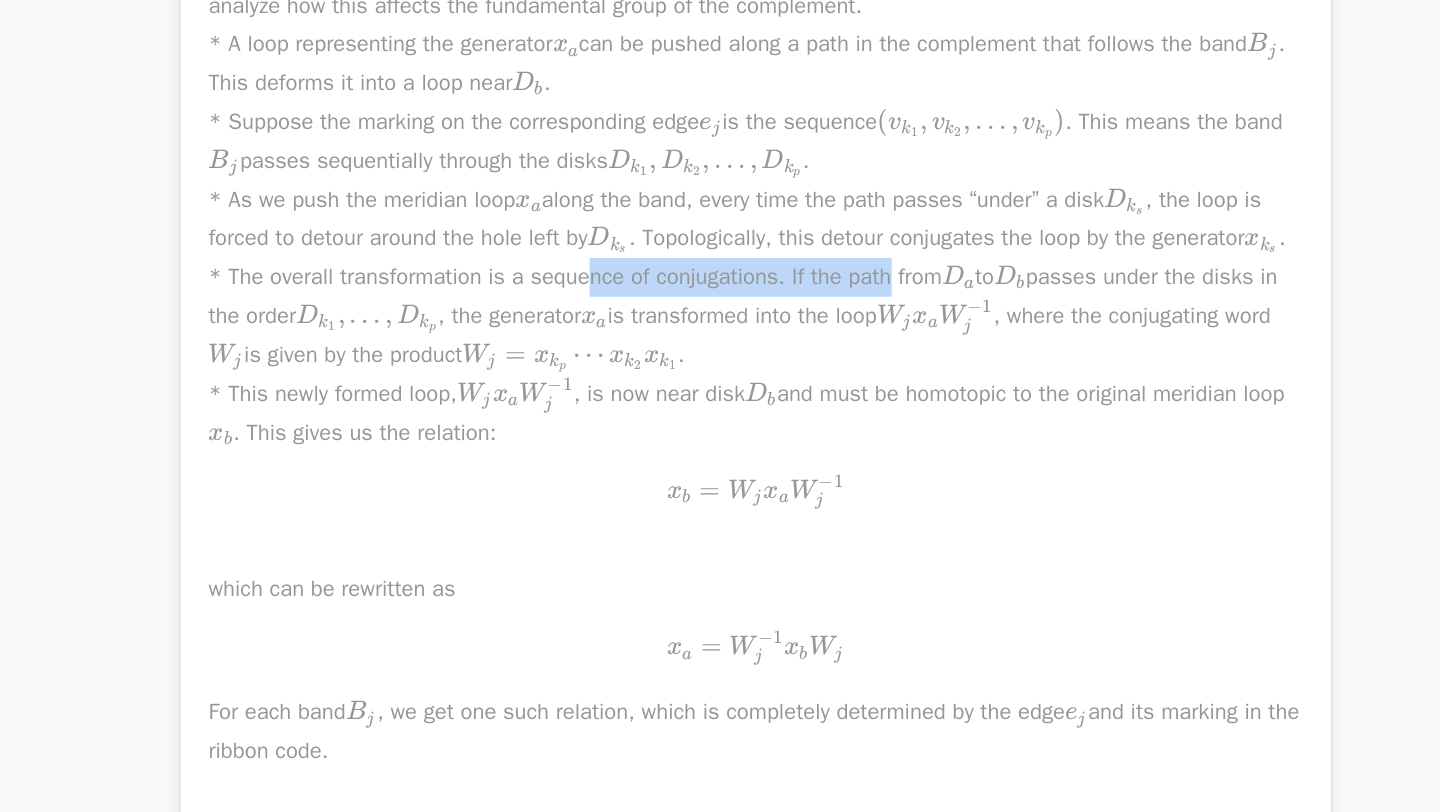 drag, startPoint x: 595, startPoint y: 567, endPoint x: 830, endPoint y: 567, distance: 235 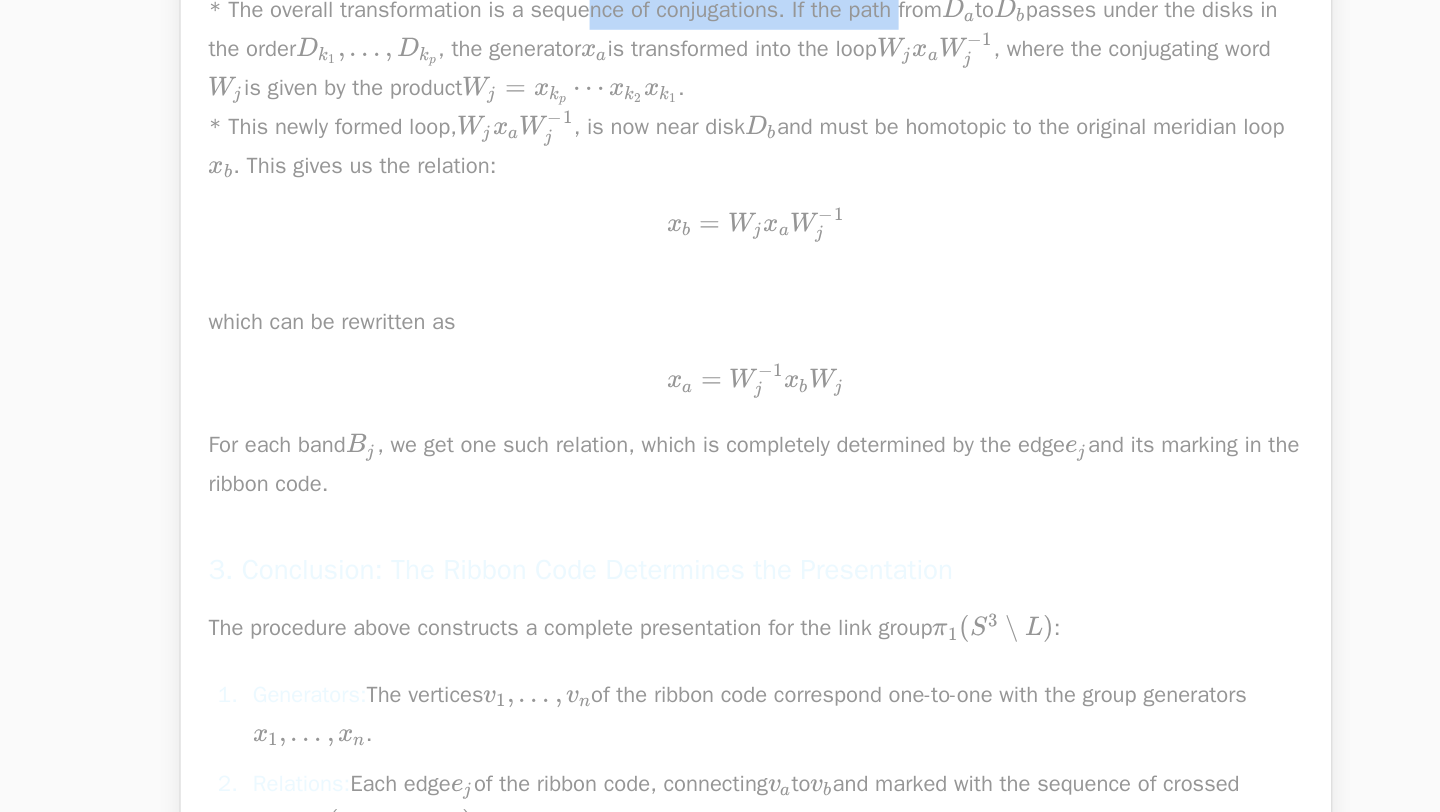 scroll, scrollTop: 4722, scrollLeft: 0, axis: vertical 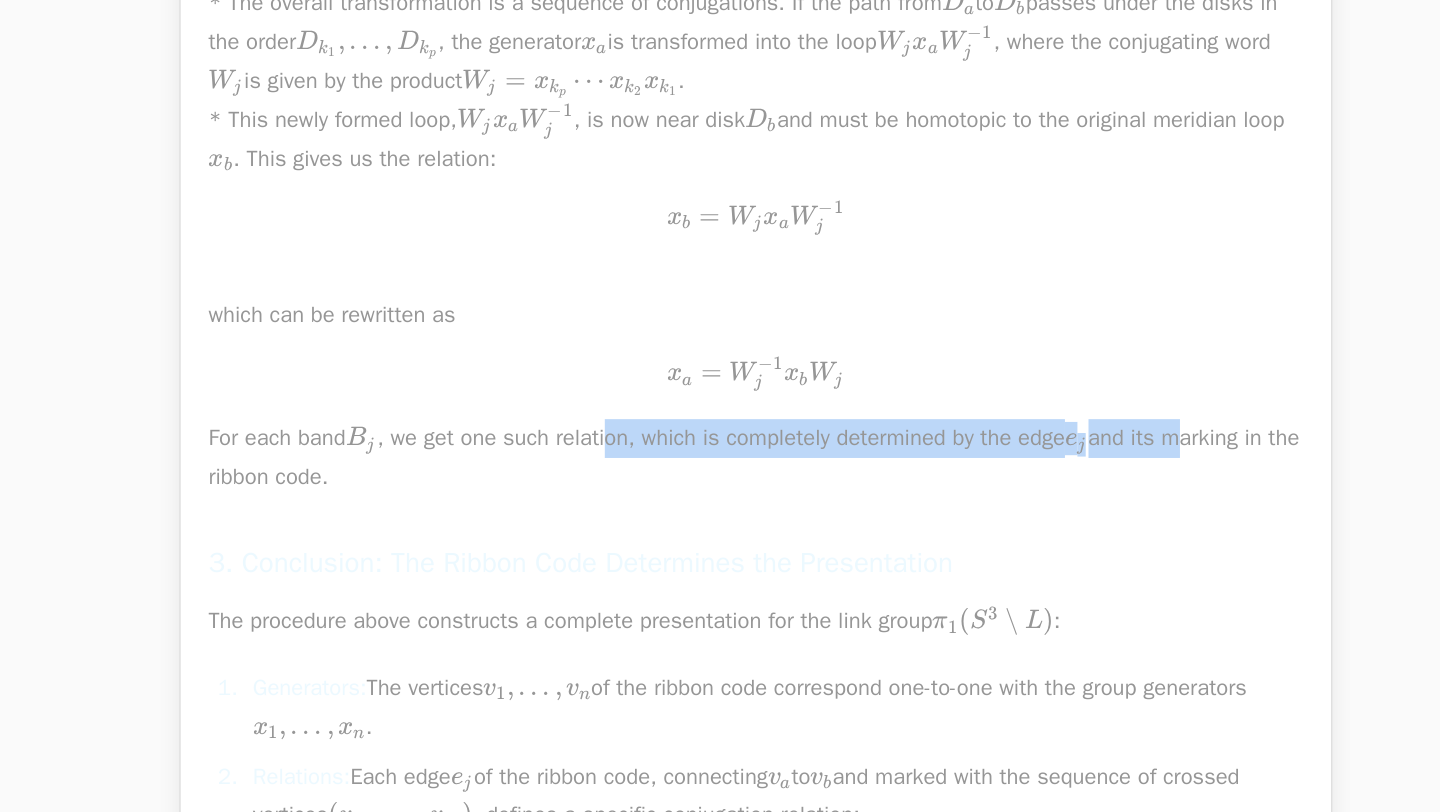 drag, startPoint x: 873, startPoint y: 681, endPoint x: 1073, endPoint y: 681, distance: 200 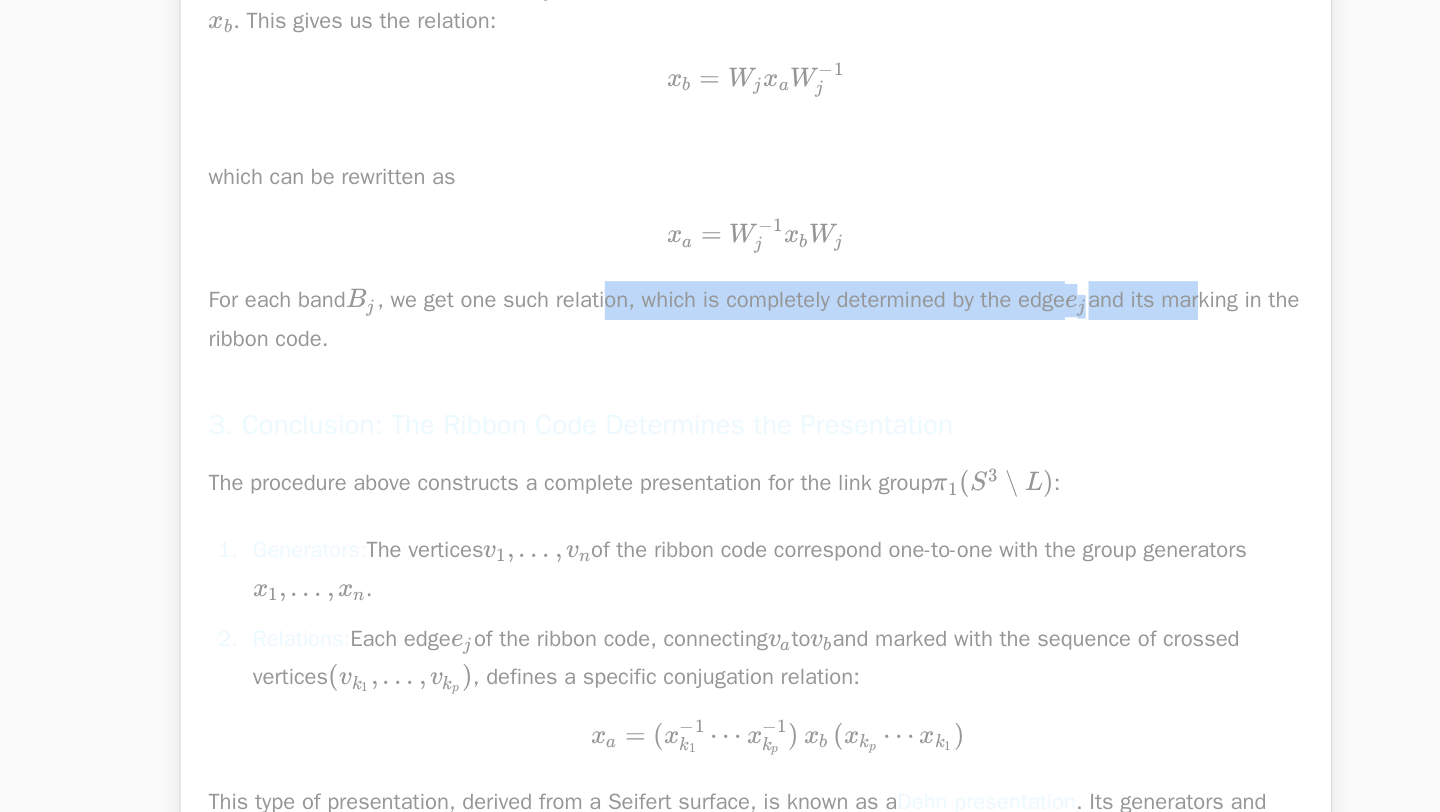 scroll, scrollTop: 4996, scrollLeft: 0, axis: vertical 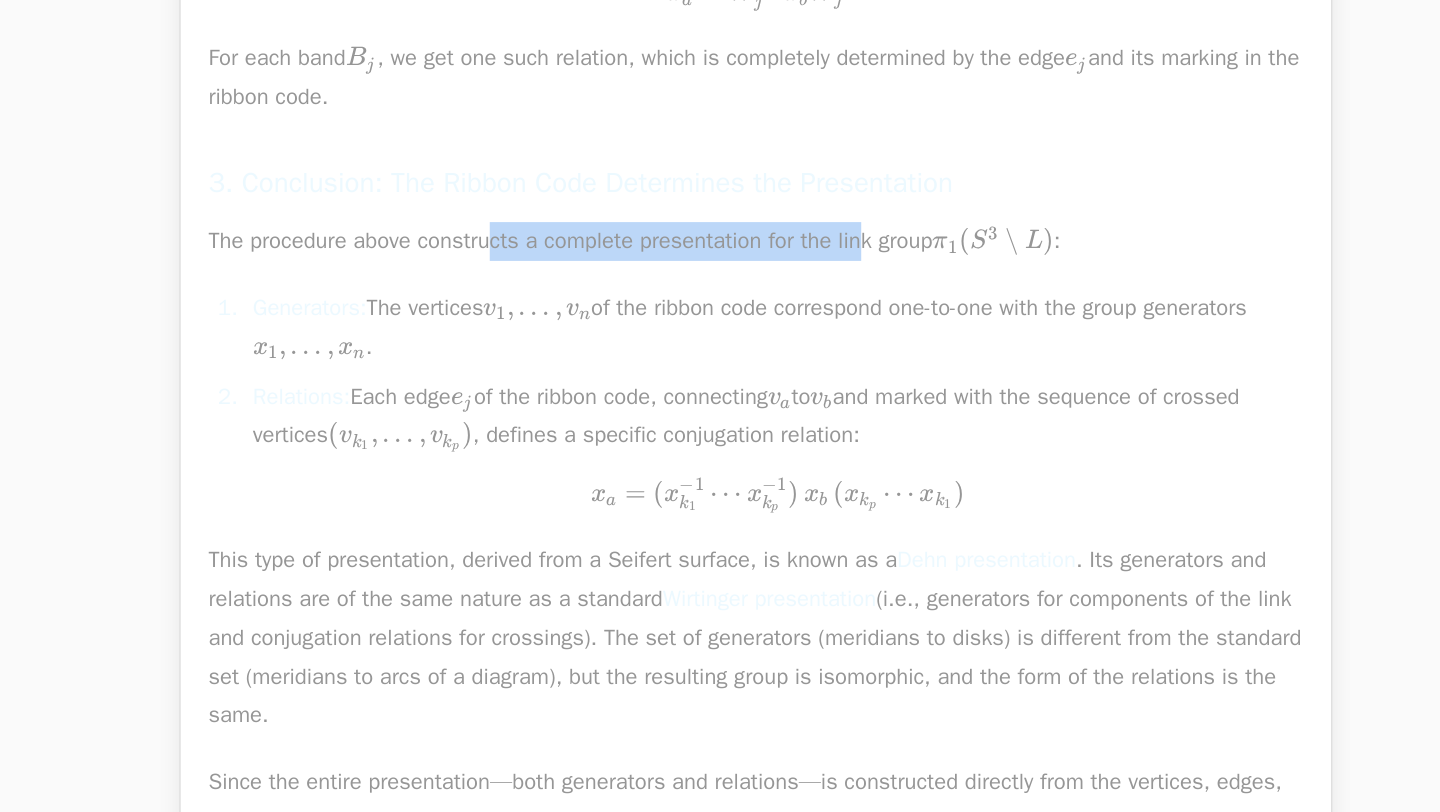 drag, startPoint x: 540, startPoint y: 536, endPoint x: 859, endPoint y: 536, distance: 319 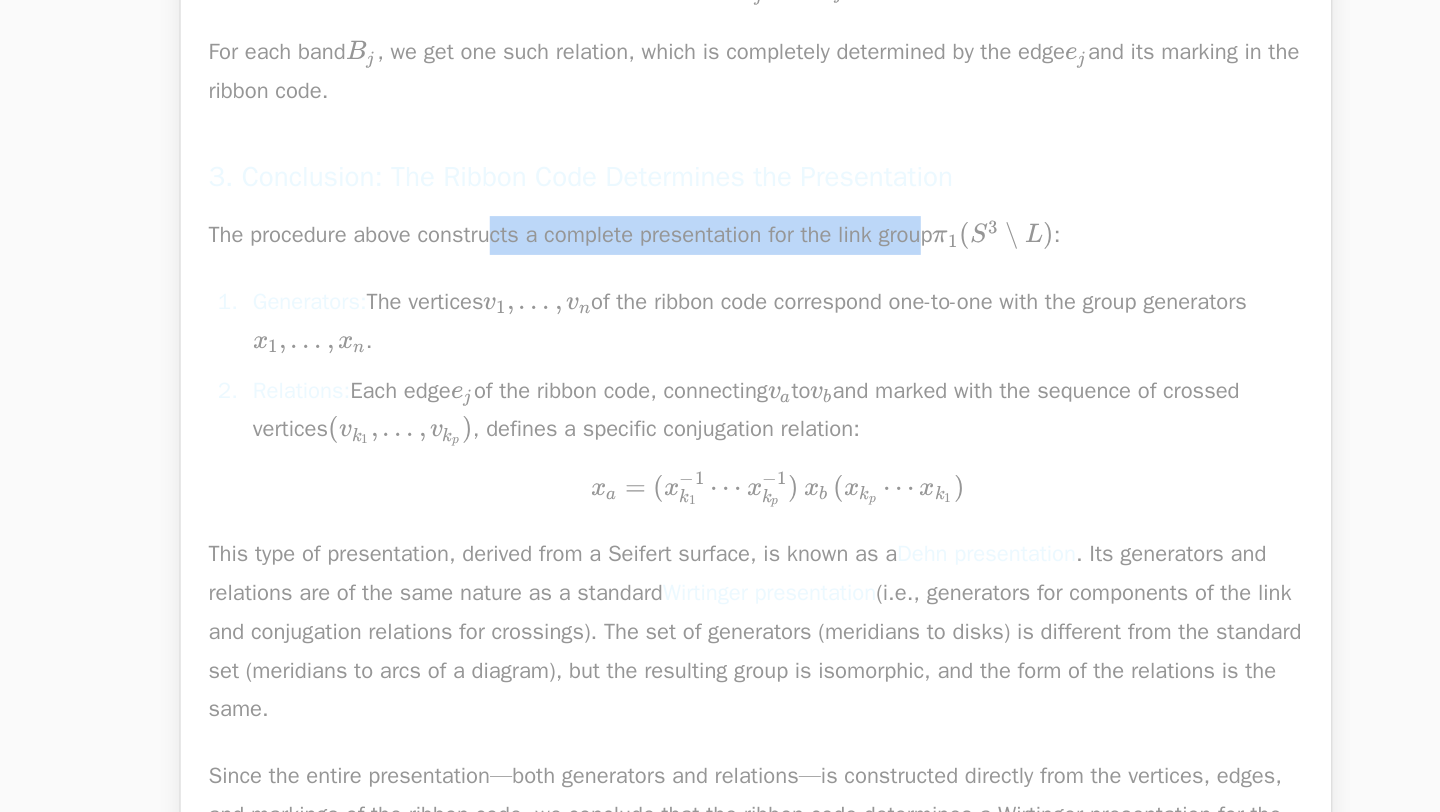 scroll, scrollTop: 5060, scrollLeft: 0, axis: vertical 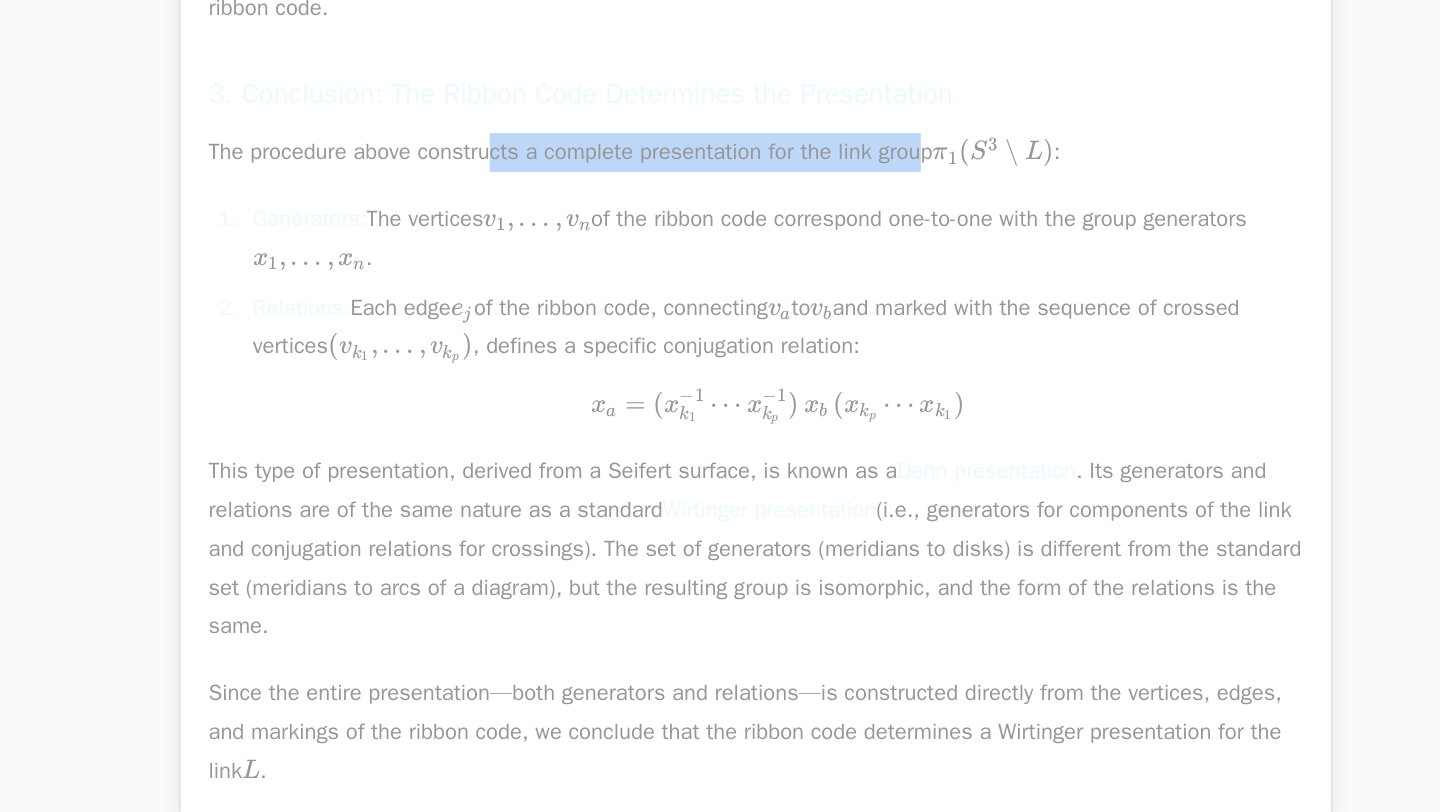 drag, startPoint x: 642, startPoint y: 583, endPoint x: 940, endPoint y: 584, distance: 298.00168 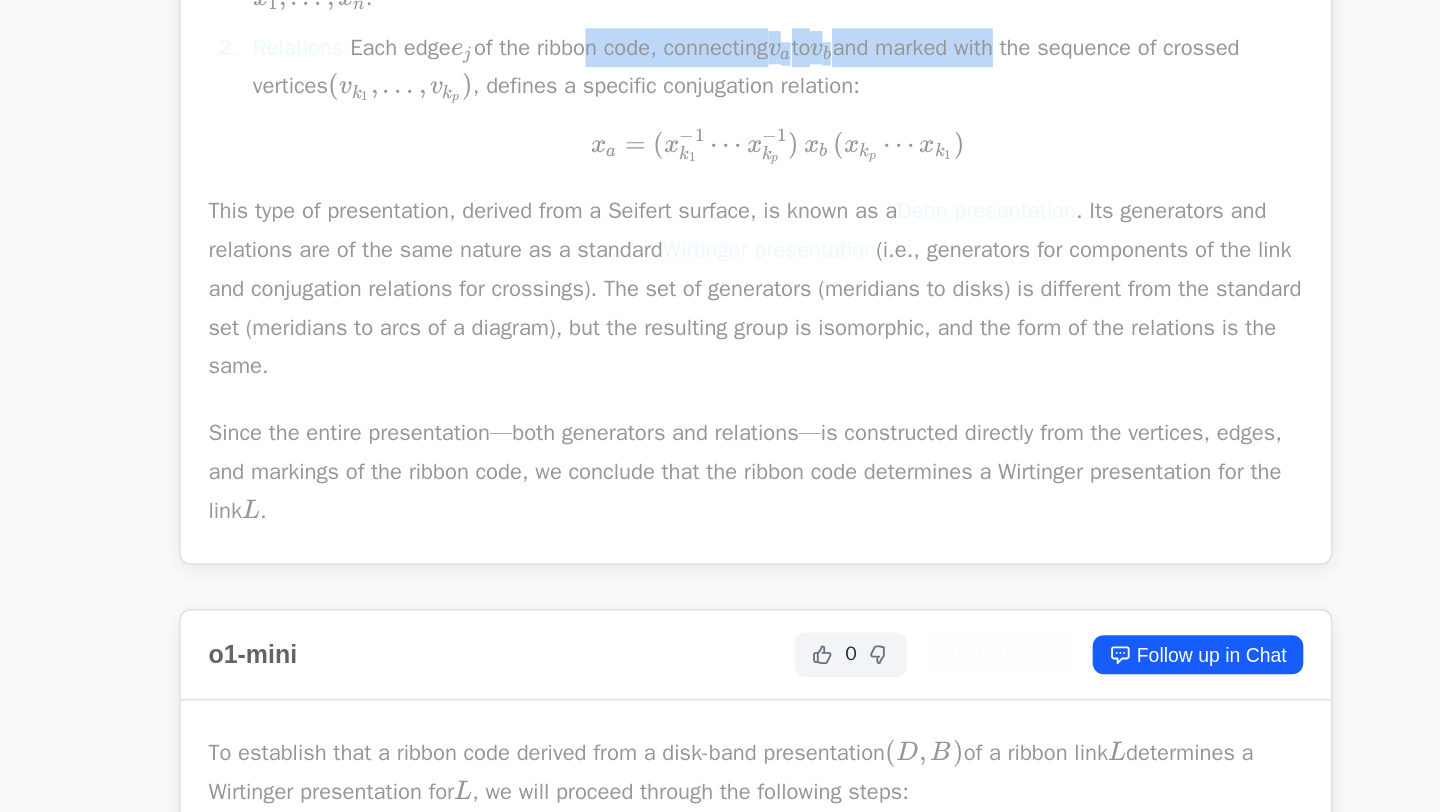 scroll, scrollTop: 5256, scrollLeft: 0, axis: vertical 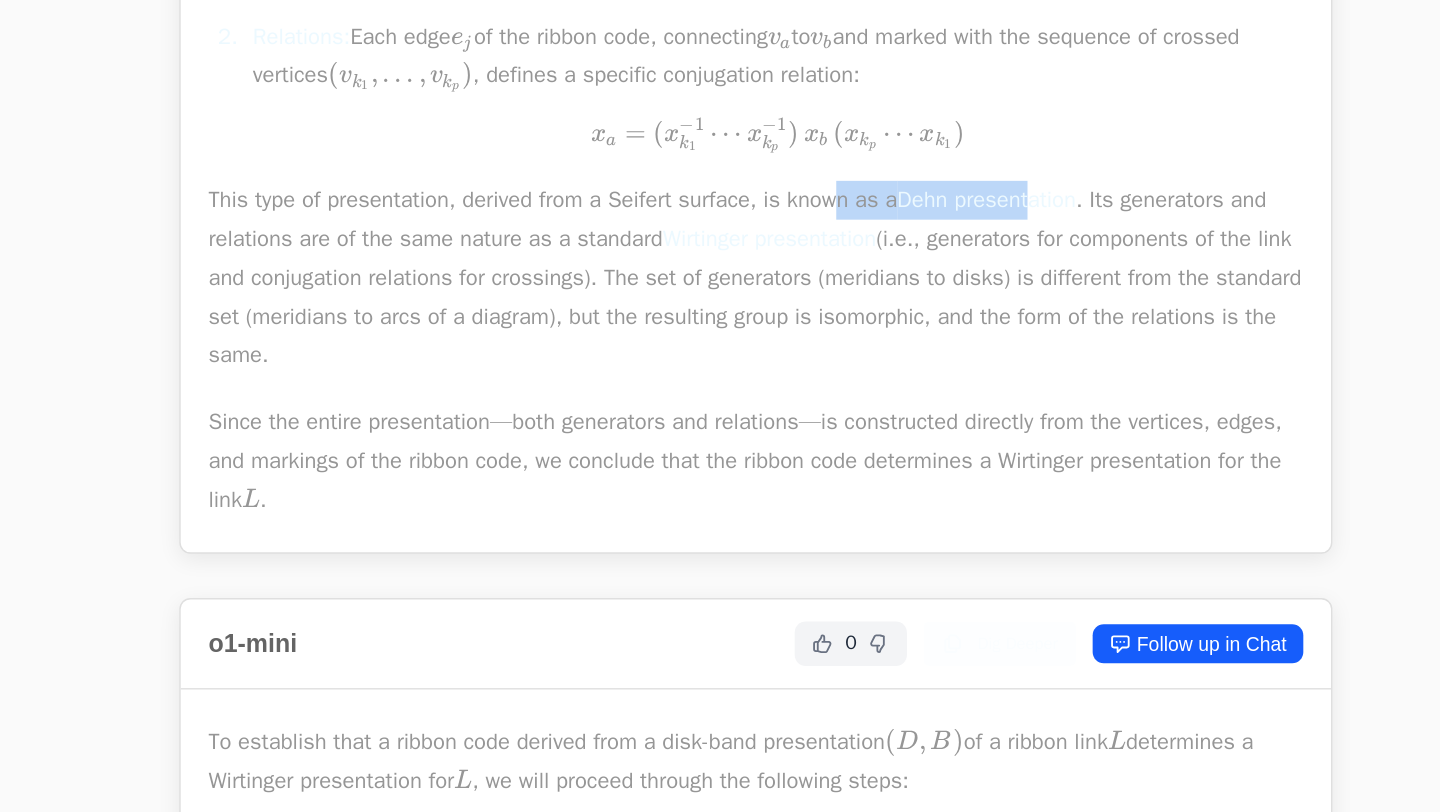 drag, startPoint x: 818, startPoint y: 512, endPoint x: 952, endPoint y: 512, distance: 134 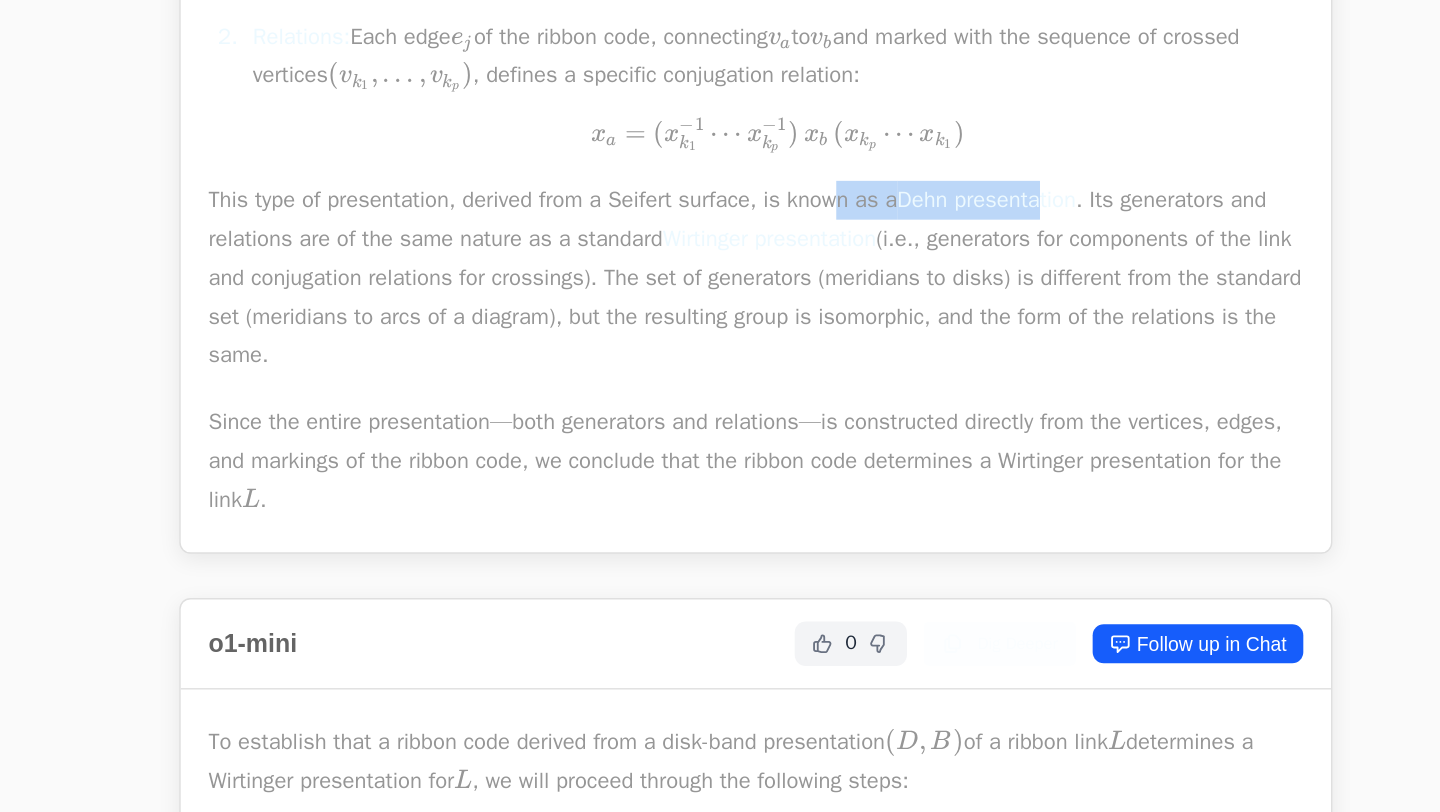 click on "This type of presentation, derived from a Seifert surface, is known as a  Dehn presentation . Its generators and relations are of the same nature as a standard  Wirtinger presentation  (i.e., generators for components of the link and conjugation relations for crossings). The set of generators (meridians to disks) is different from the standard set (meridians to arcs of a diagram), but the resulting group is isomorphic, and the form of the relations is the same." at bounding box center (720, 426) 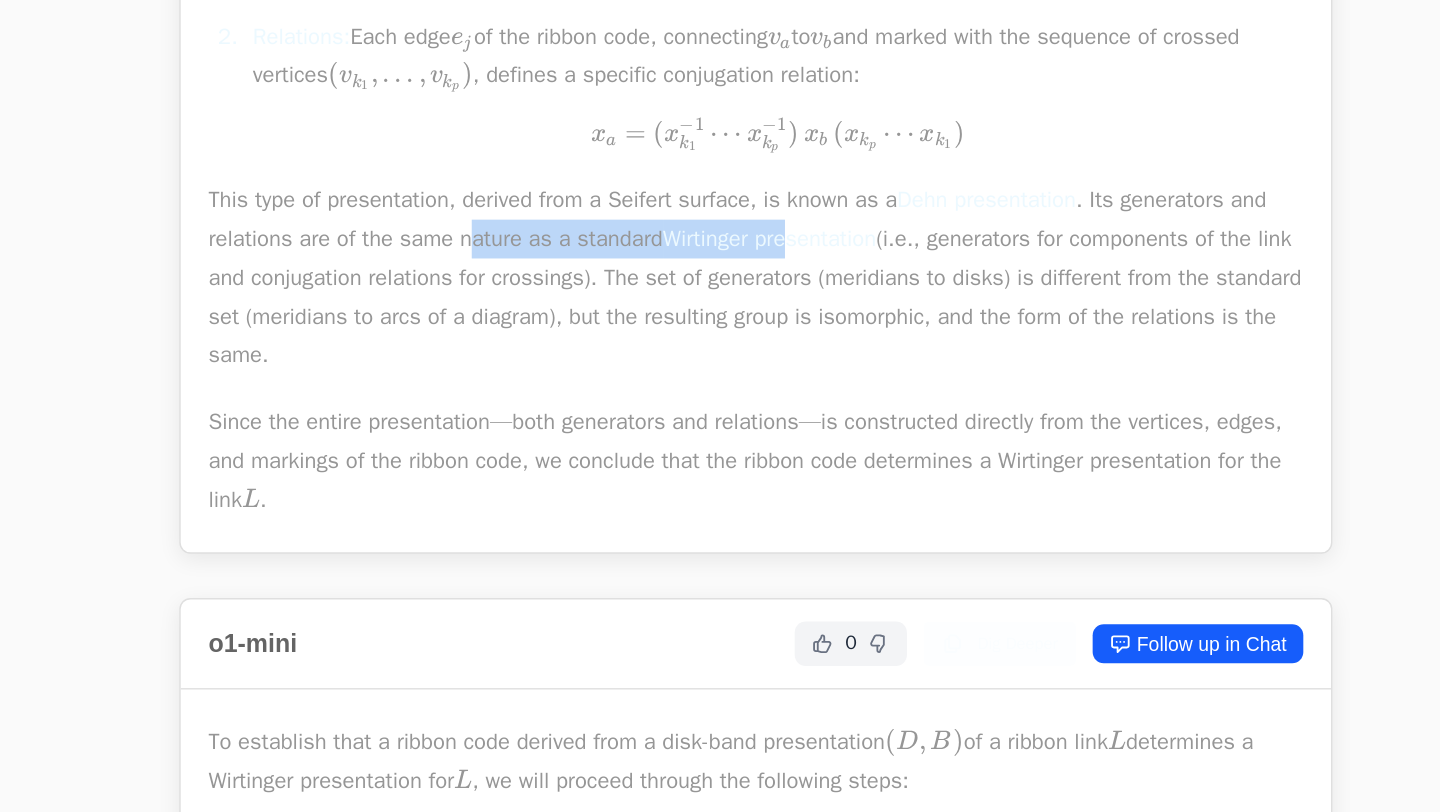drag, startPoint x: 544, startPoint y: 539, endPoint x: 805, endPoint y: 546, distance: 261.09384 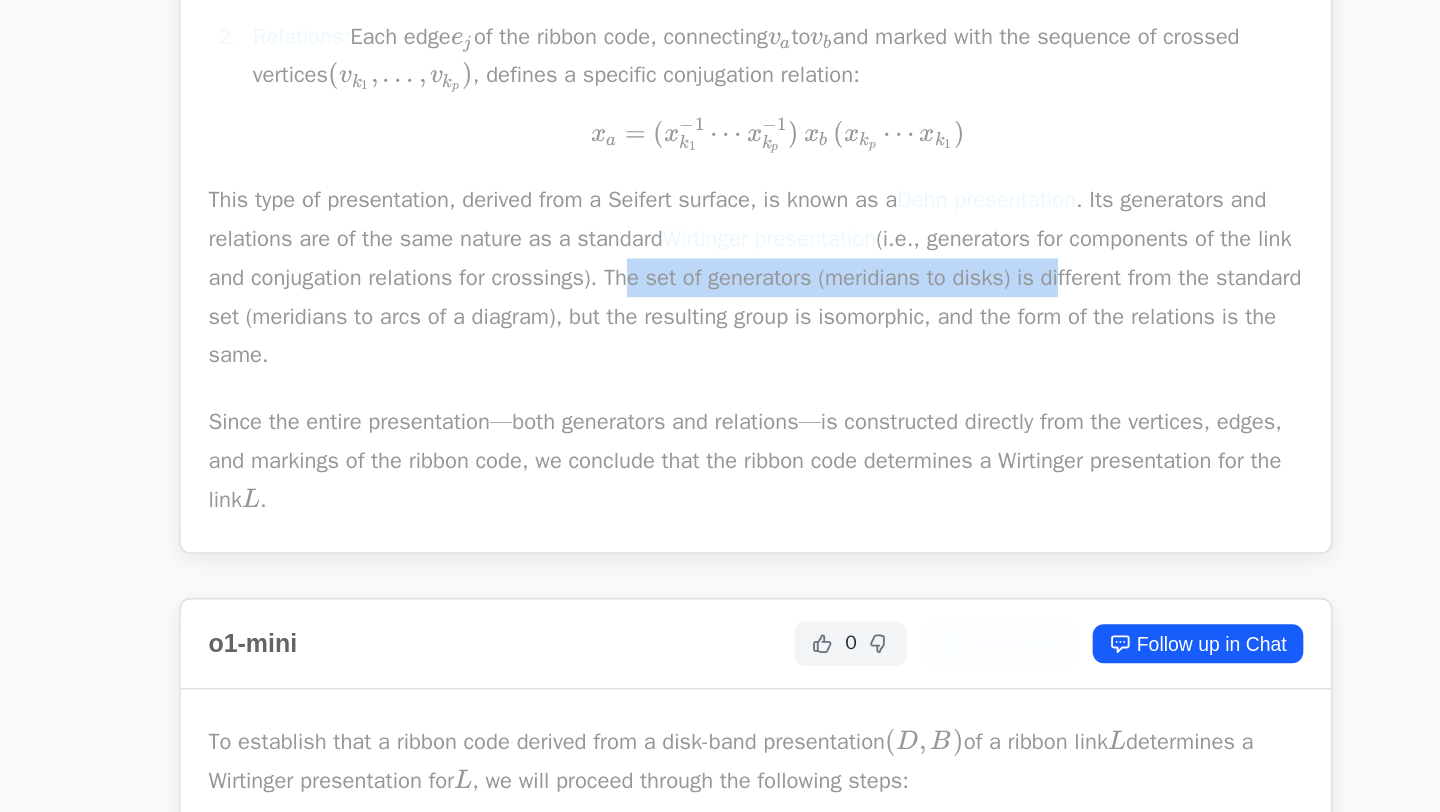drag, startPoint x: 700, startPoint y: 571, endPoint x: 1082, endPoint y: 571, distance: 382 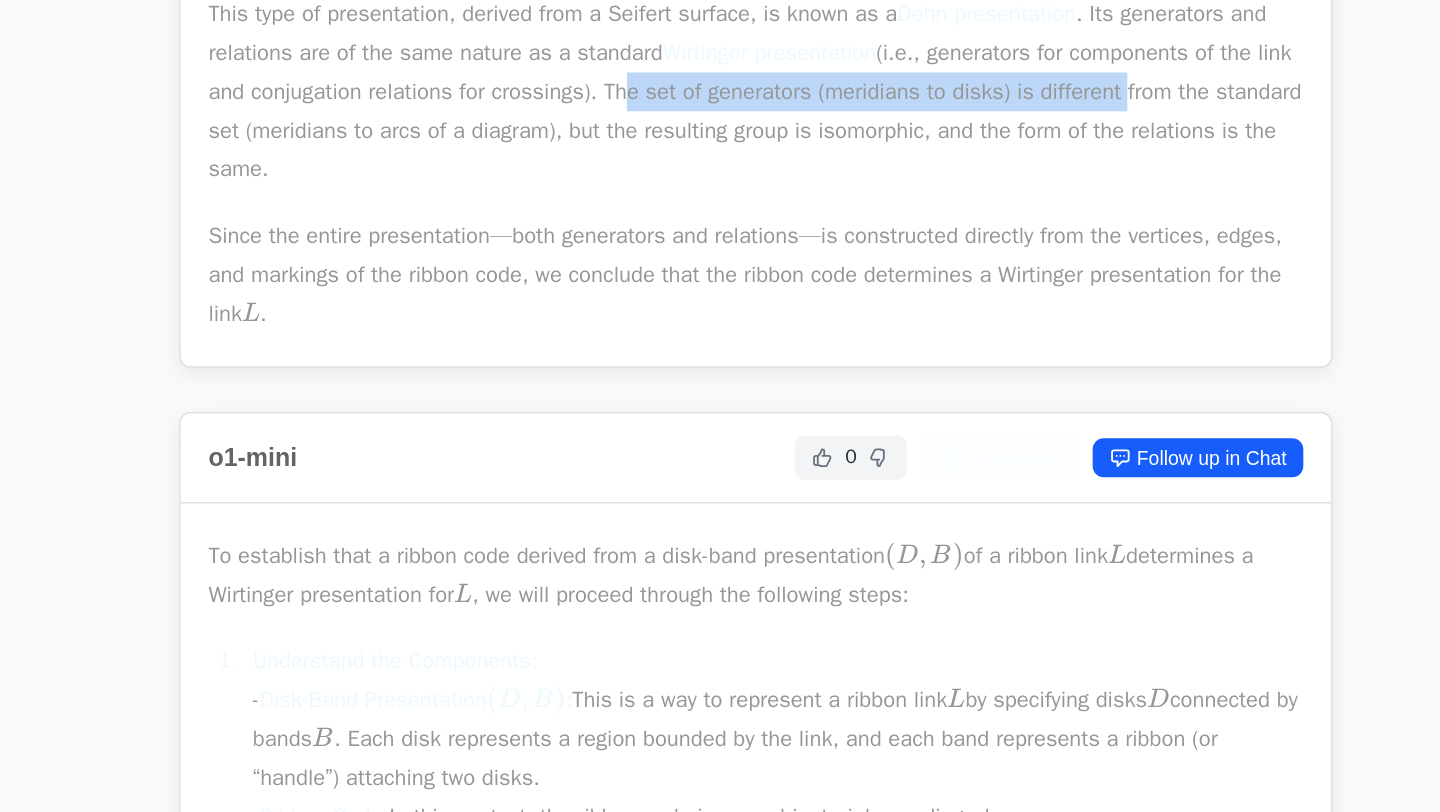 scroll, scrollTop: 5517, scrollLeft: 0, axis: vertical 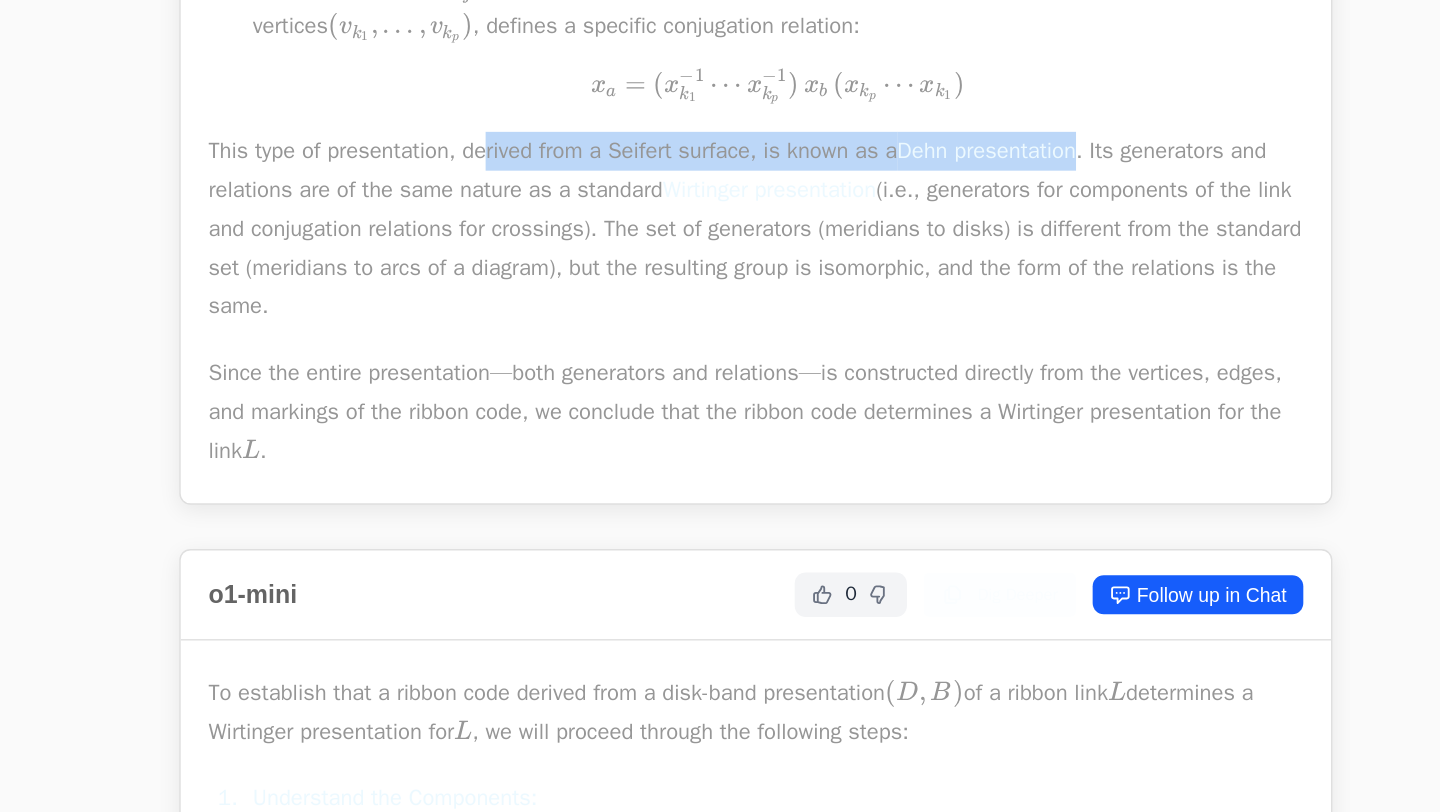 drag, startPoint x: 532, startPoint y: 258, endPoint x: 979, endPoint y: 254, distance: 447.01788 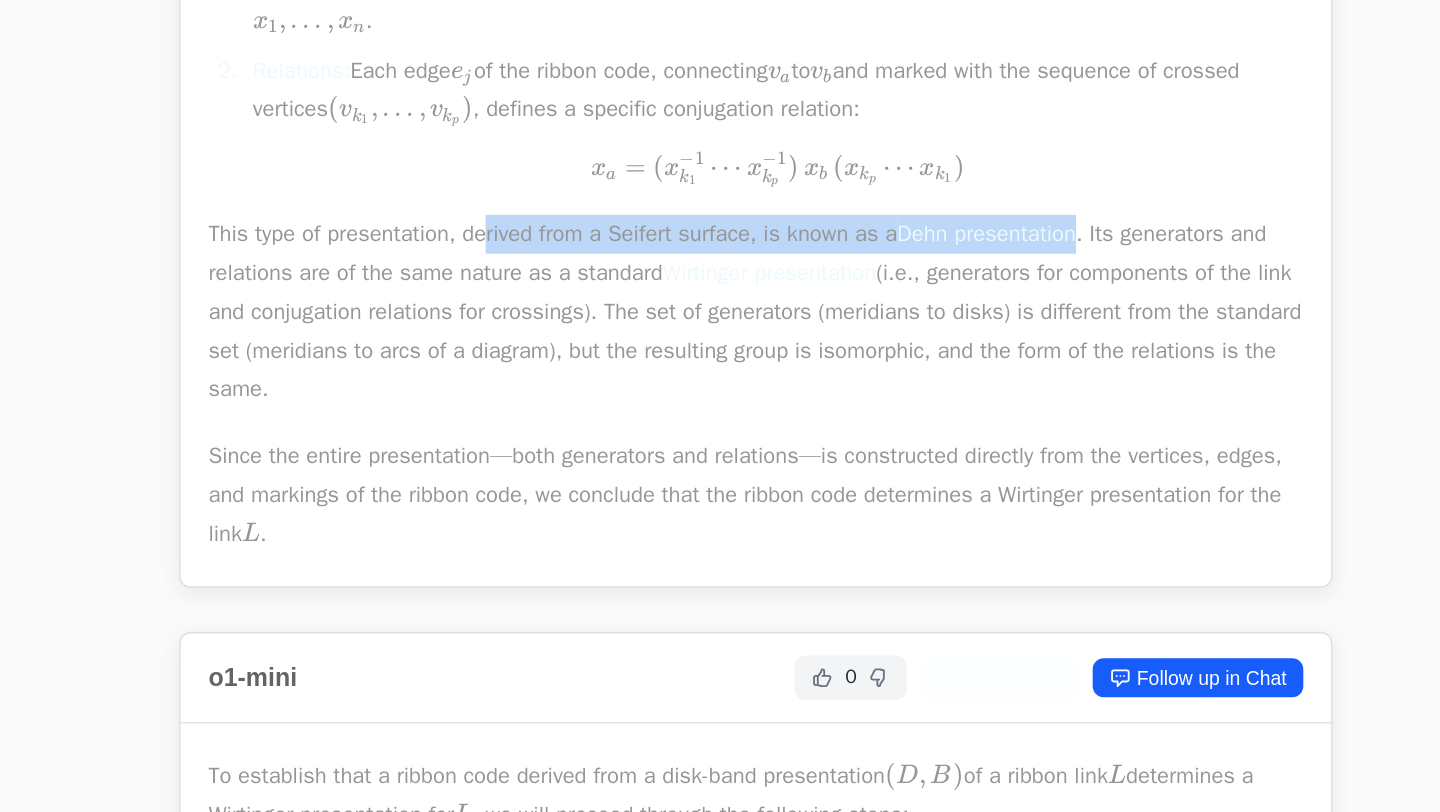 scroll, scrollTop: 5452, scrollLeft: 0, axis: vertical 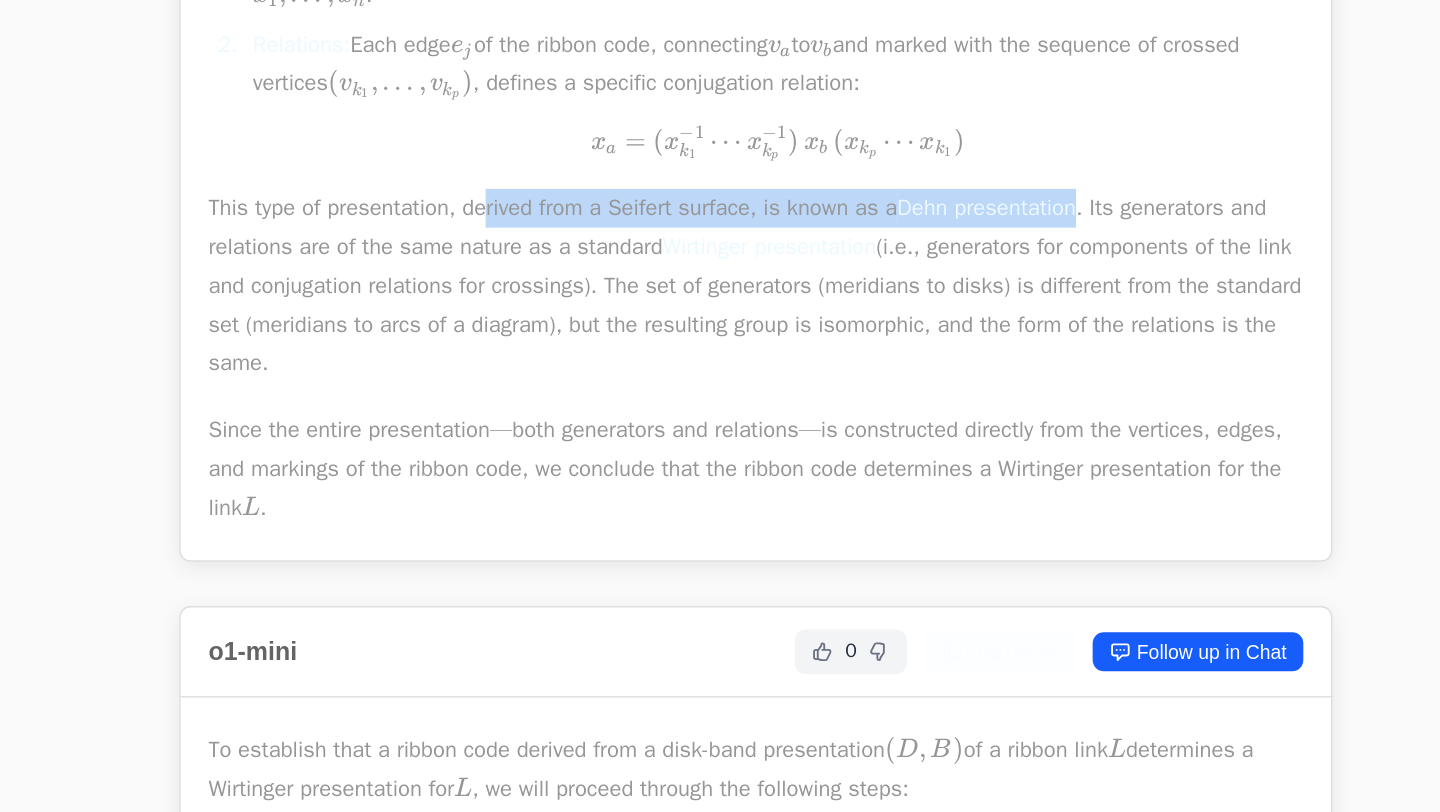 click on "This type of presentation, derived from a Seifert surface, is known as a  Dehn presentation . Its generators and relations are of the same nature as a standard  Wirtinger presentation  (i.e., generators for components of the link and conjugation relations for crossings). The set of generators (meridians to disks) is different from the standard set (meridians to arcs of a diagram), but the resulting group is isomorphic, and the form of the relations is the same." at bounding box center (720, 230) 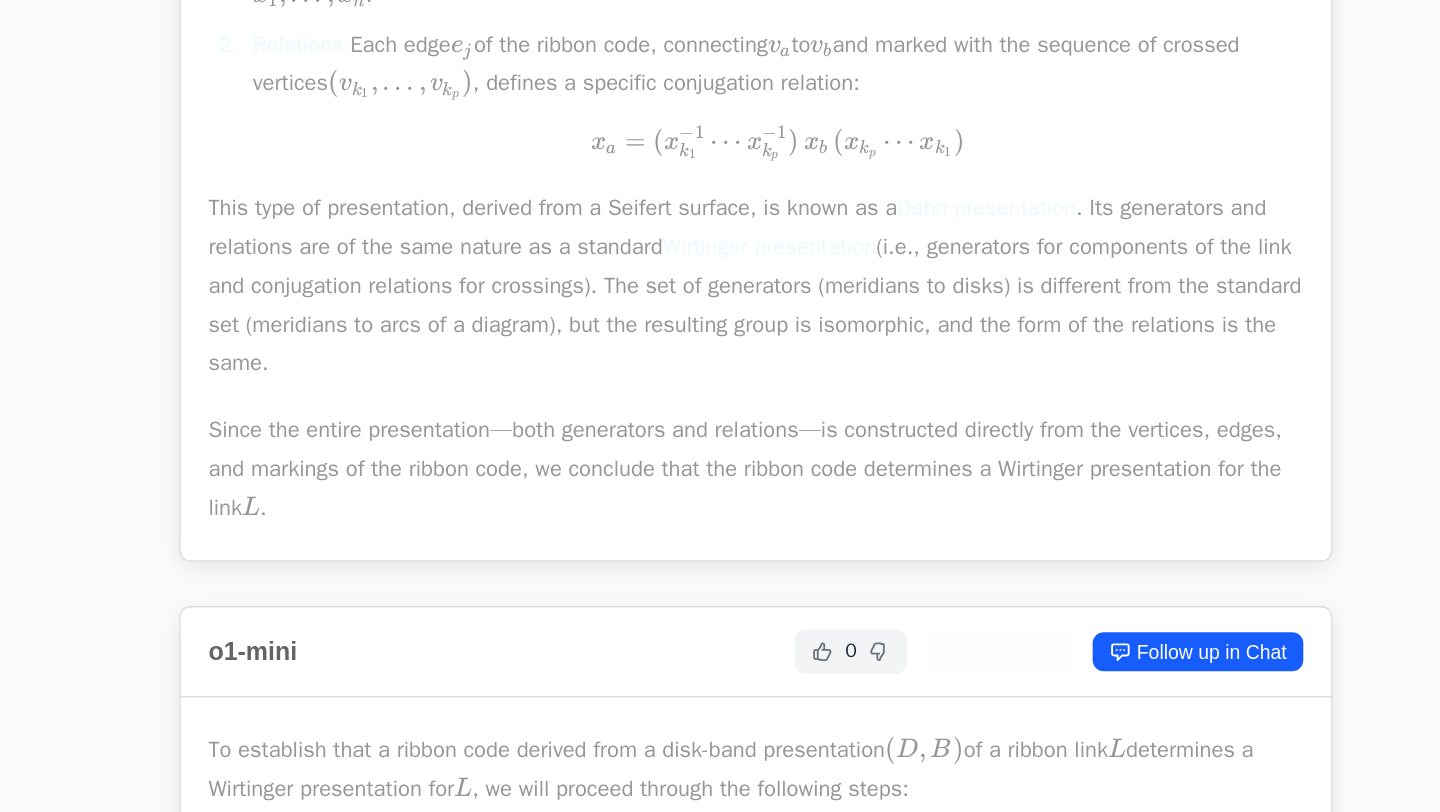 drag, startPoint x: 549, startPoint y: 322, endPoint x: 570, endPoint y: 322, distance: 21 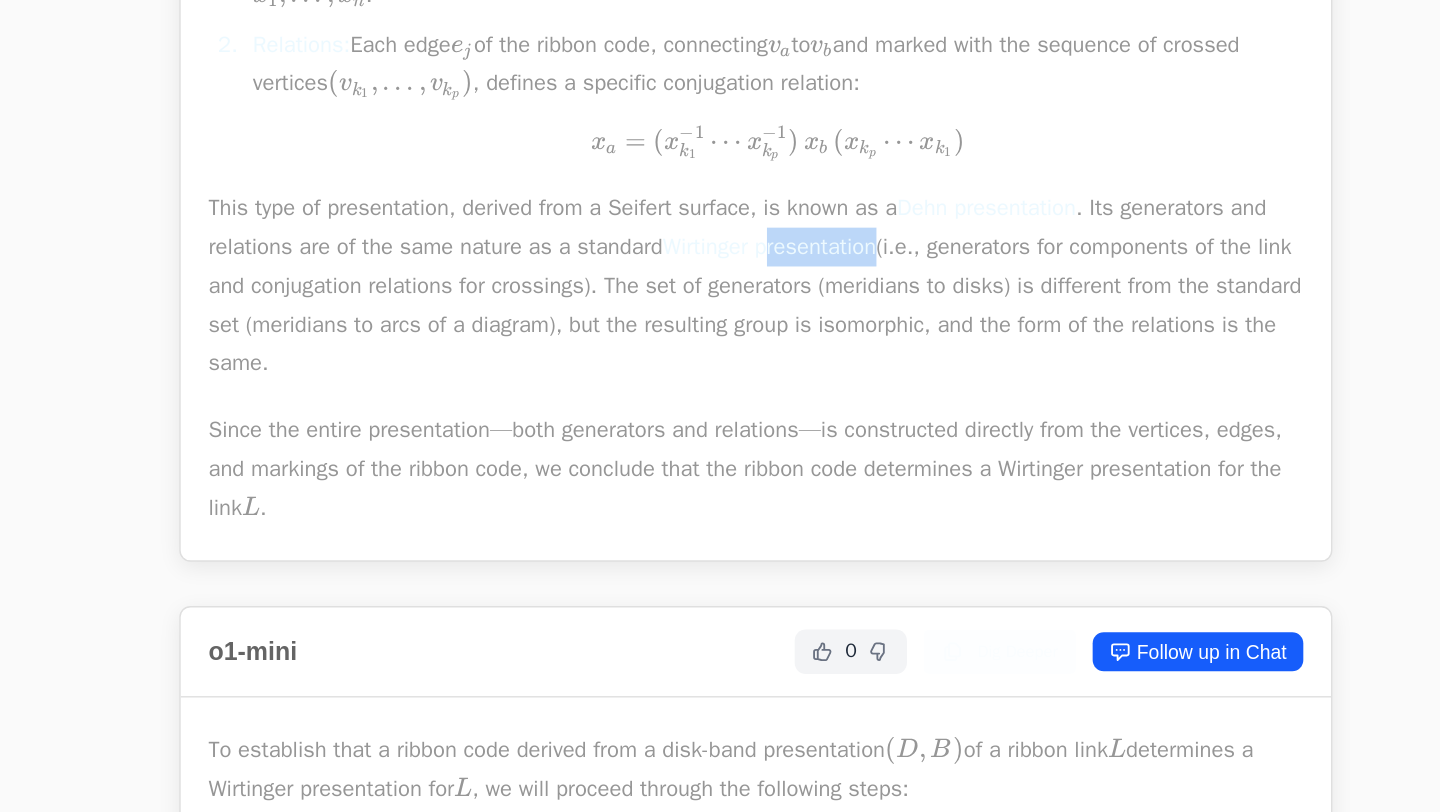 drag, startPoint x: 859, startPoint y: 343, endPoint x: 755, endPoint y: 342, distance: 104.00481 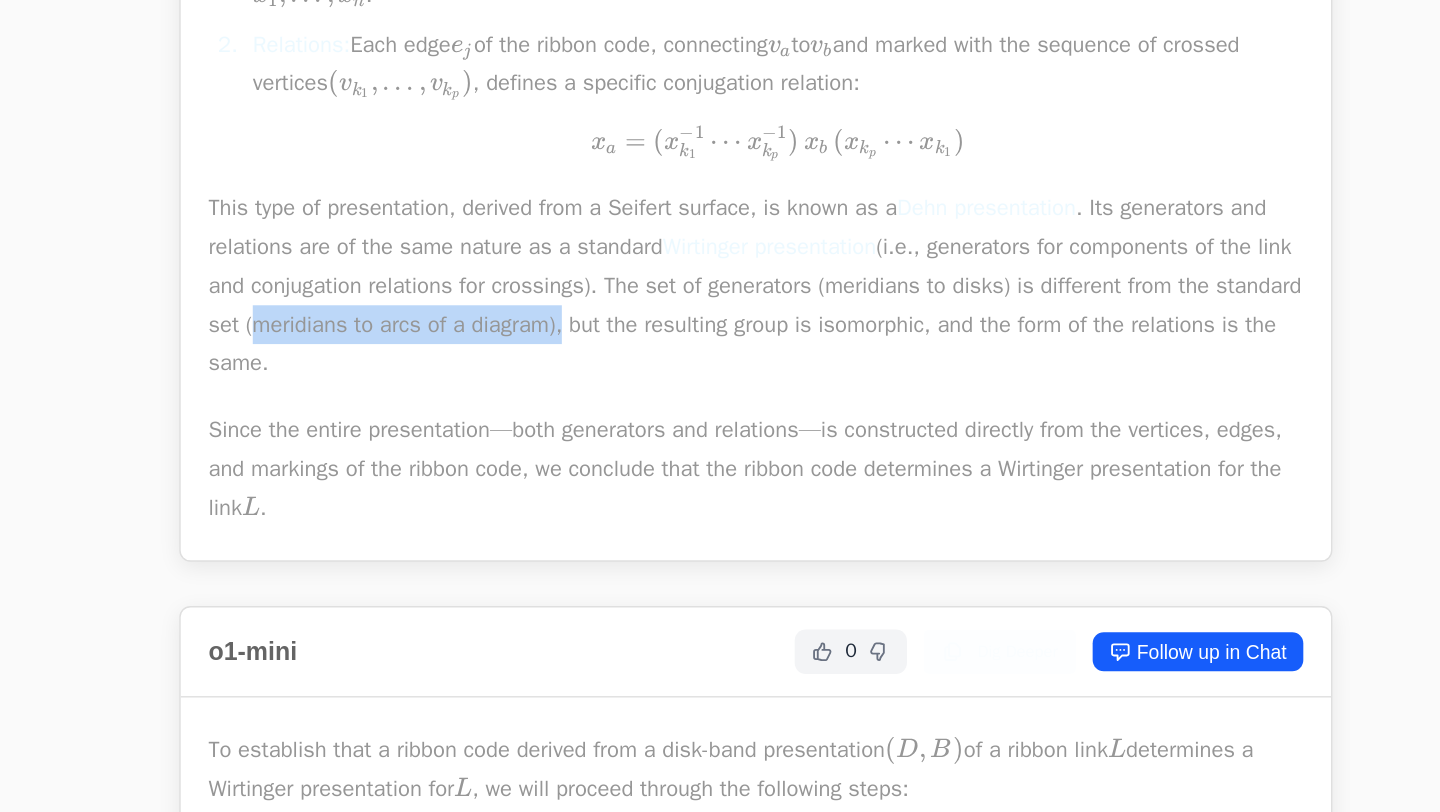 drag, startPoint x: 551, startPoint y: 400, endPoint x: 715, endPoint y: 400, distance: 164 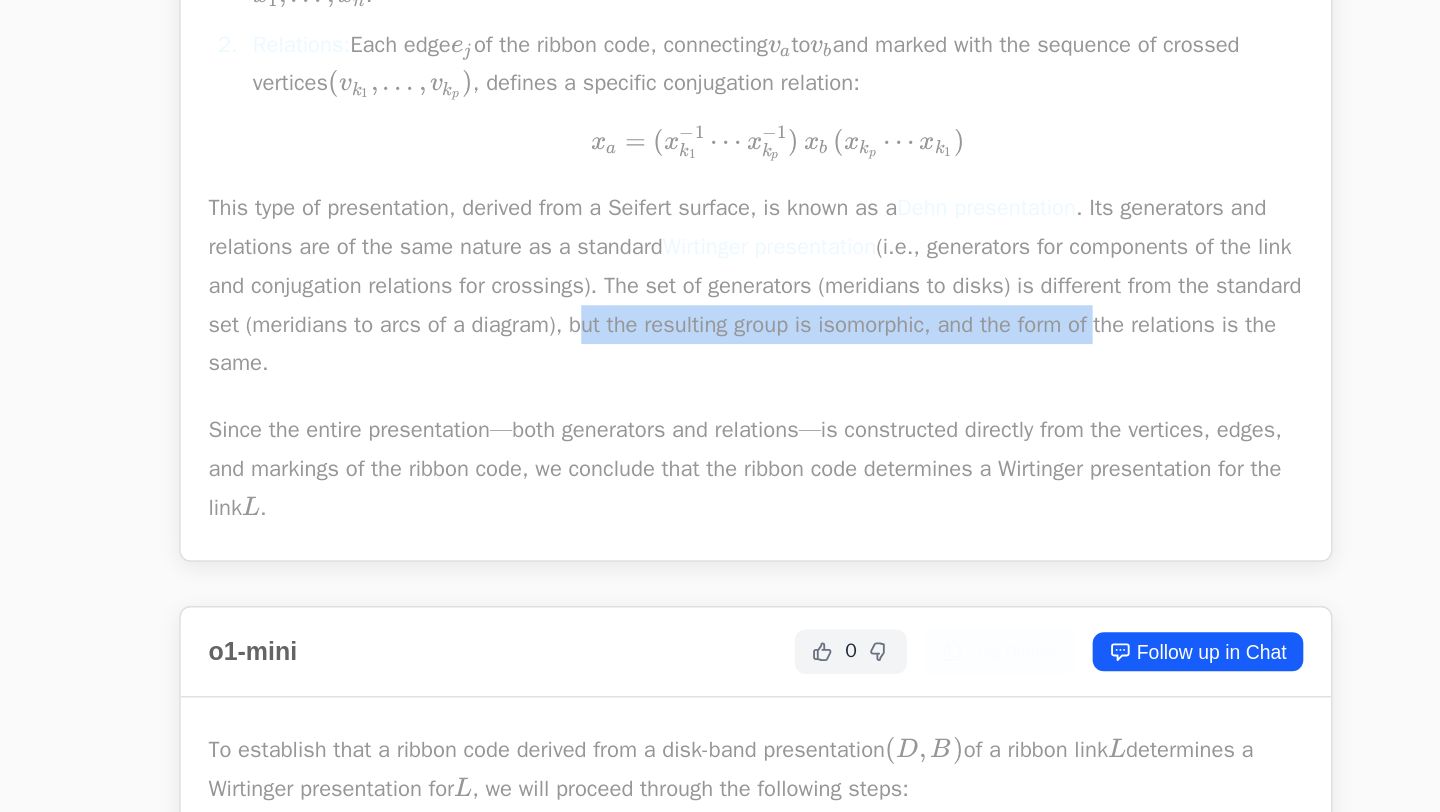 drag, startPoint x: 821, startPoint y: 402, endPoint x: 1120, endPoint y: 399, distance: 299.01505 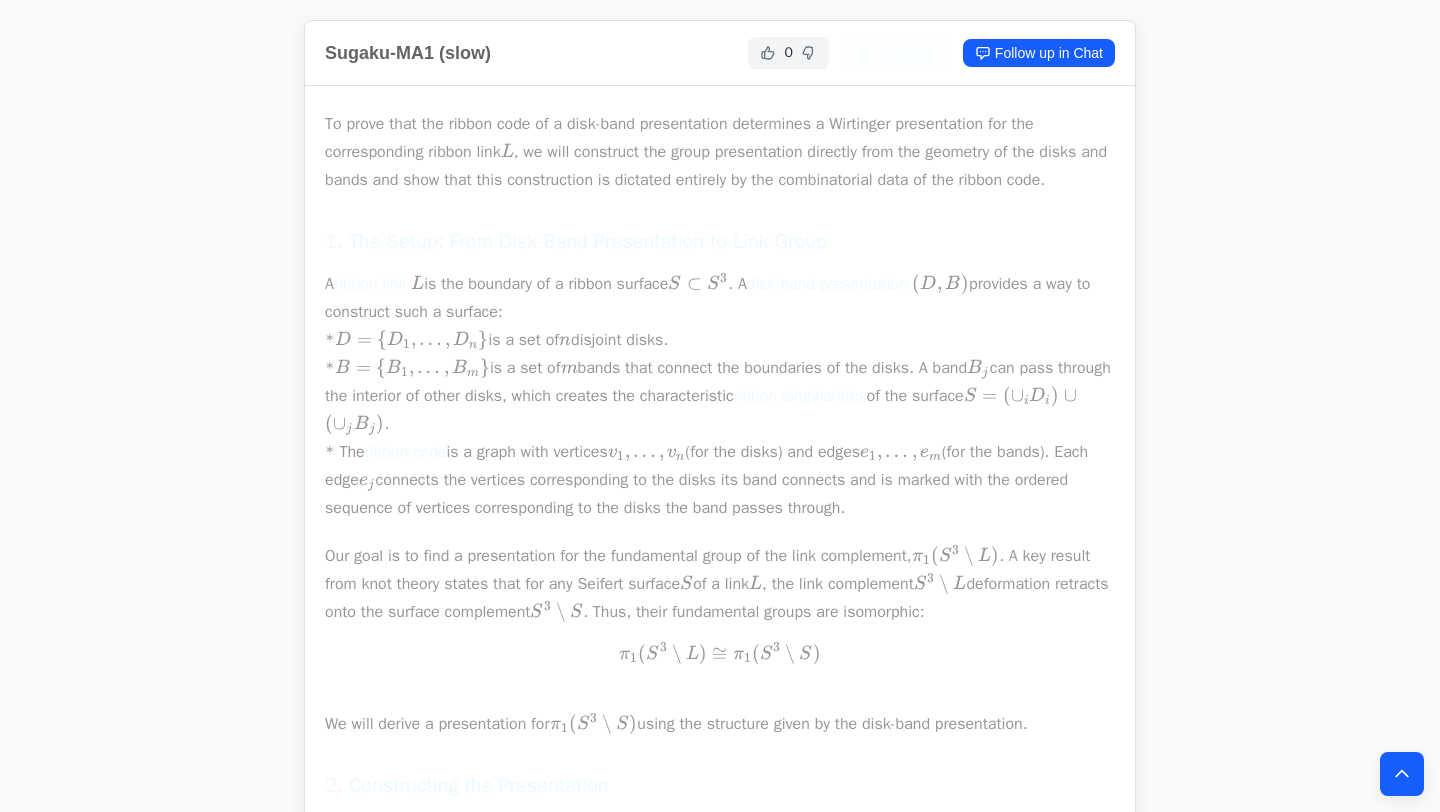 scroll, scrollTop: 3445, scrollLeft: 0, axis: vertical 